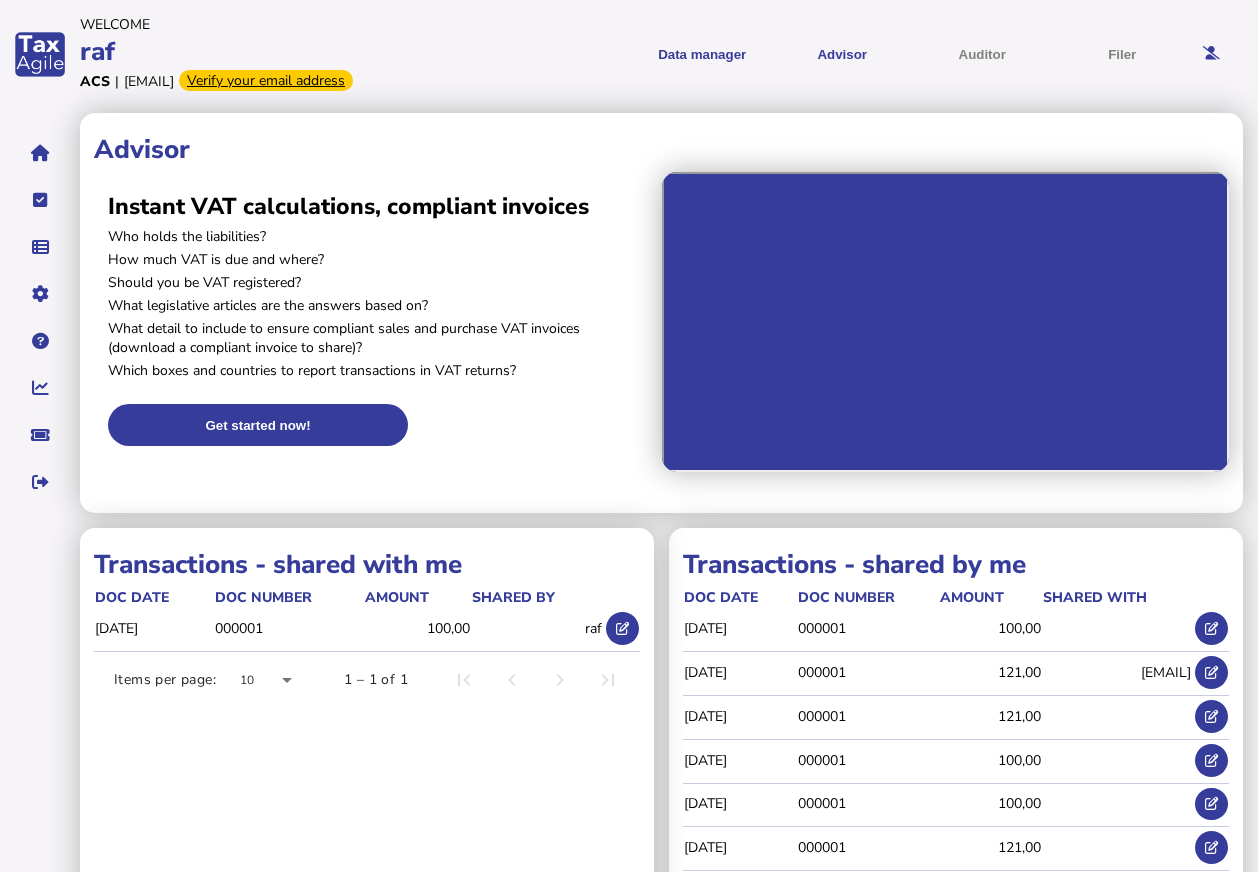 scroll, scrollTop: 0, scrollLeft: 0, axis: both 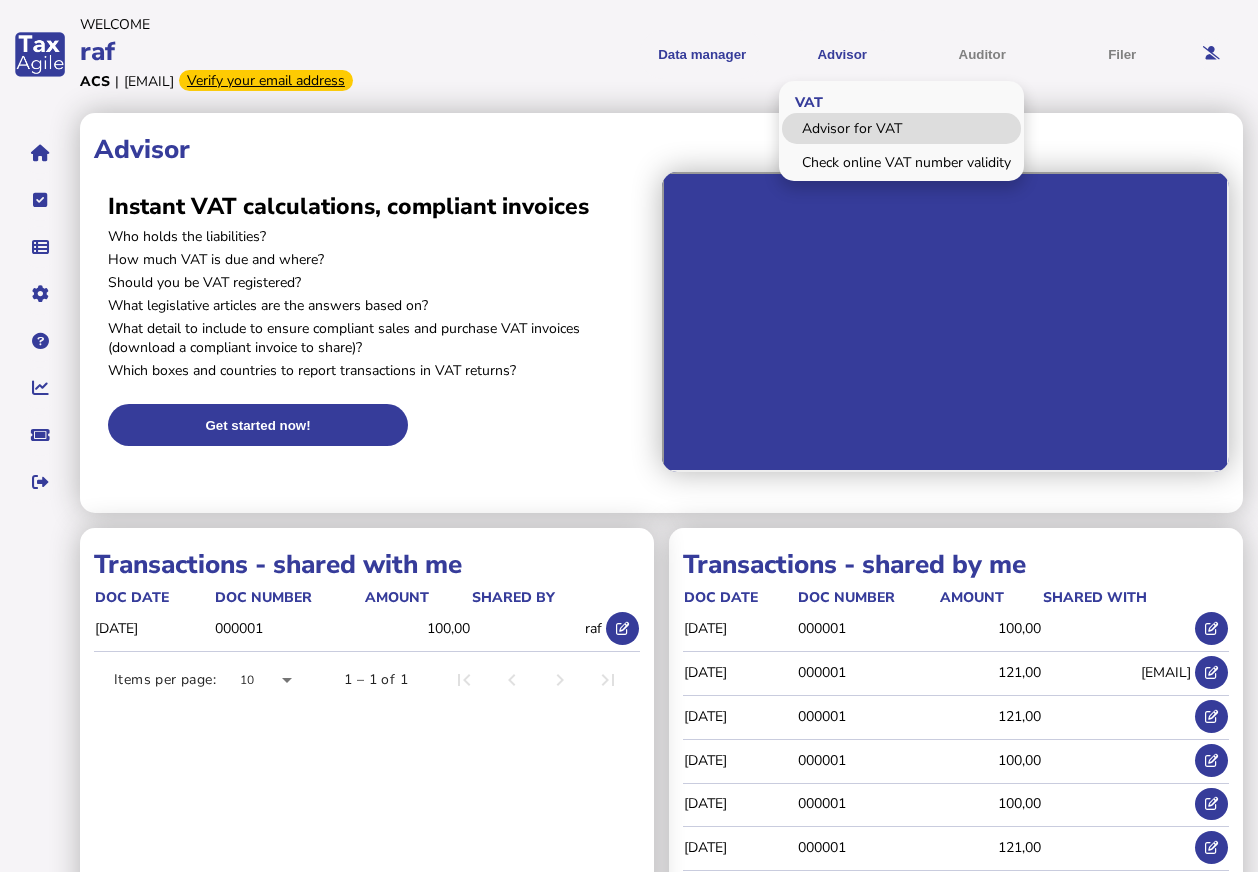 click on "Advisor for VAT" at bounding box center [901, 128] 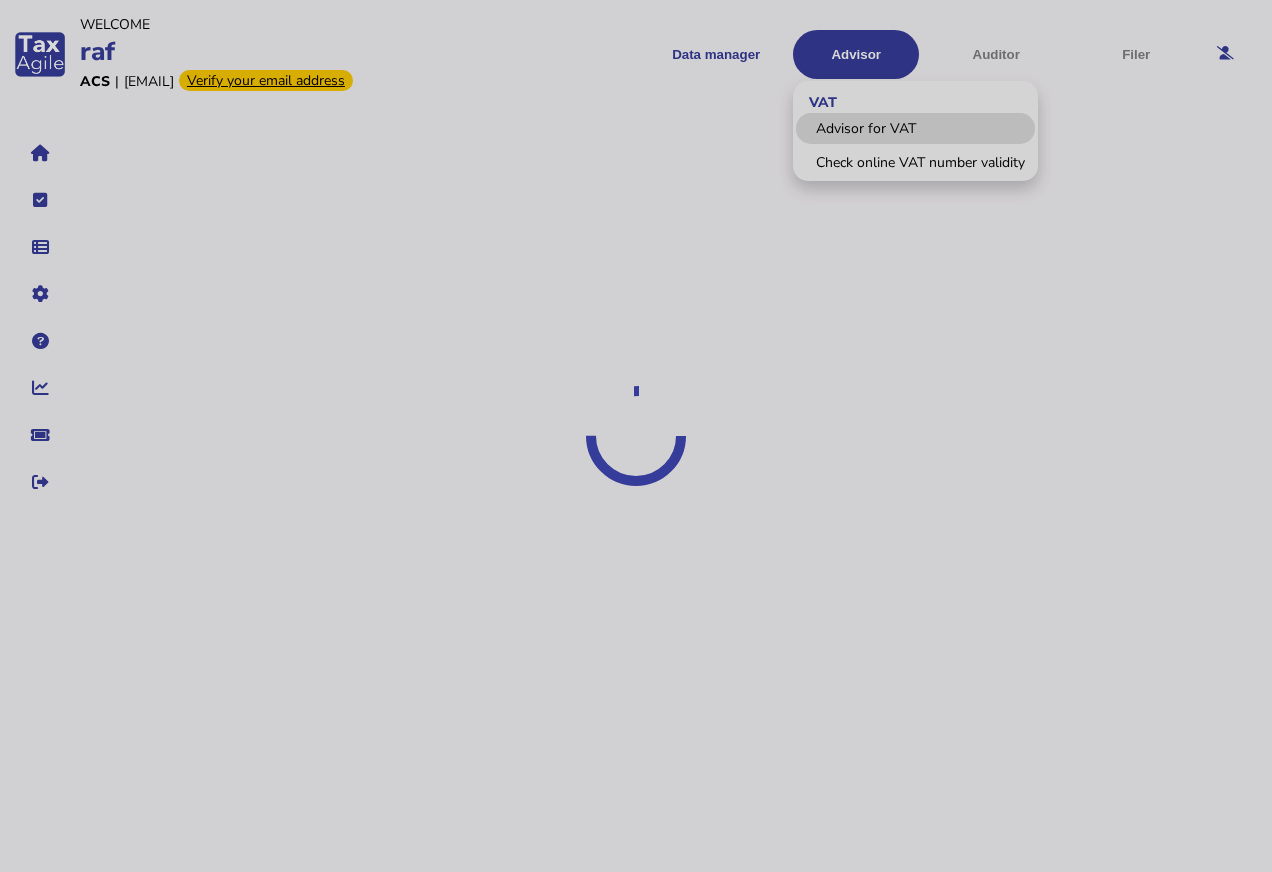 select on "*****" 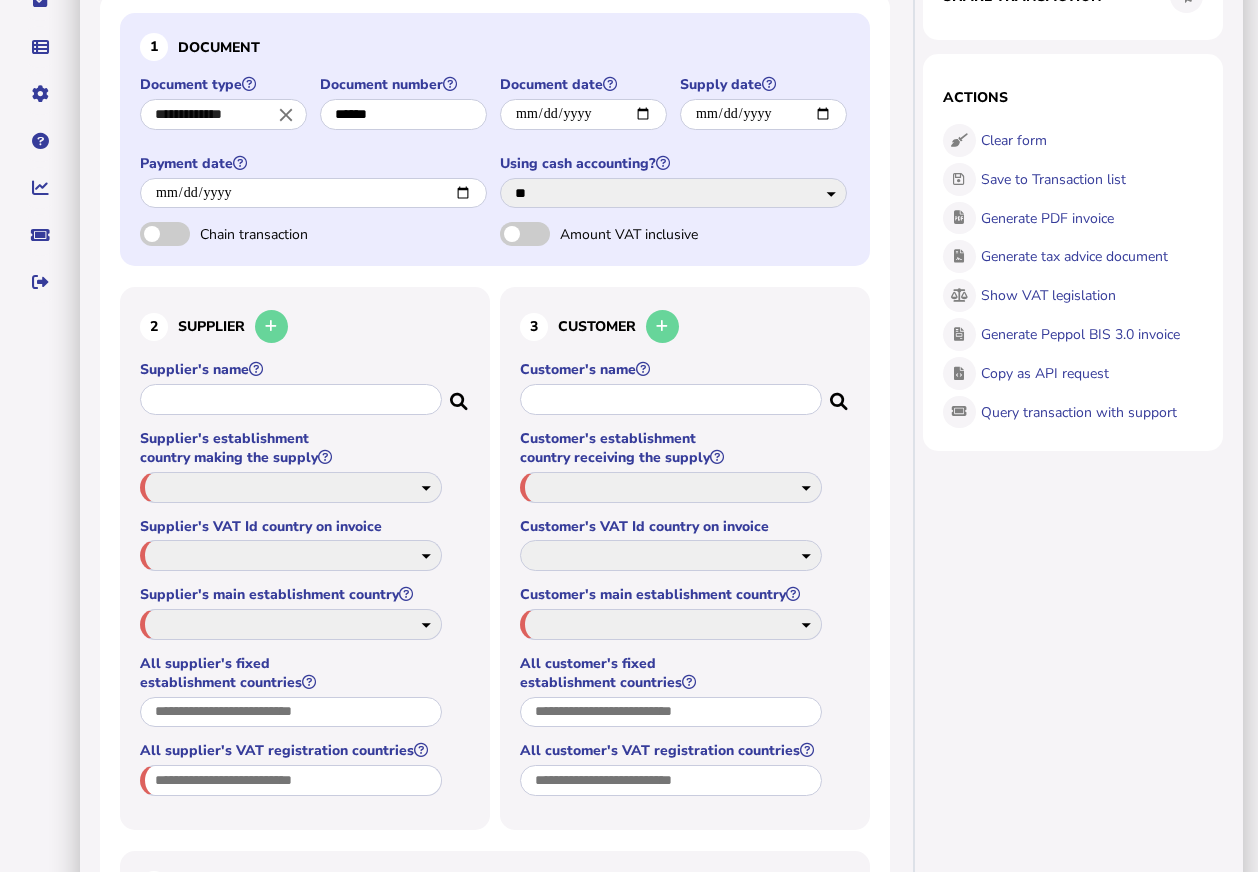 scroll, scrollTop: 300, scrollLeft: 0, axis: vertical 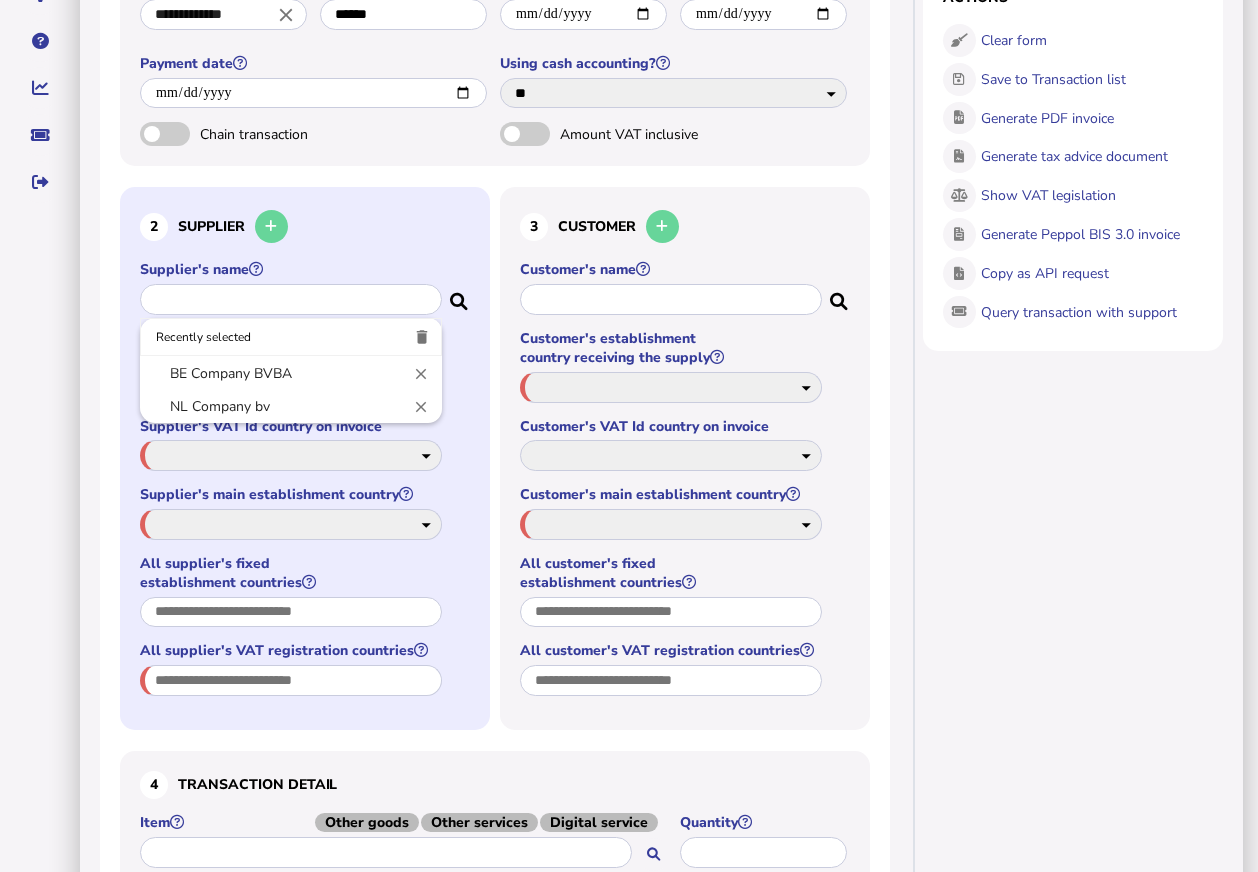 click at bounding box center [291, 299] 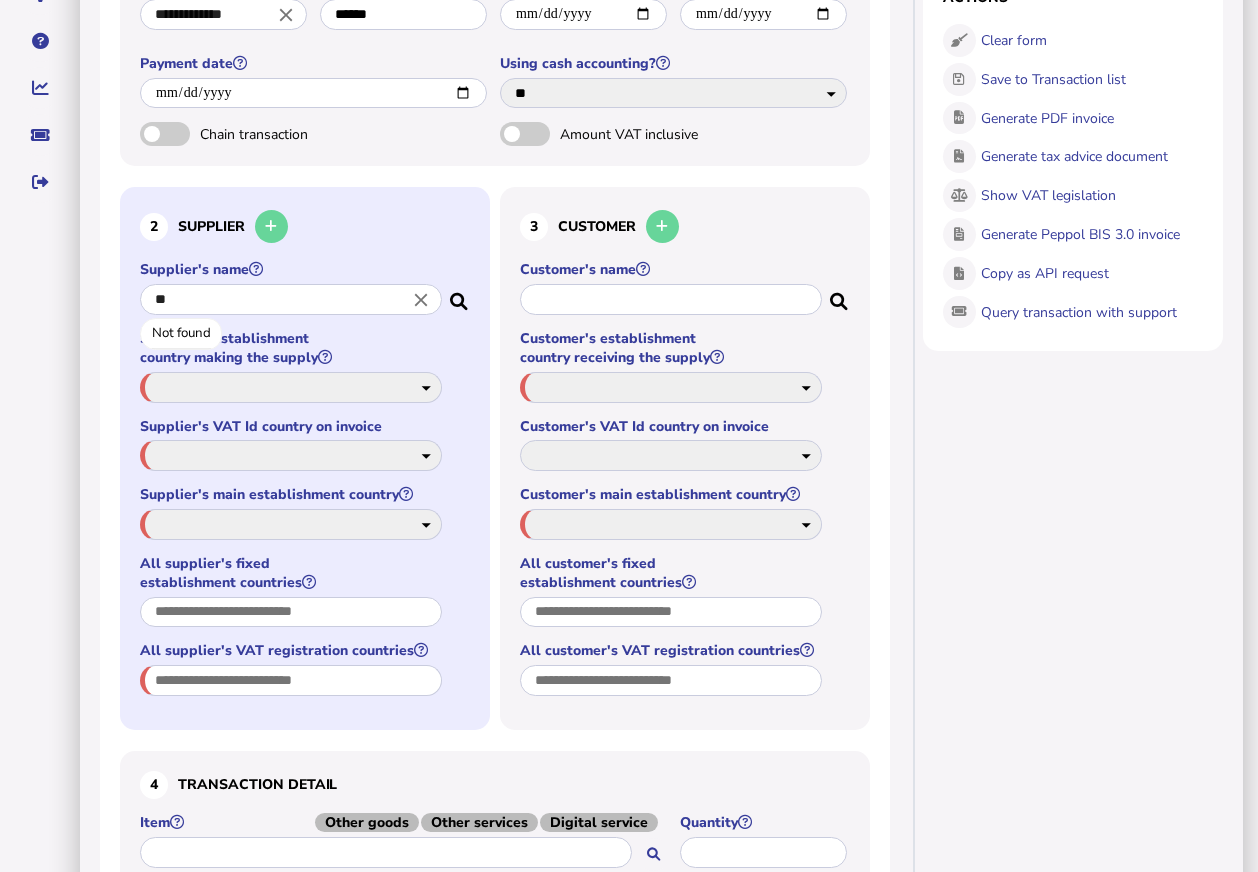 type on "*" 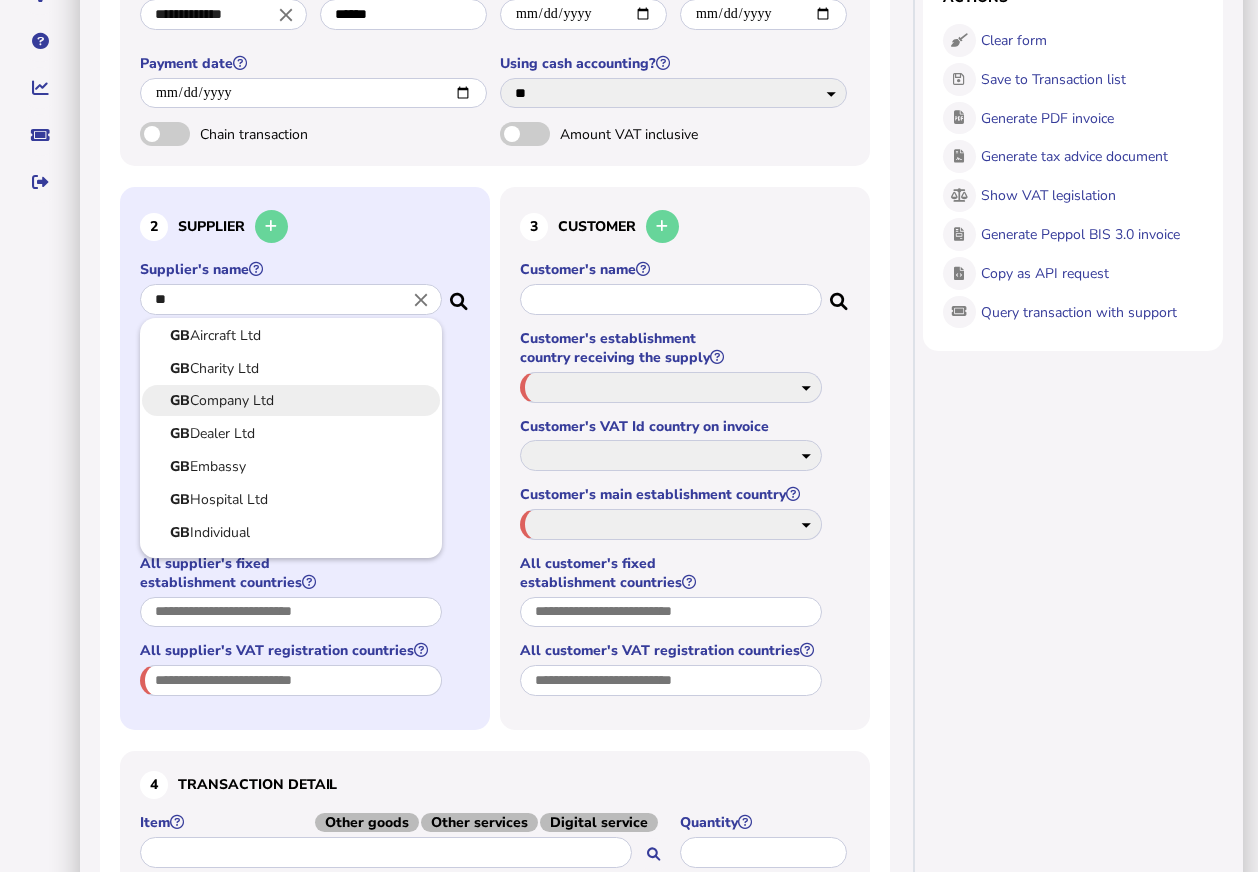 click on "GB  Company Ltd" at bounding box center (291, 400) 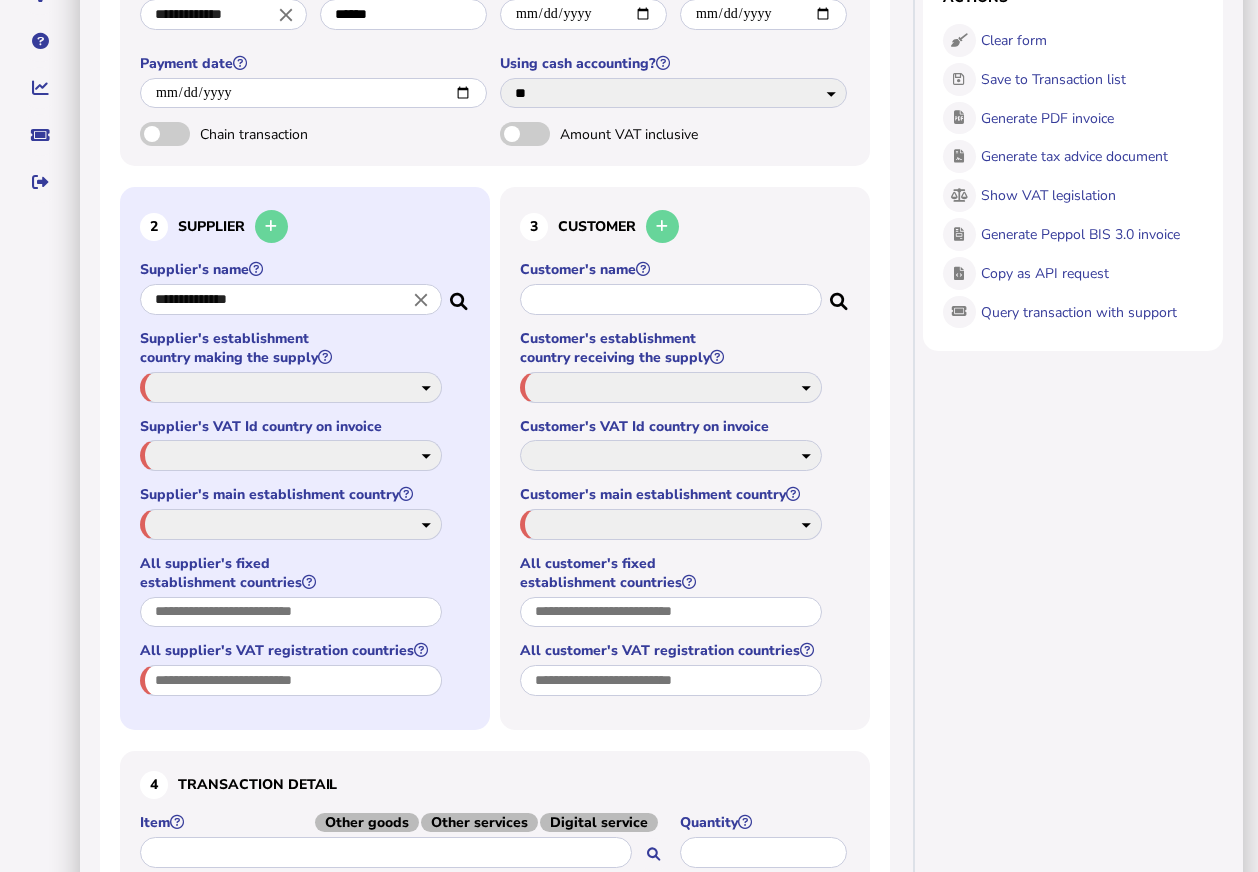 select on "**" 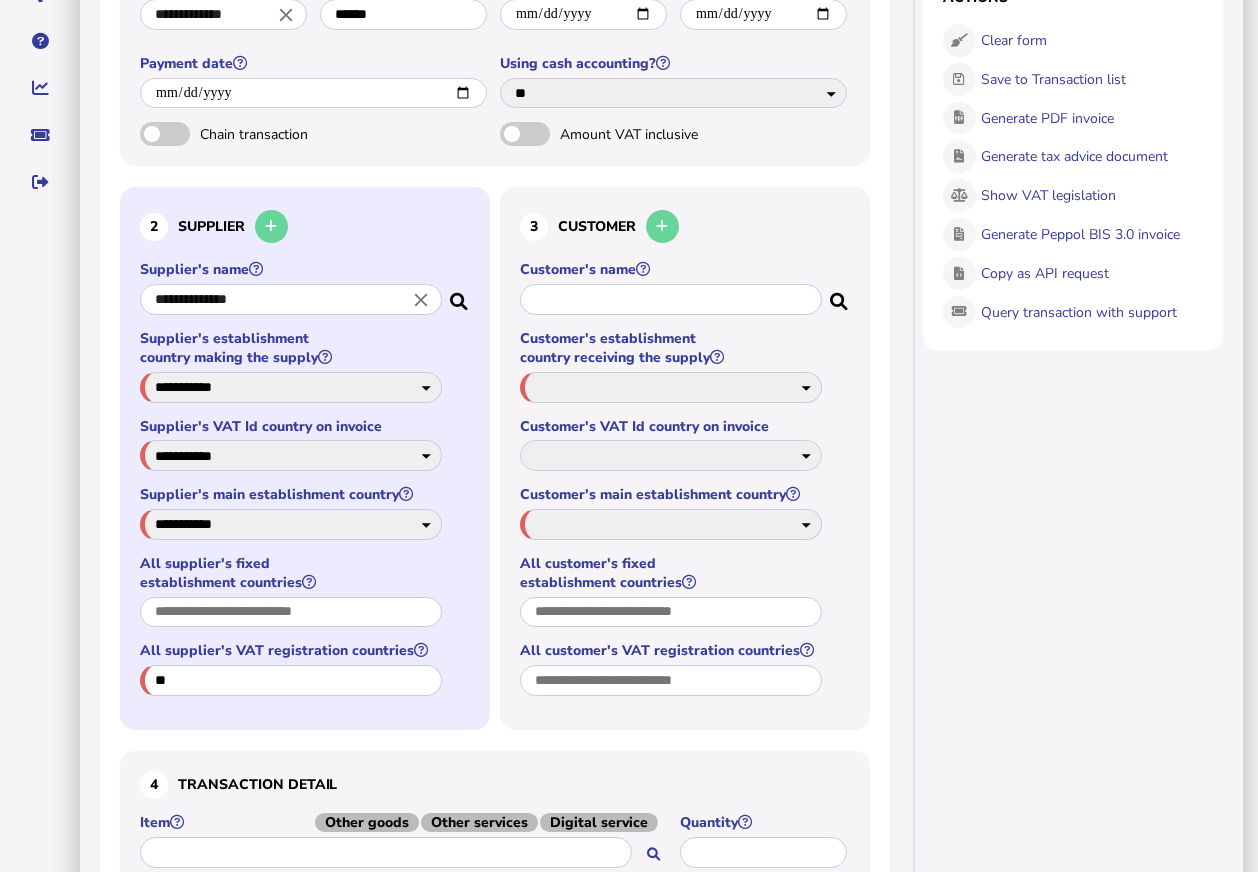 select on "**" 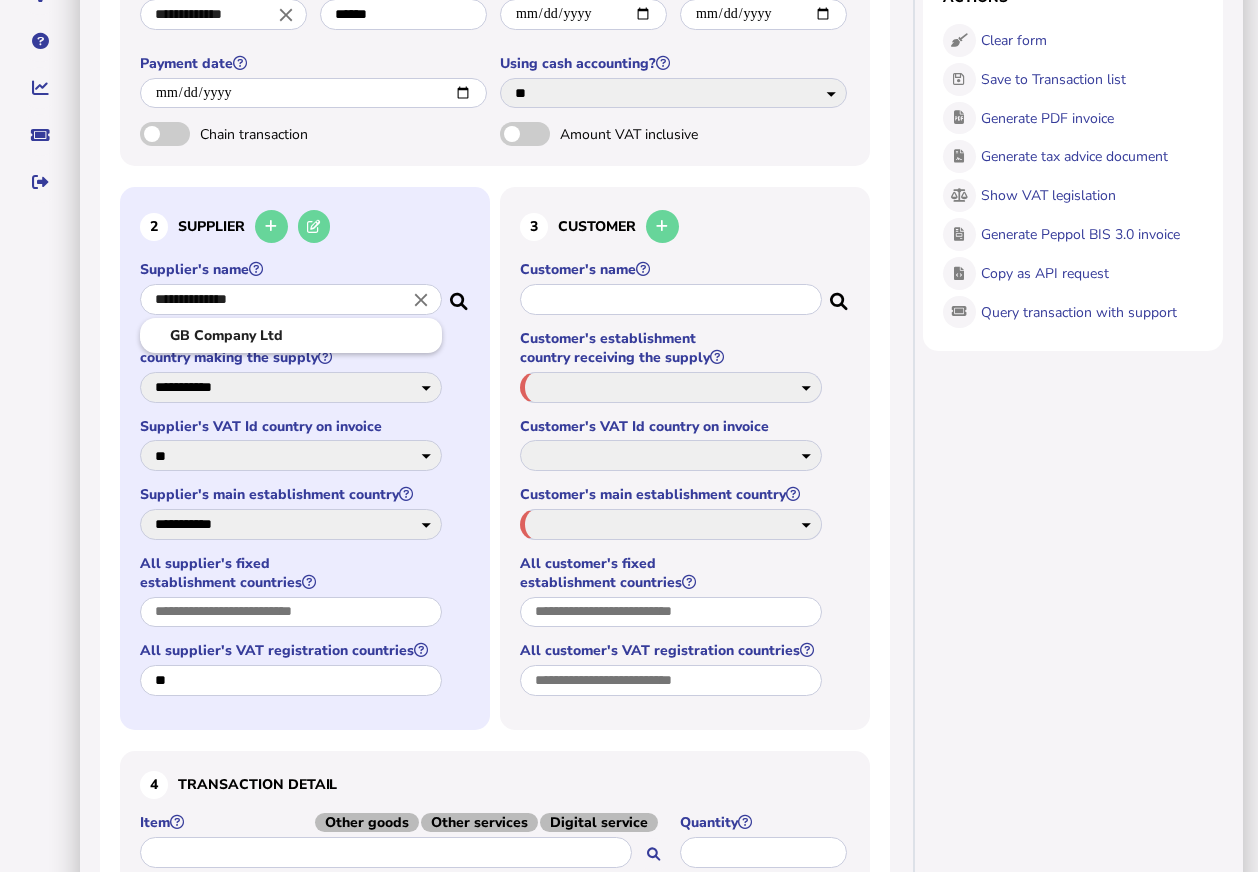 drag, startPoint x: 206, startPoint y: 426, endPoint x: 1, endPoint y: 425, distance: 205.00244 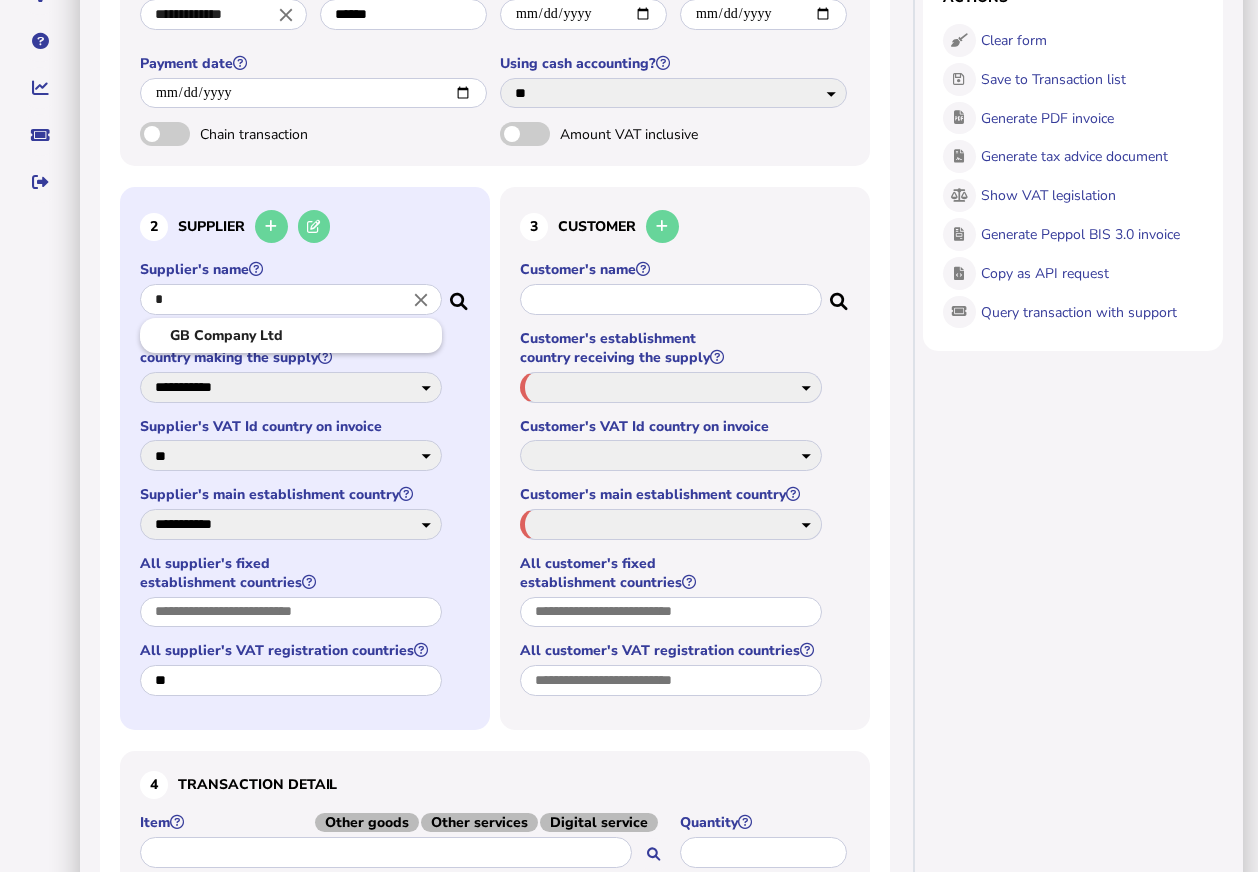 type on "**" 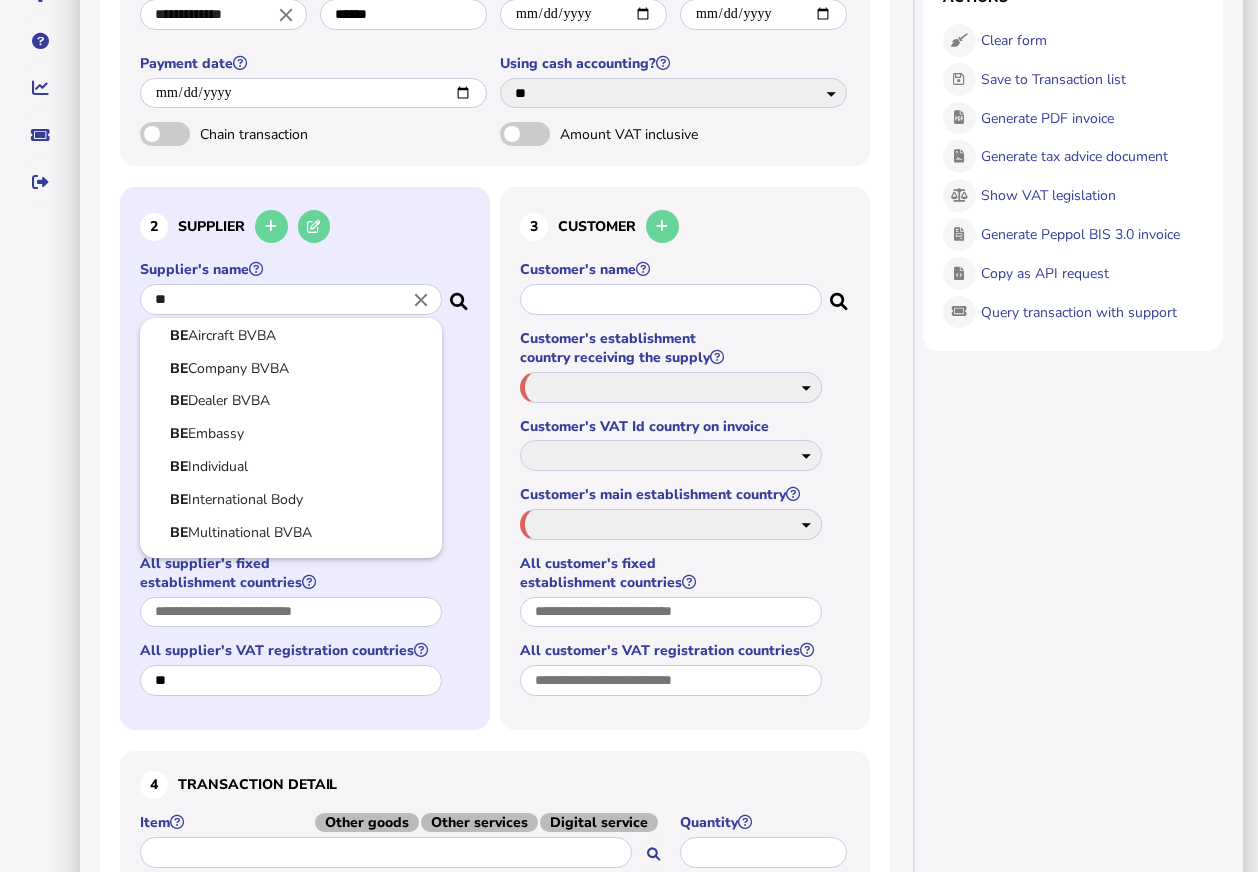 select on "**" 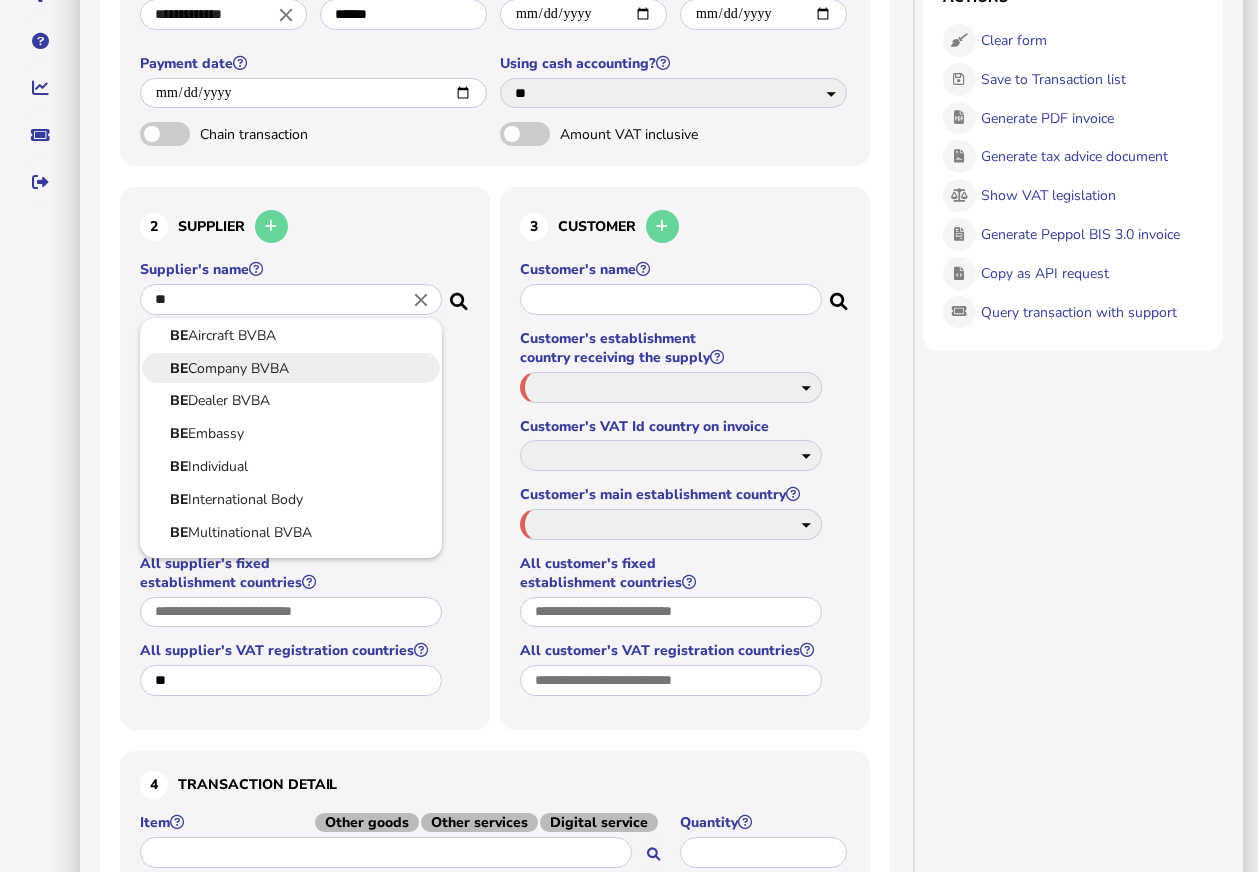 click on "BE  Company BVBA" at bounding box center [291, 368] 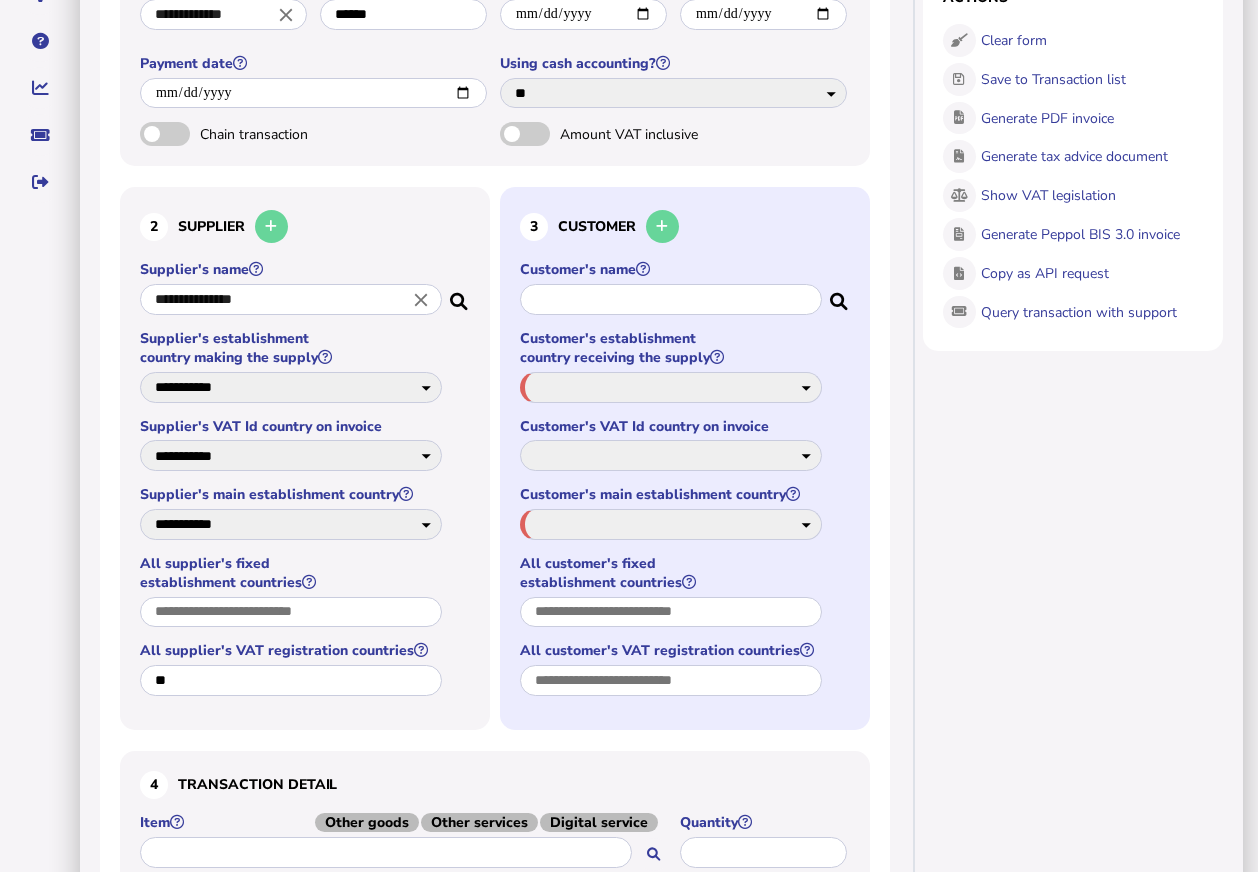 select on "**" 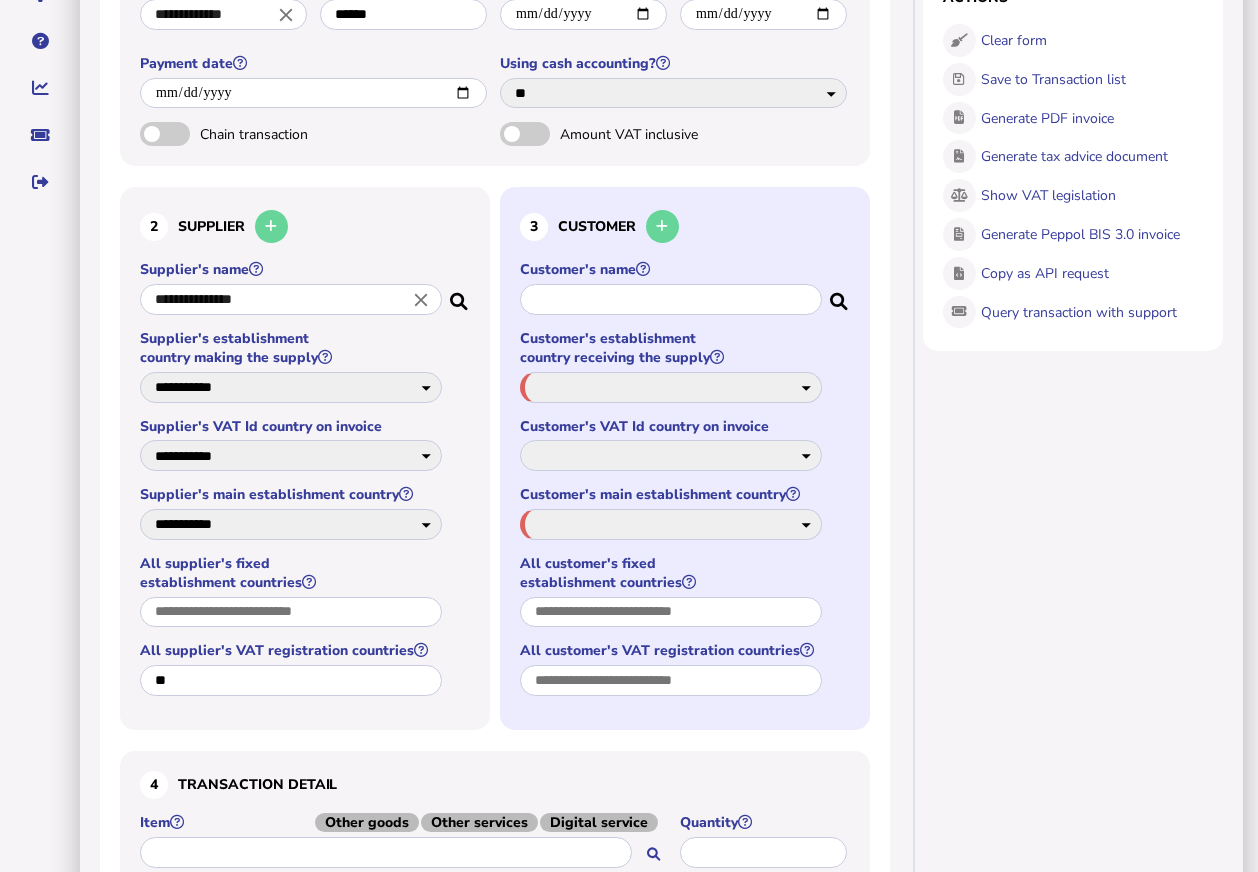 select on "**" 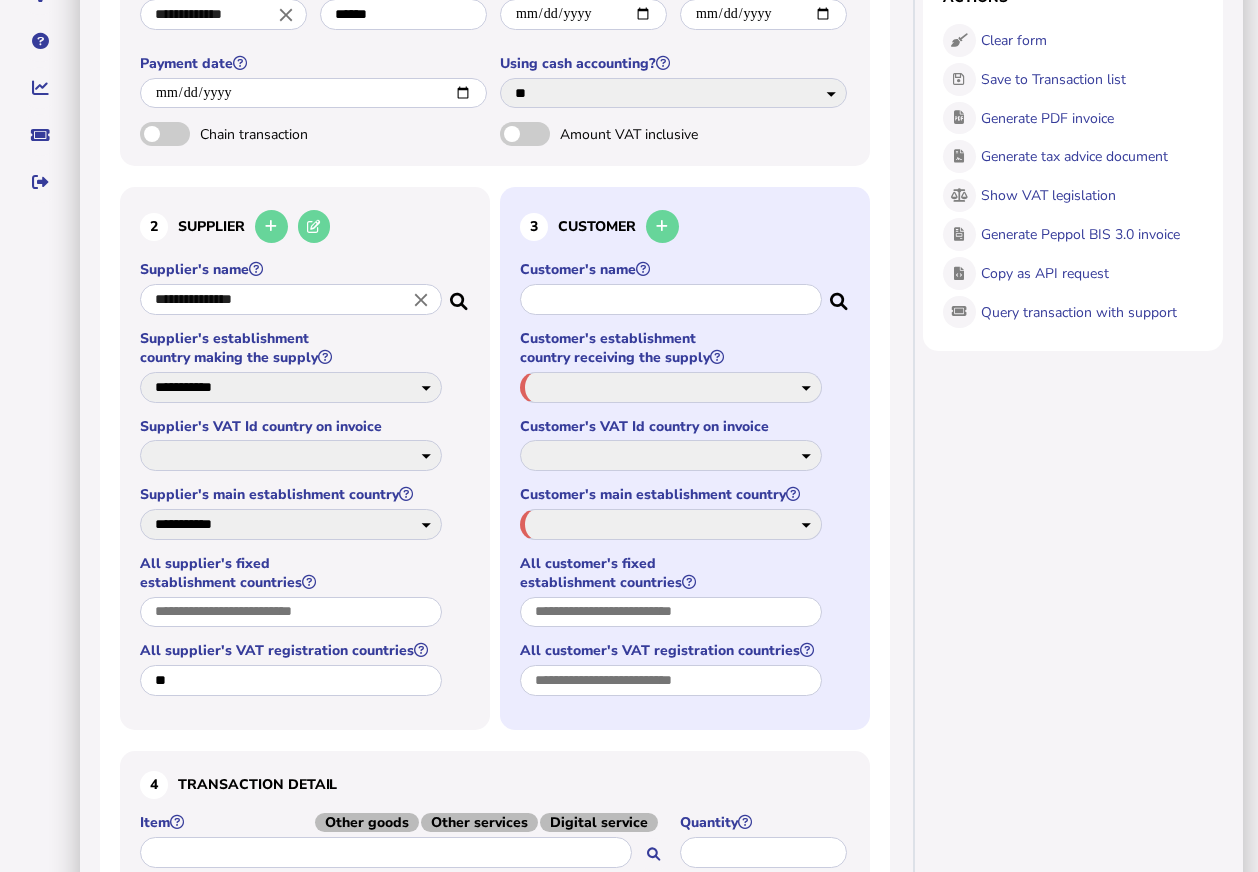 click at bounding box center (671, 299) 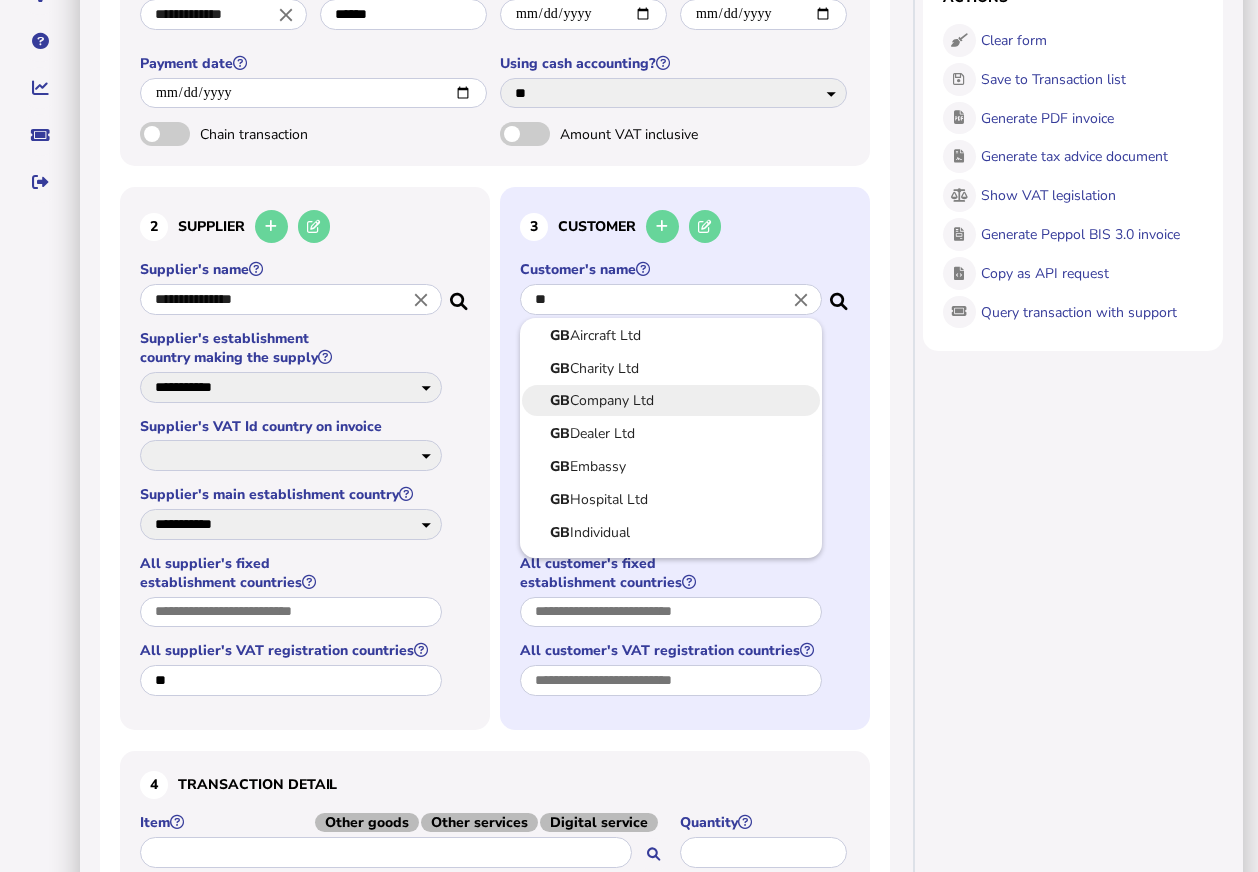 click on "GB  Company Ltd" at bounding box center [671, 400] 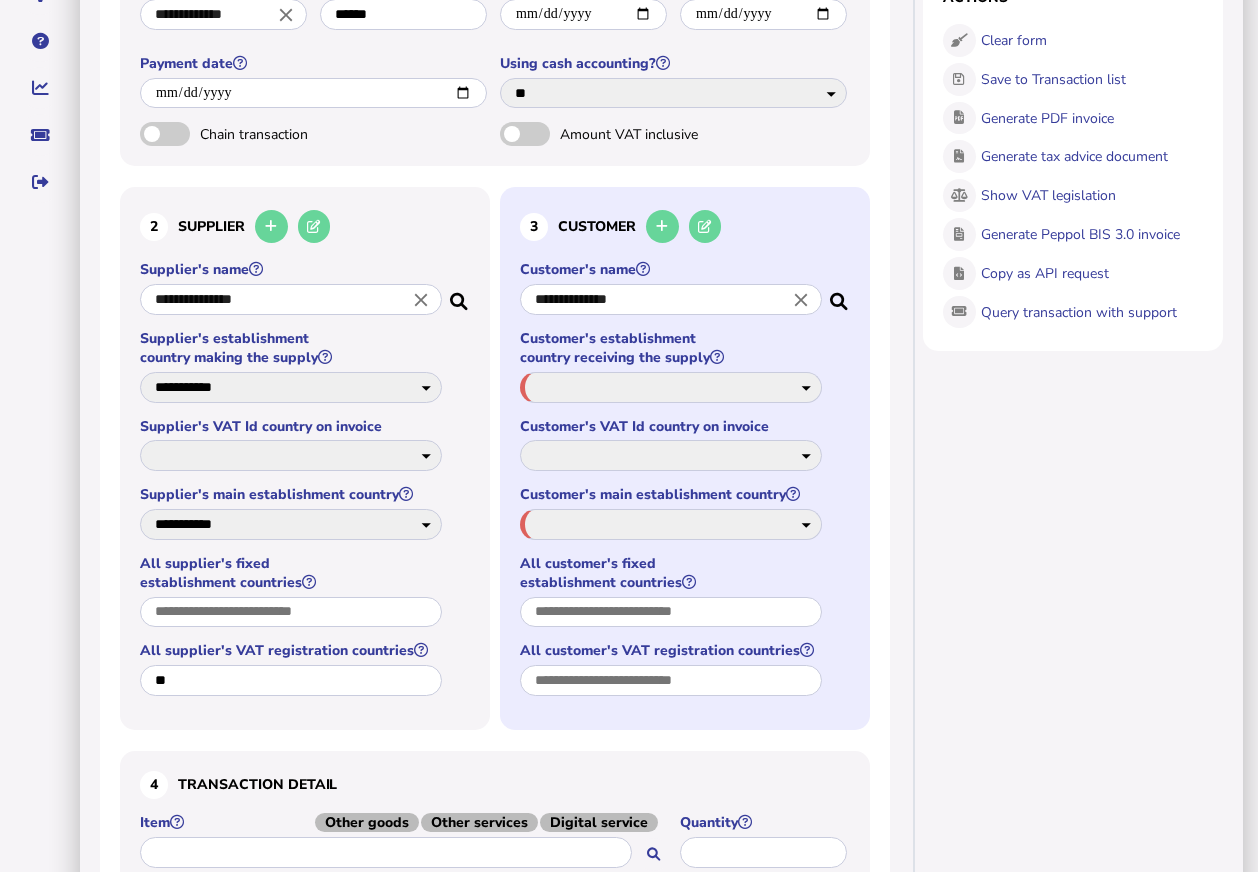 select on "**" 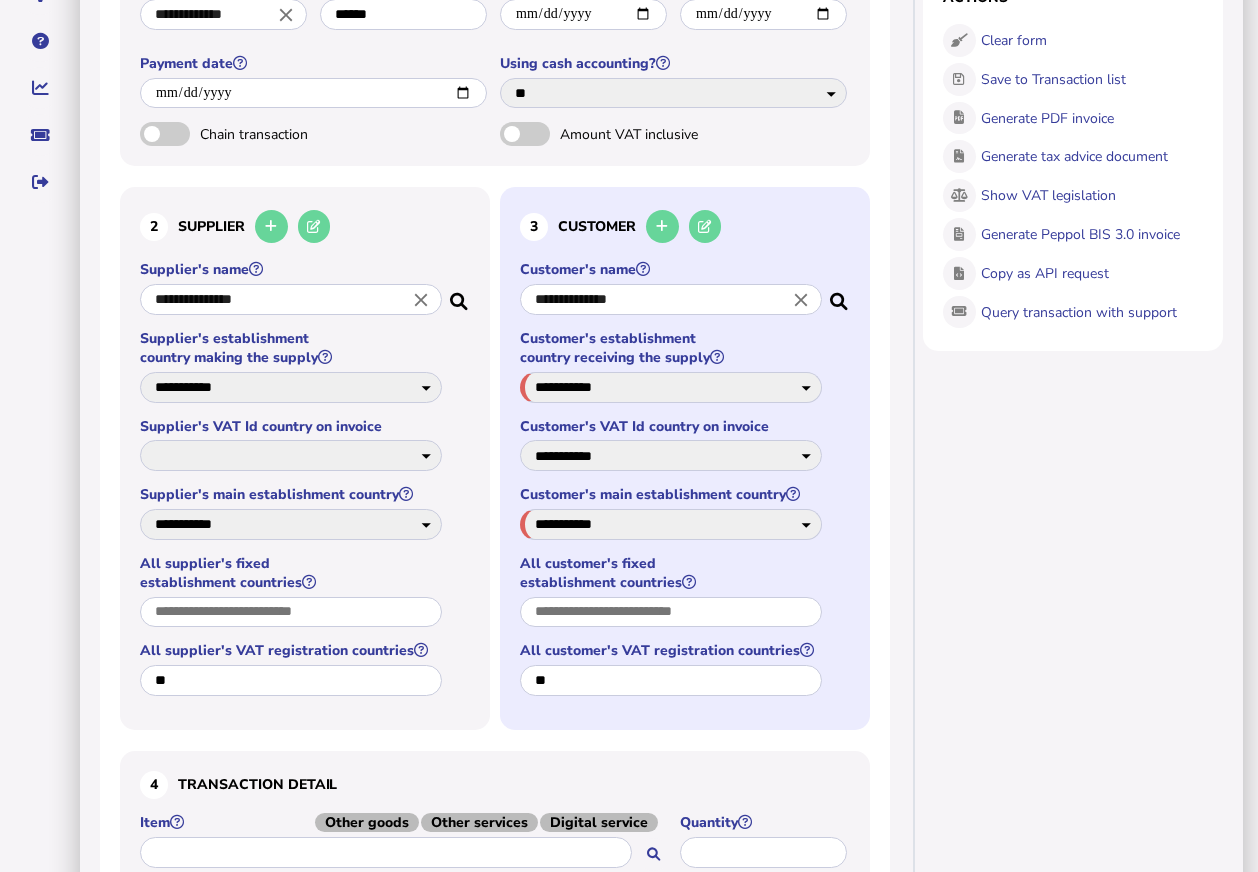 select on "**" 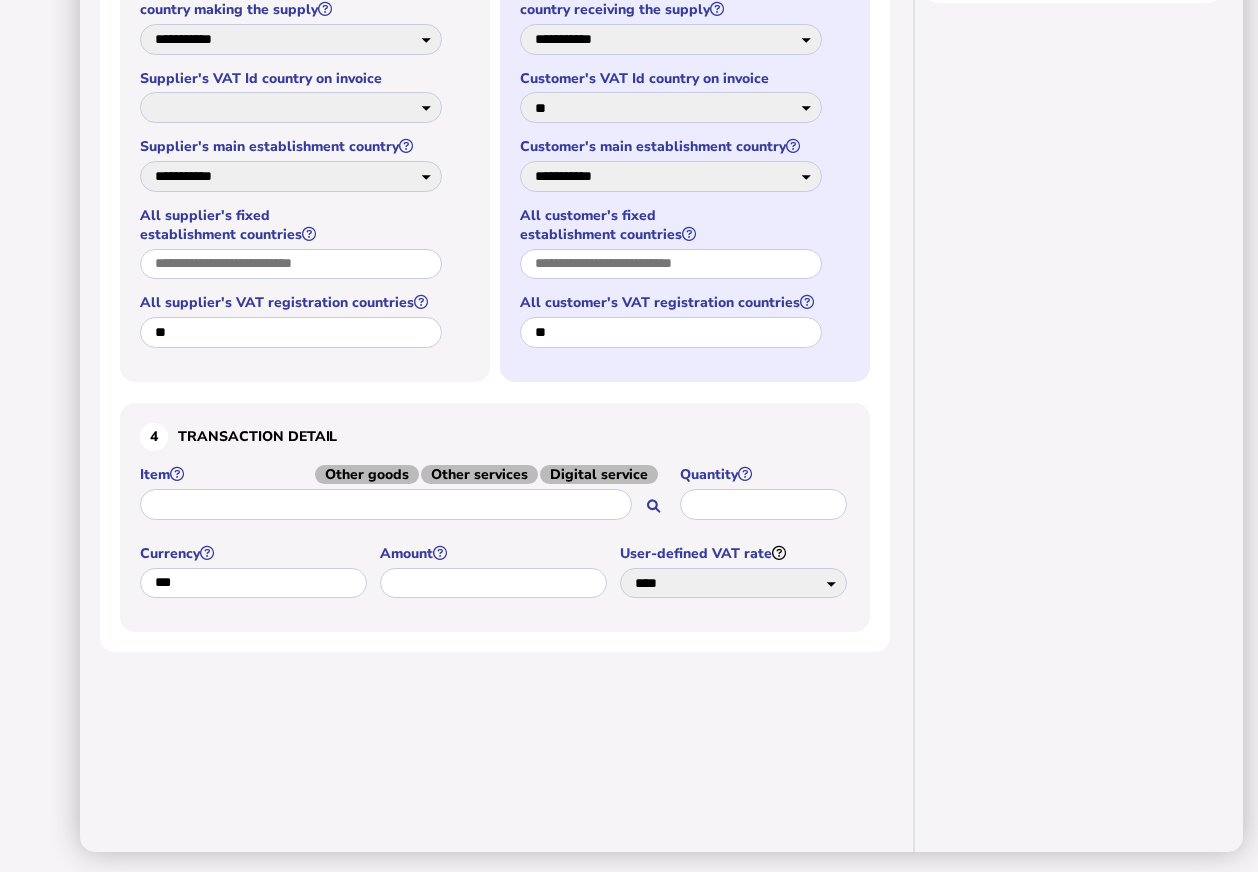 scroll, scrollTop: 800, scrollLeft: 0, axis: vertical 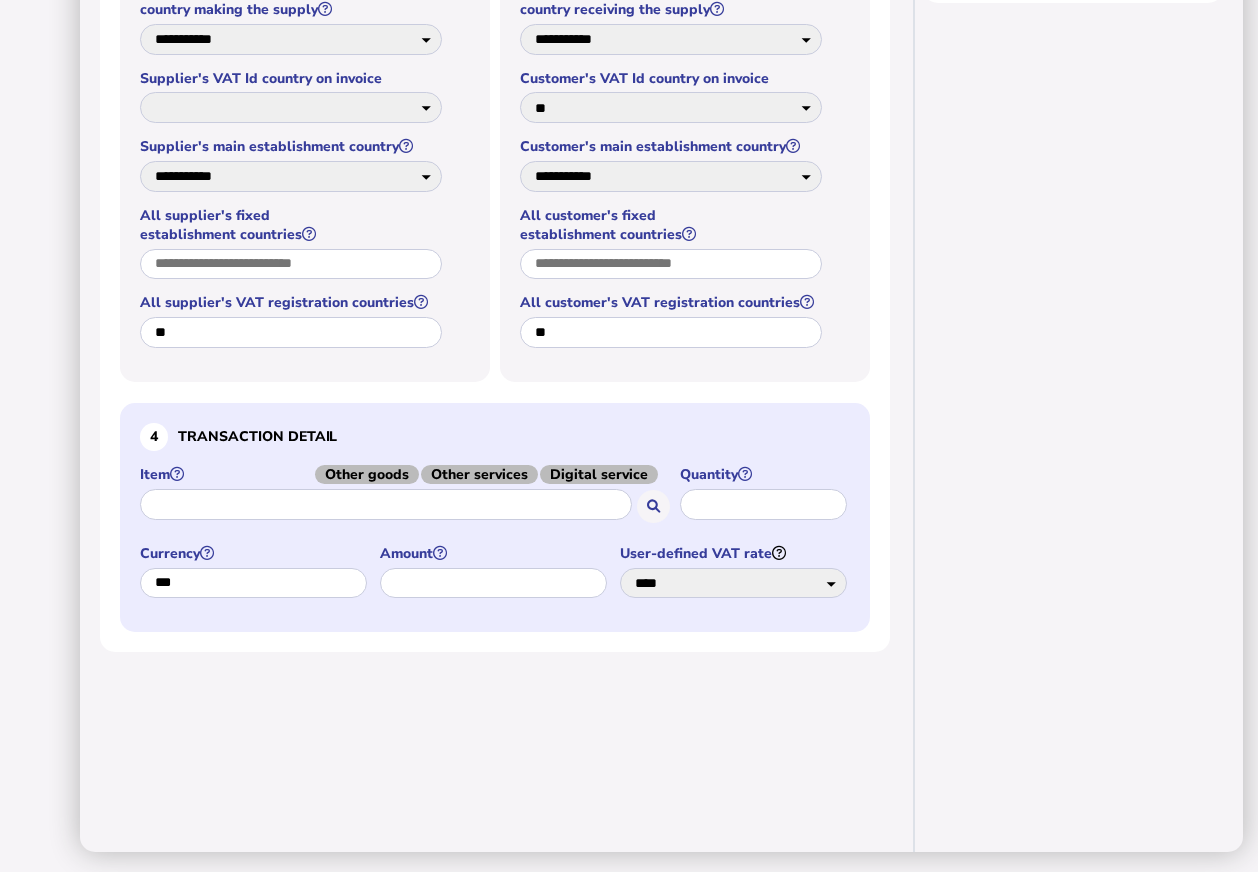 click at bounding box center (386, 504) 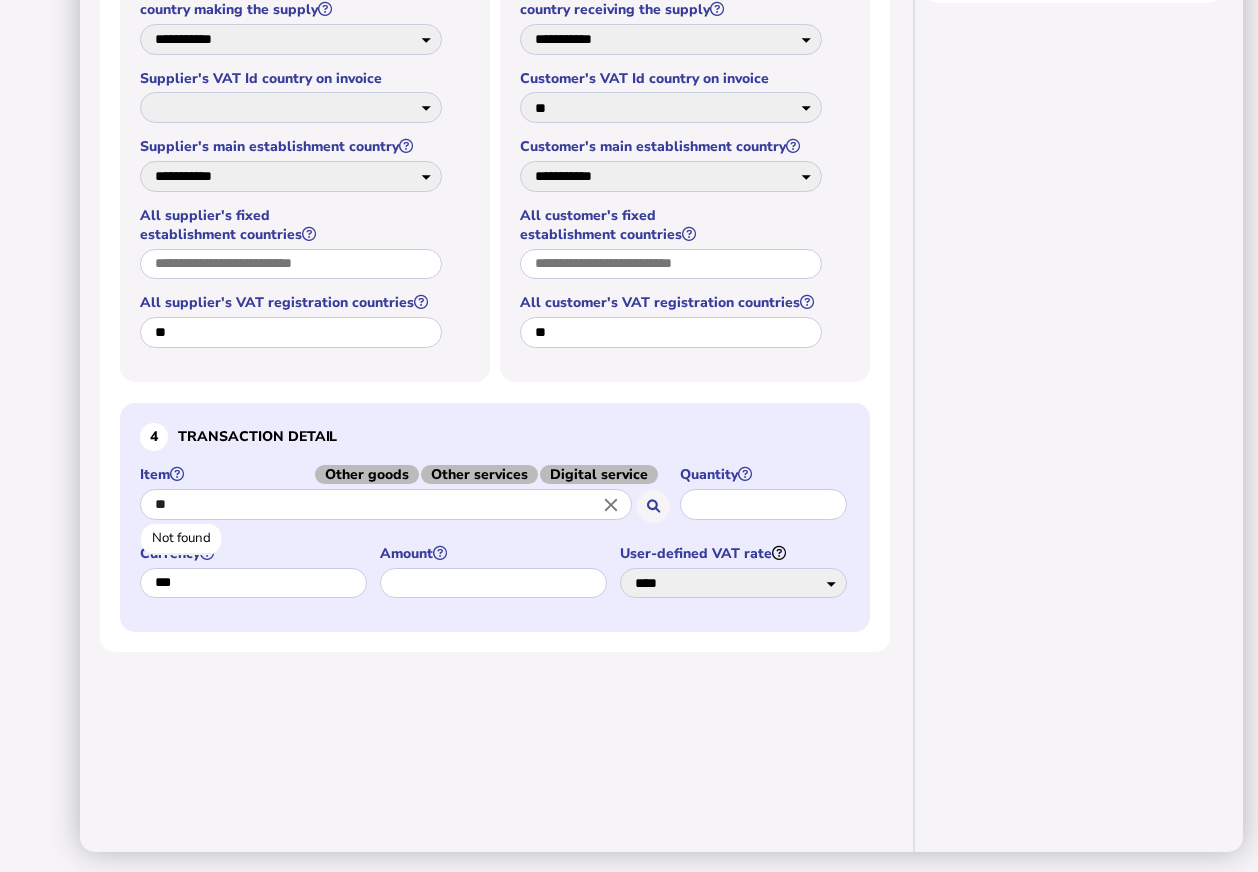 type on "*" 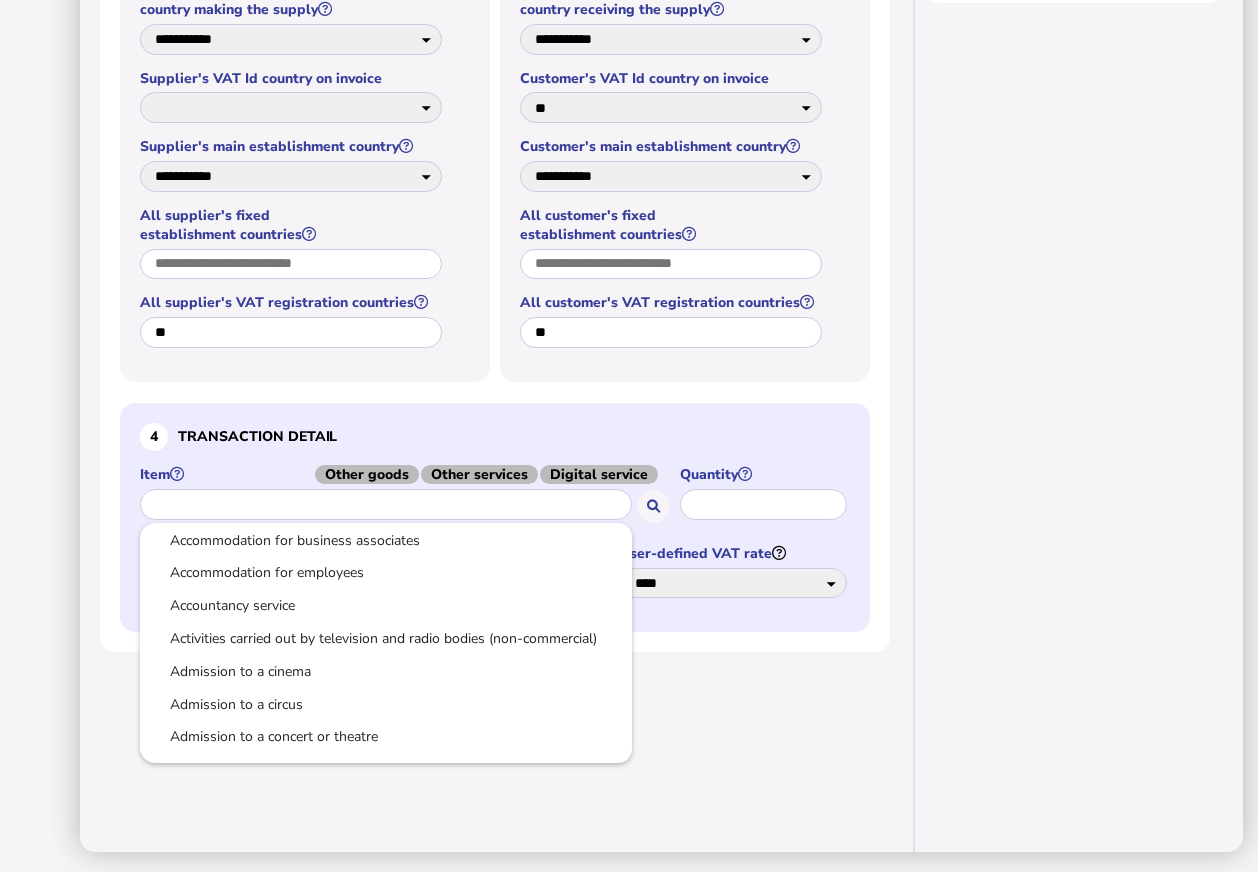scroll, scrollTop: 900, scrollLeft: 0, axis: vertical 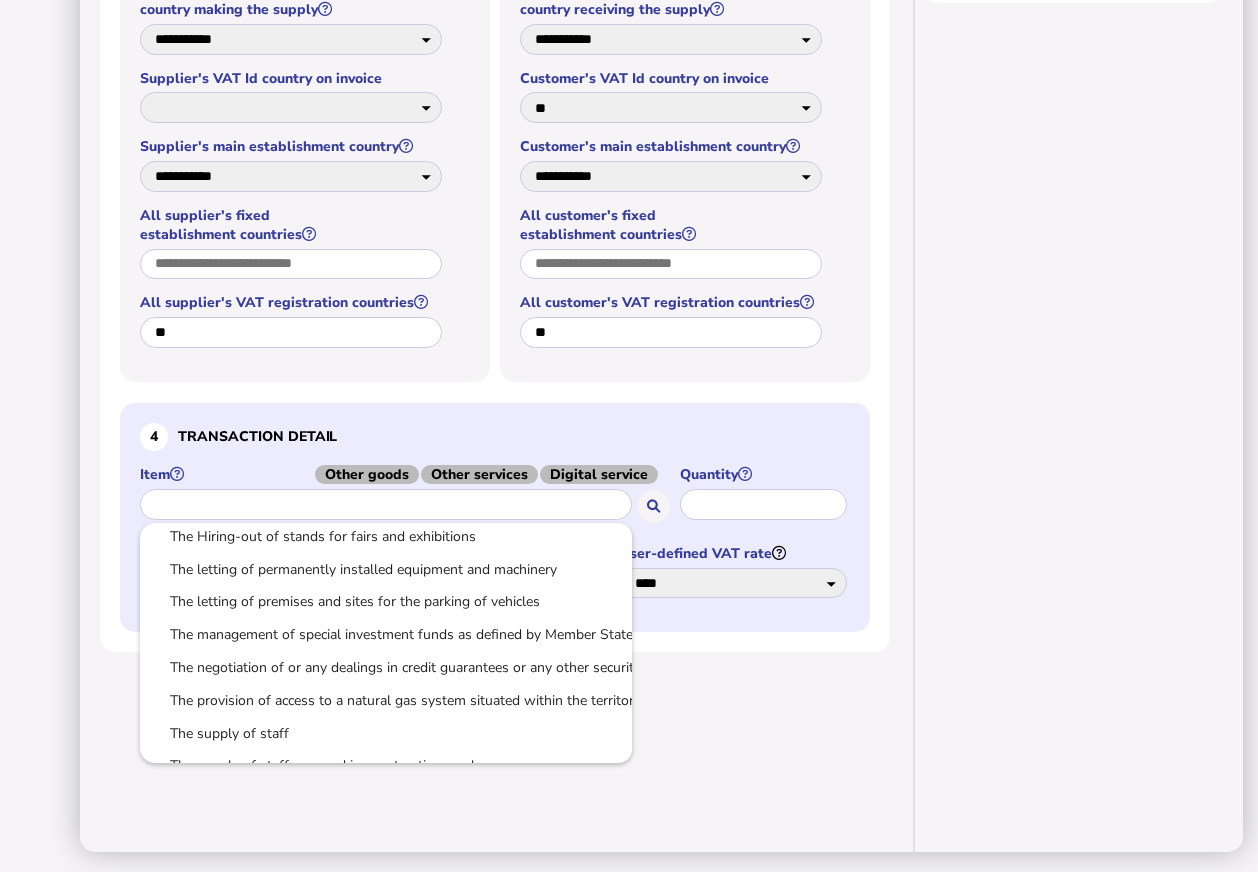 click at bounding box center [386, 504] 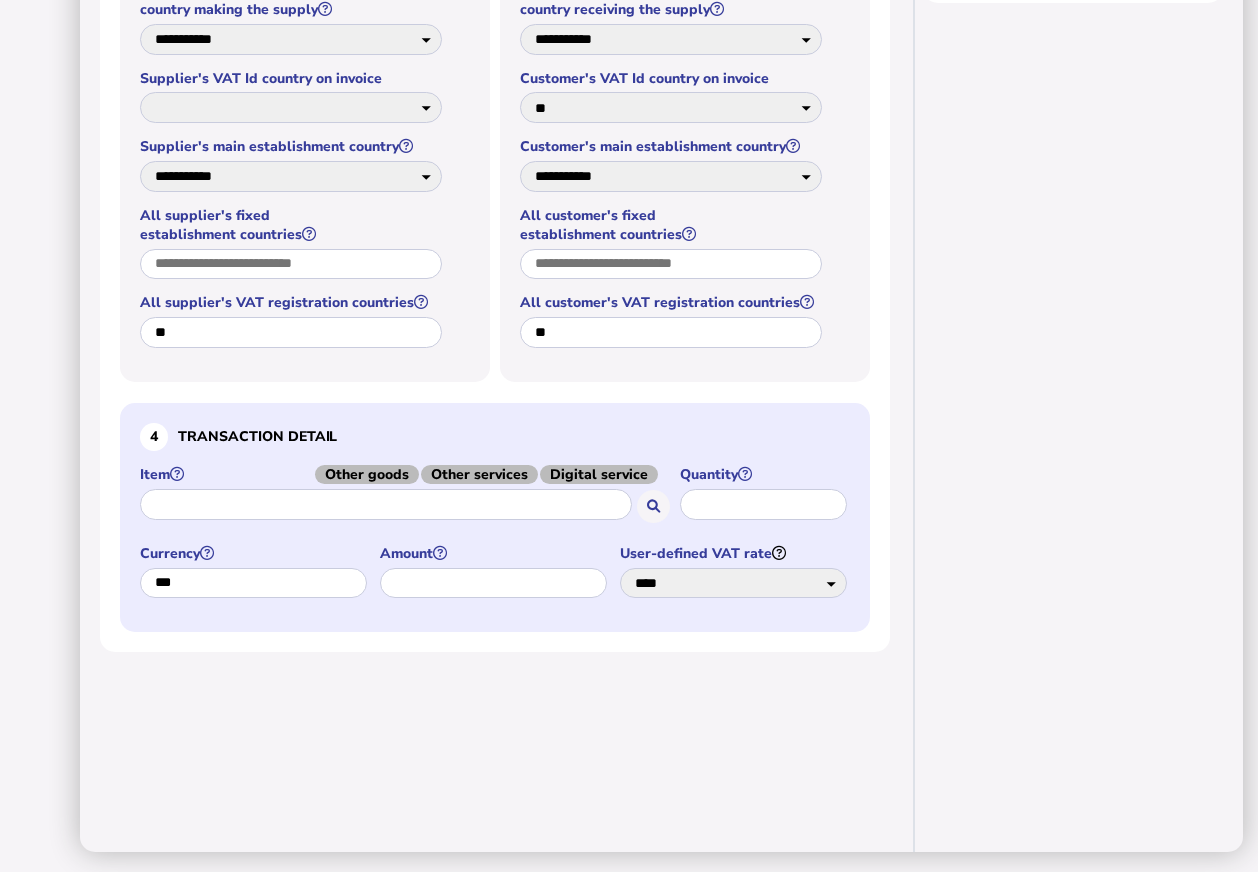 scroll, scrollTop: 0, scrollLeft: 0, axis: both 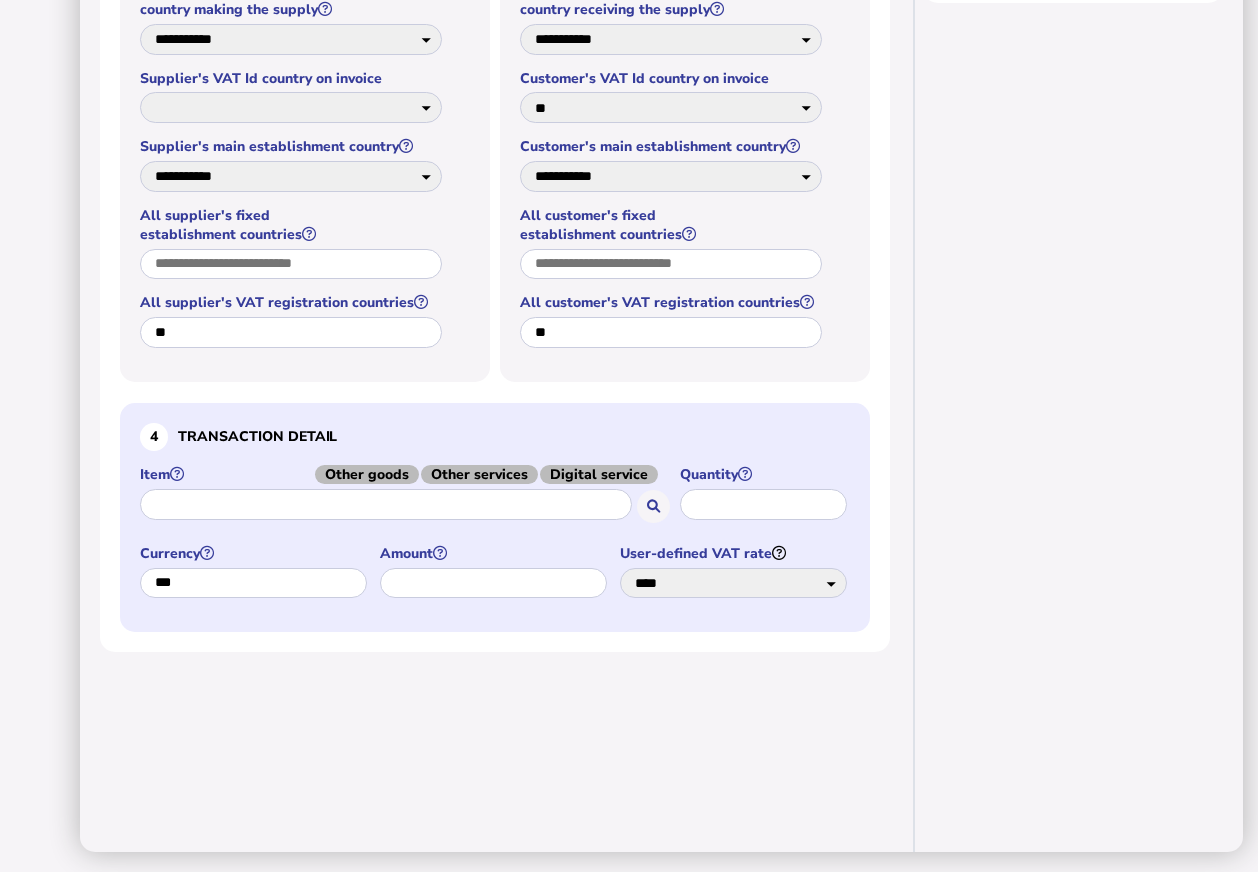click on "Other goods" at bounding box center (367, 474) 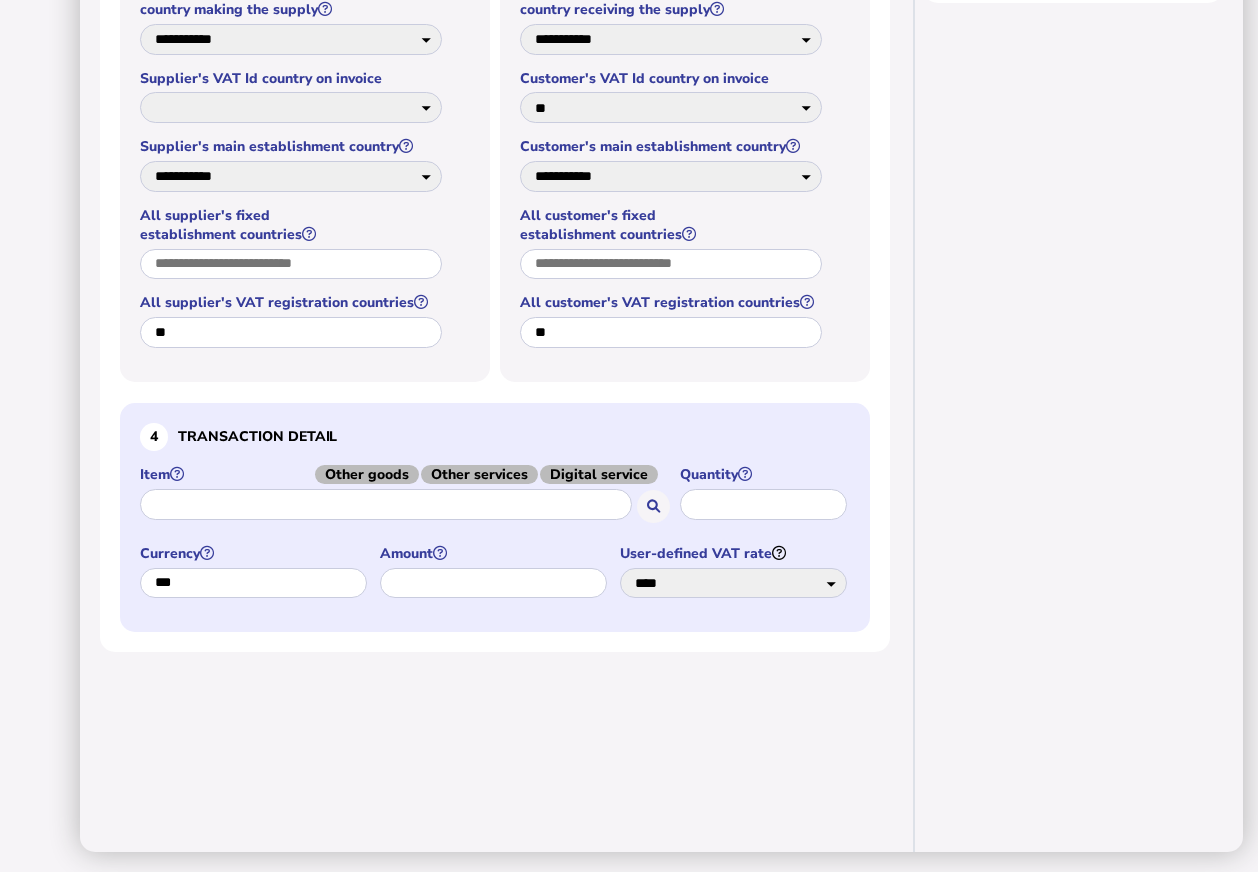 type on "**********" 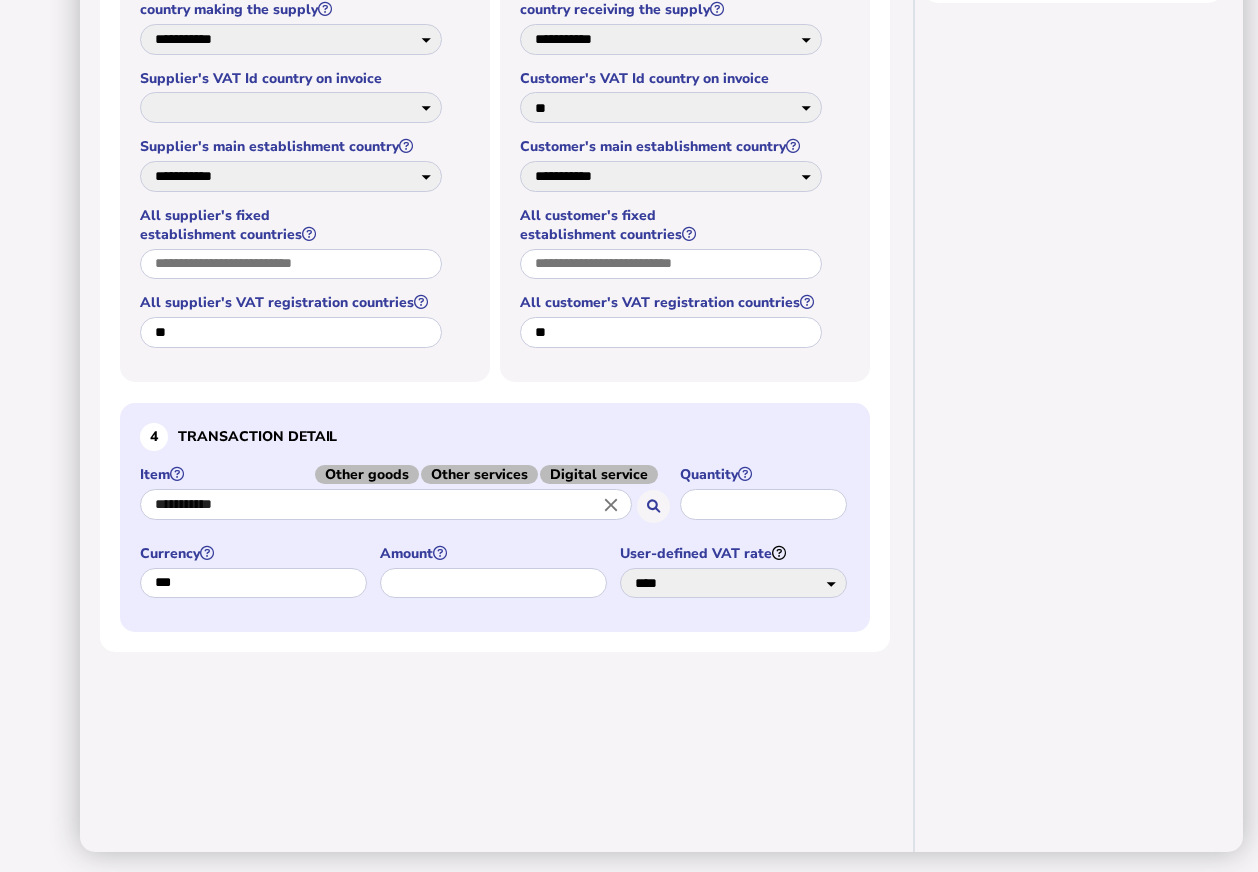 scroll, scrollTop: 911, scrollLeft: 0, axis: vertical 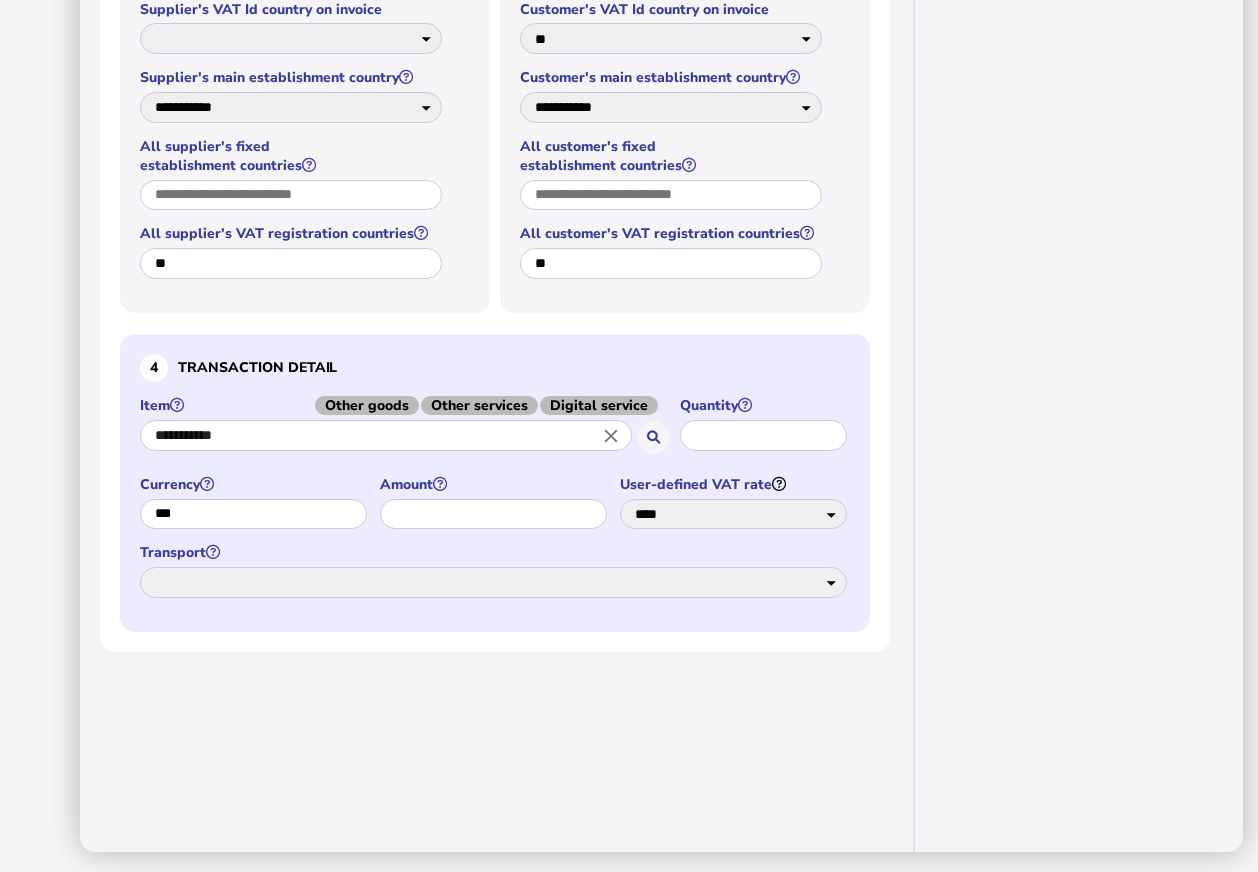 click on "User-defined VAT rate  **** * * * * * * * * *" at bounding box center [735, 509] 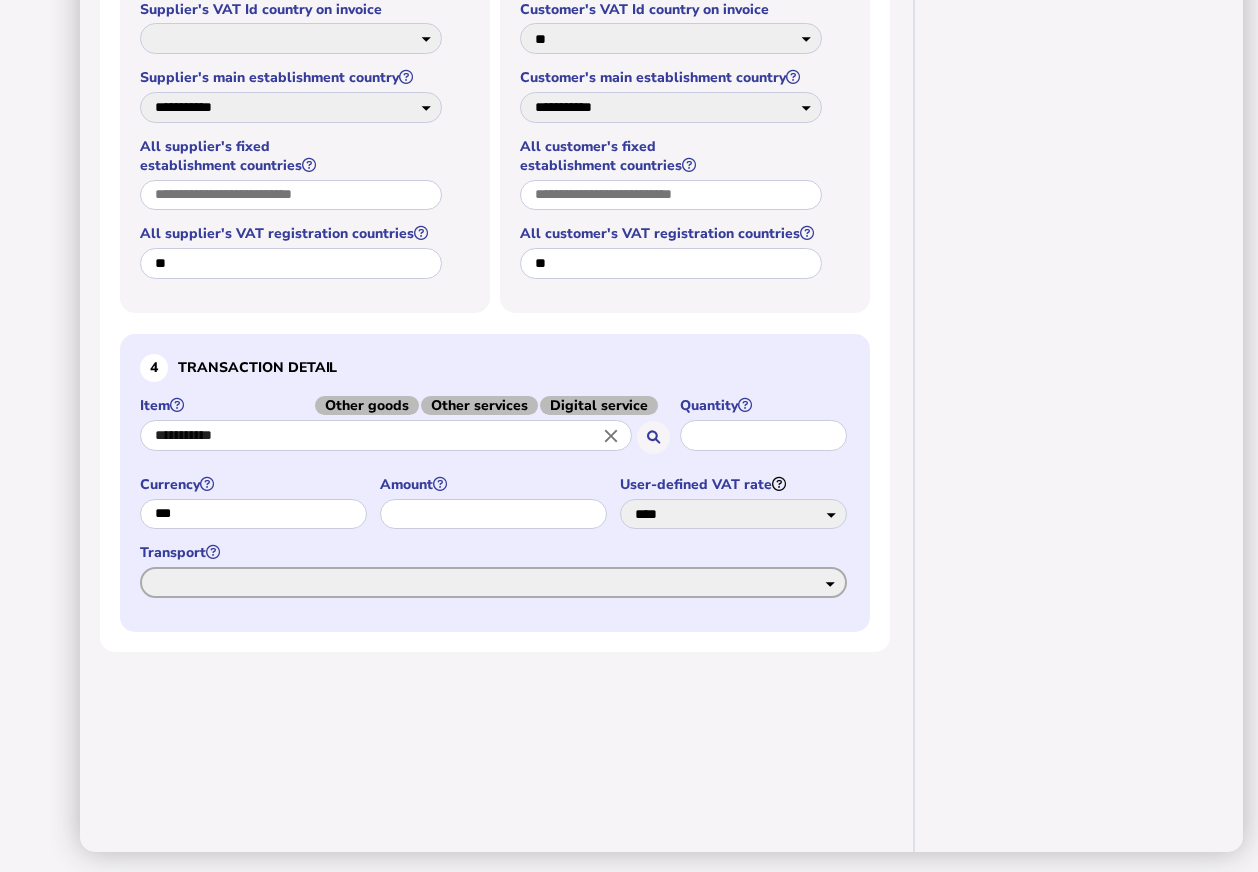 click on "**********" at bounding box center (493, 582) 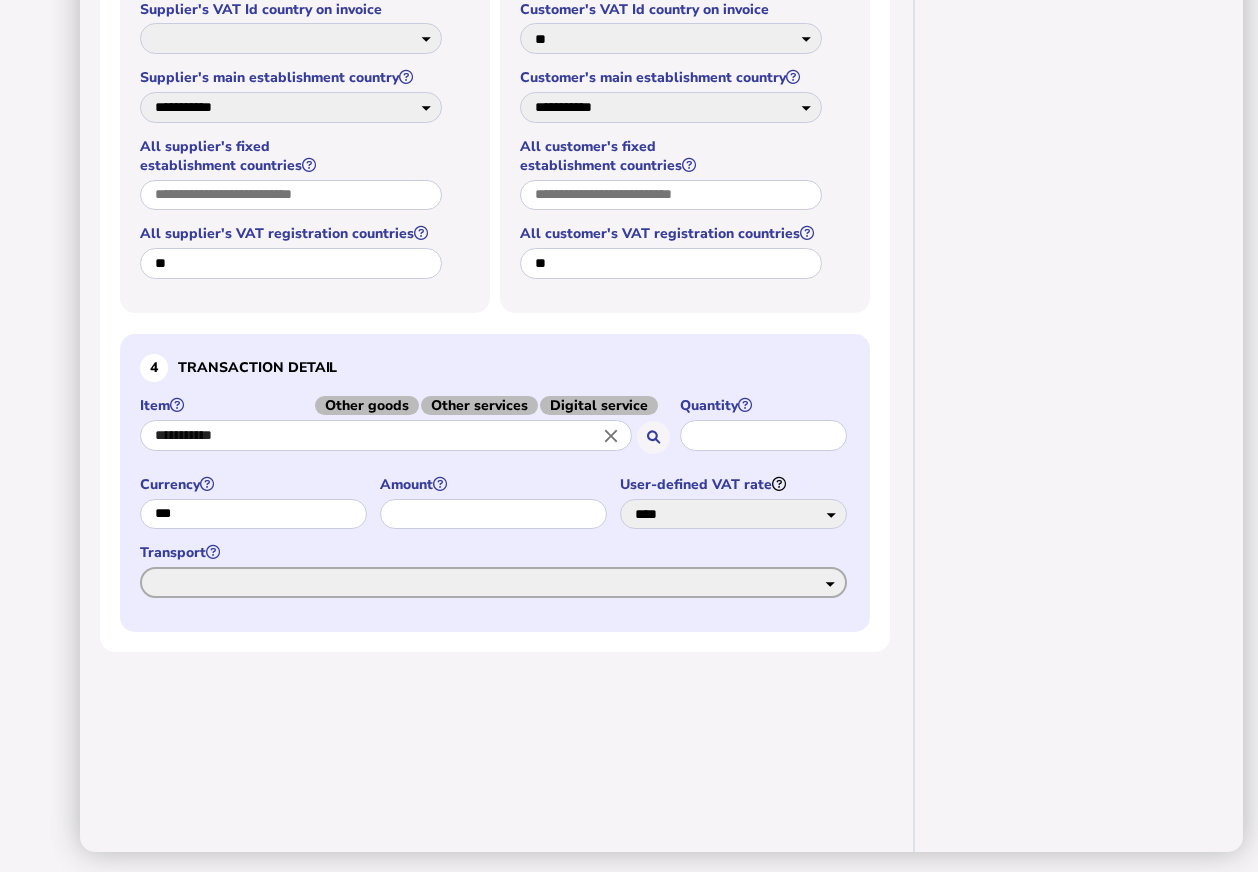 select on "******" 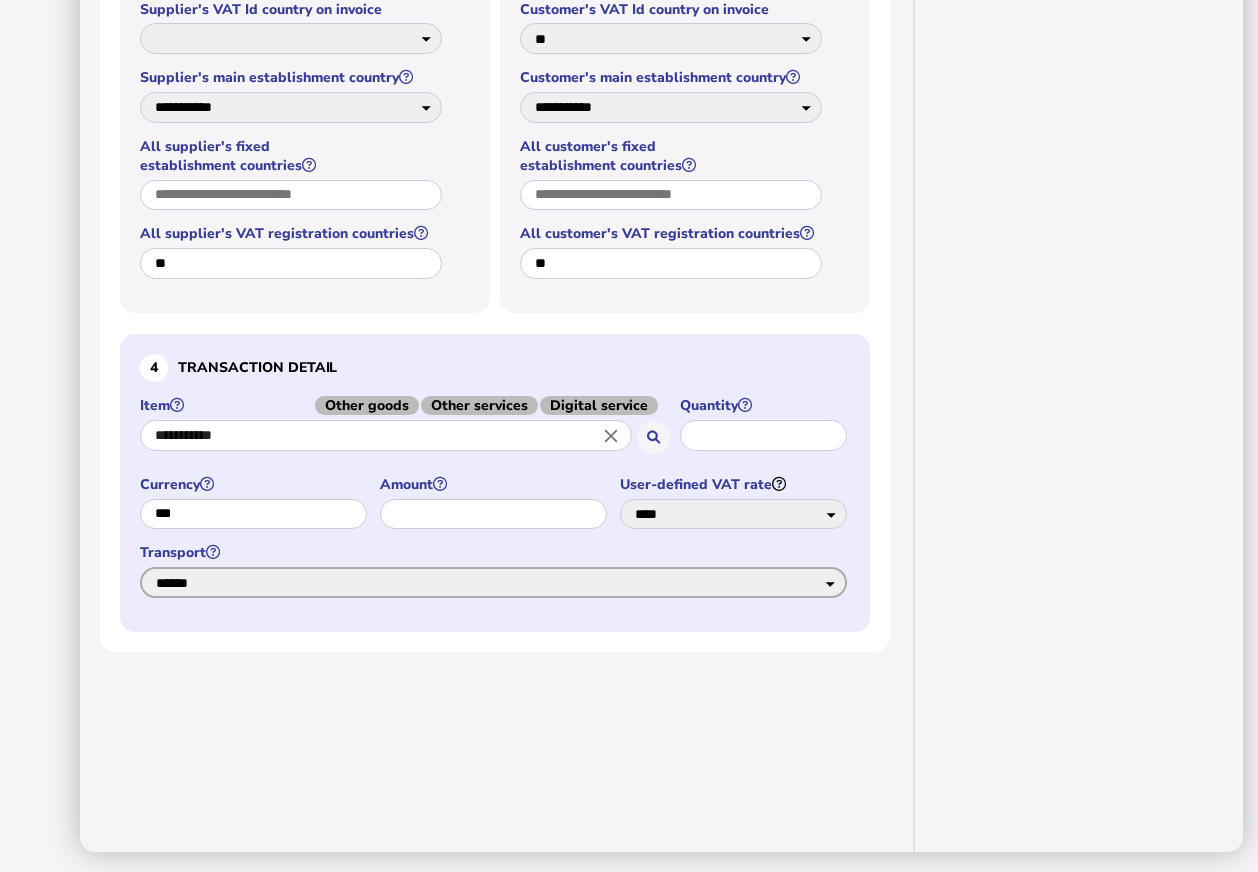 click on "**********" at bounding box center (493, 582) 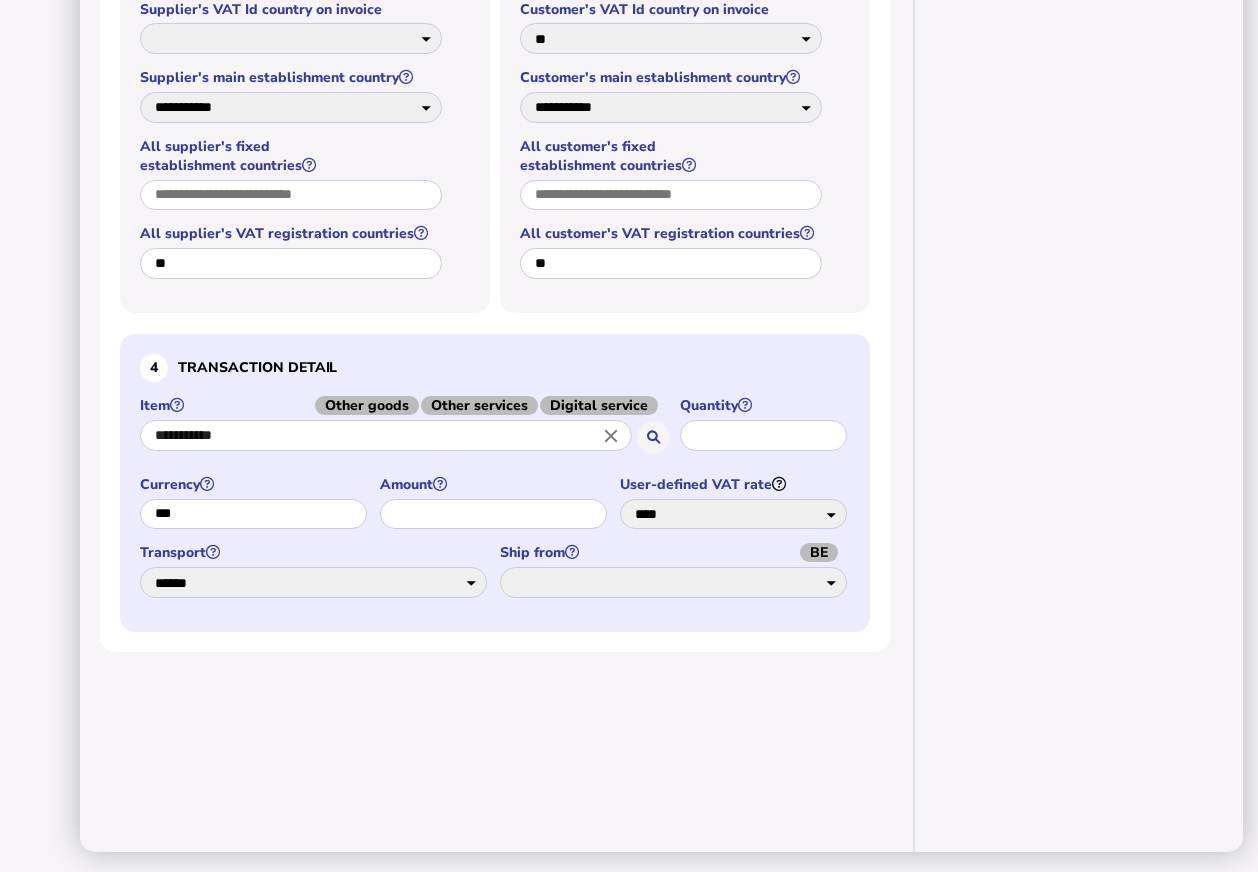 click on "BE" at bounding box center [819, 552] 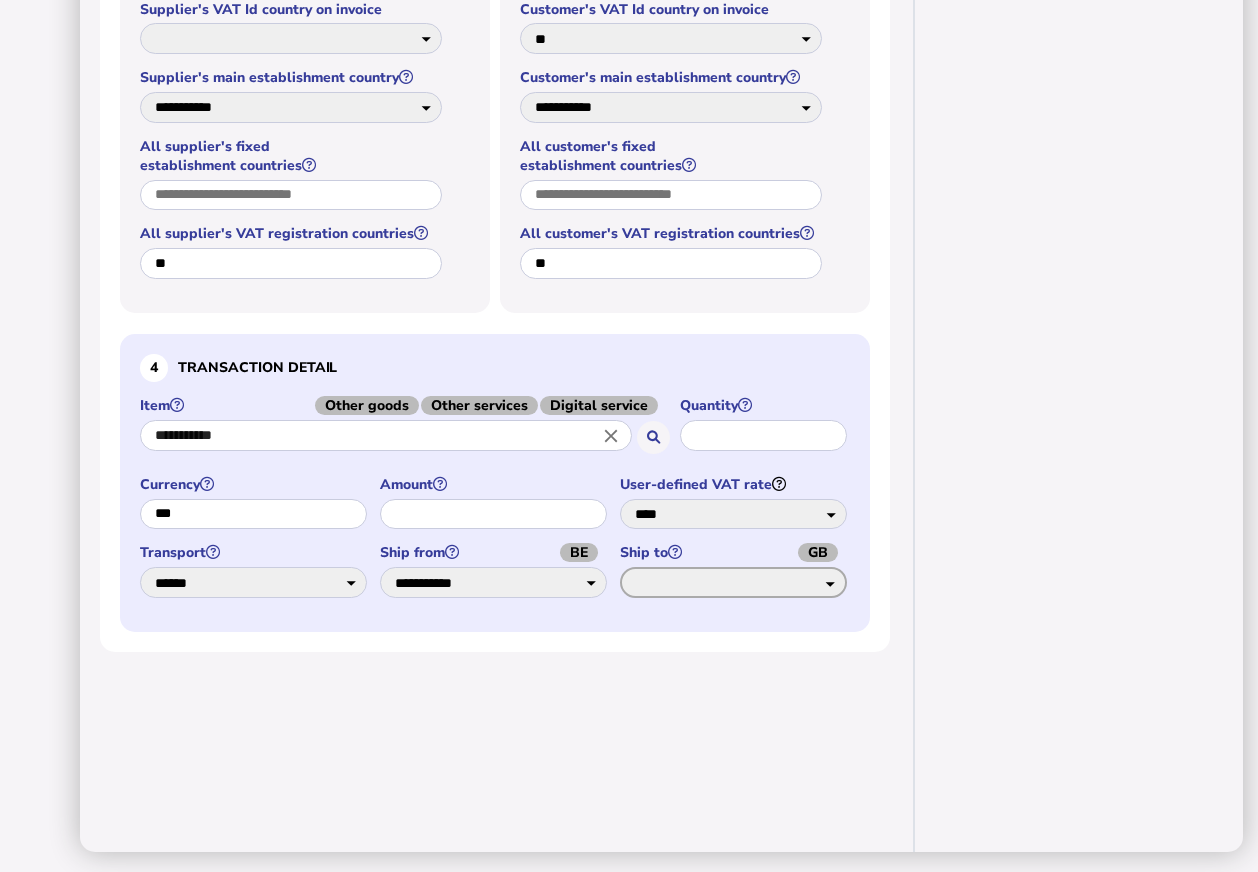 click on "**********" at bounding box center [733, 582] 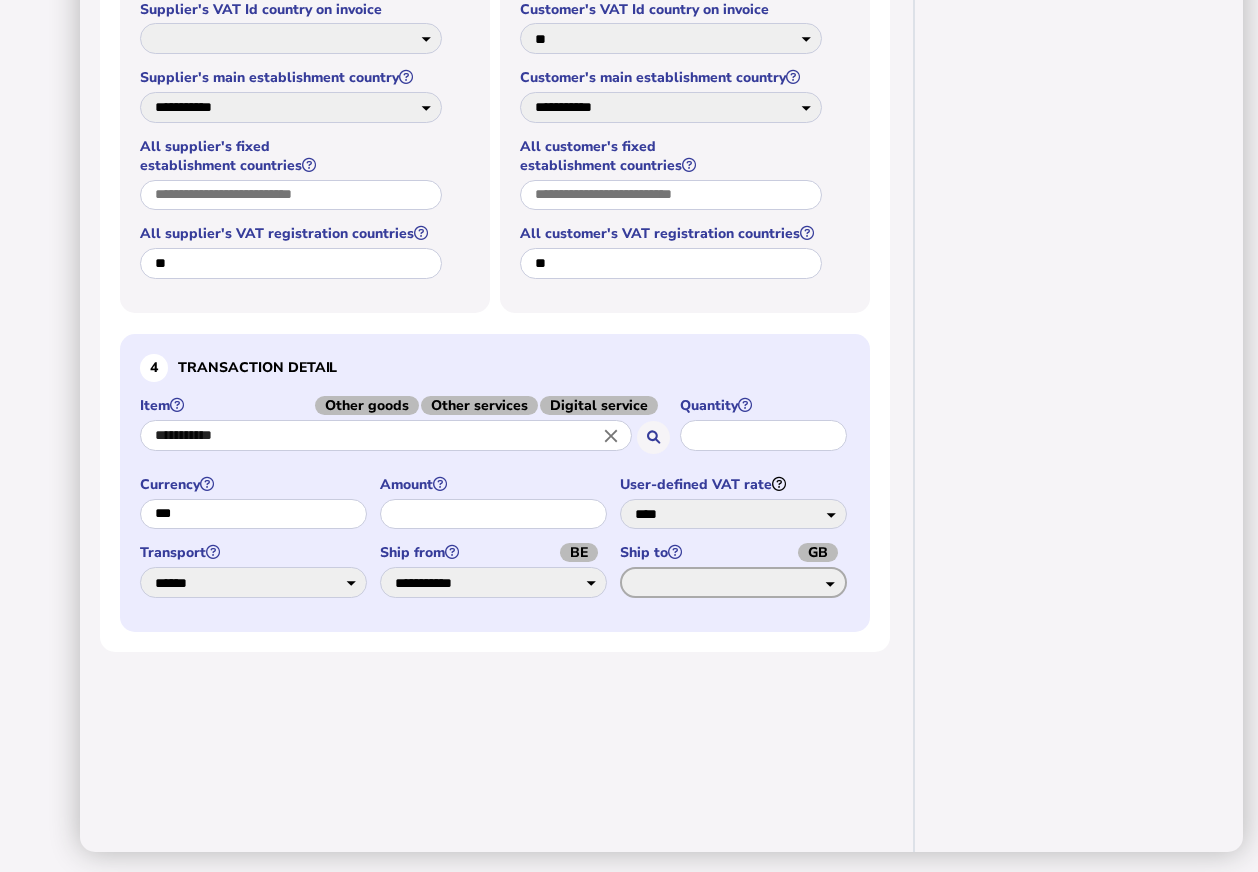 select on "**" 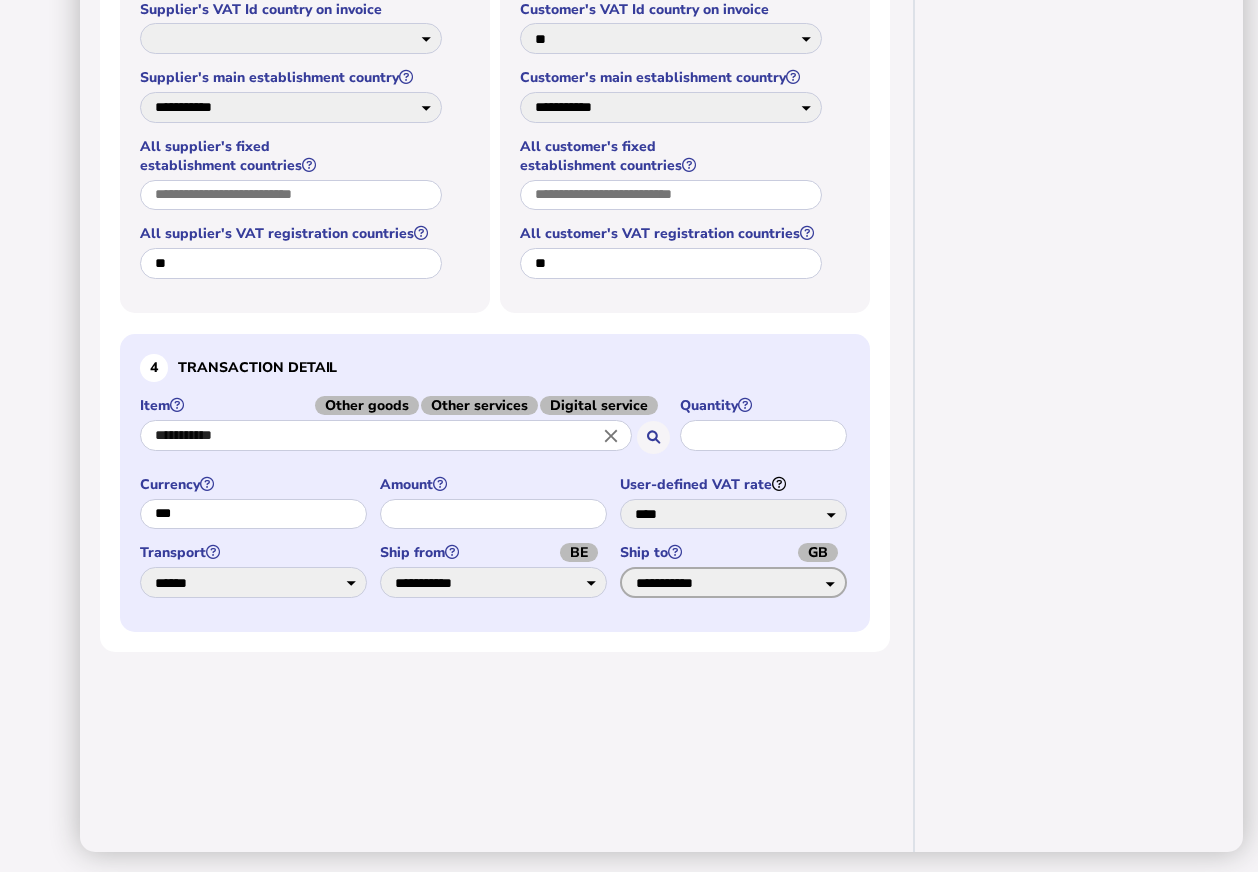 click on "**********" at bounding box center (733, 582) 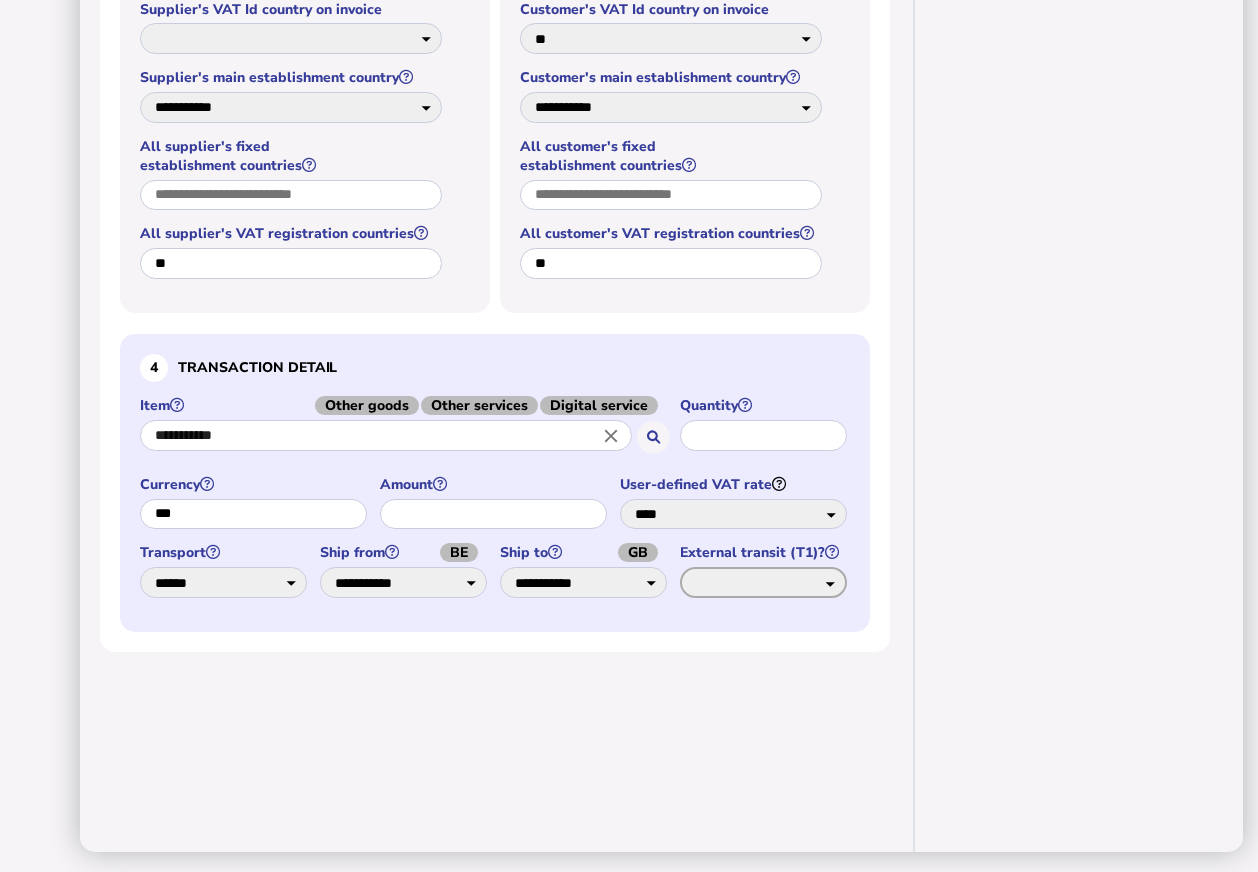 click on "*** **" at bounding box center [763, 582] 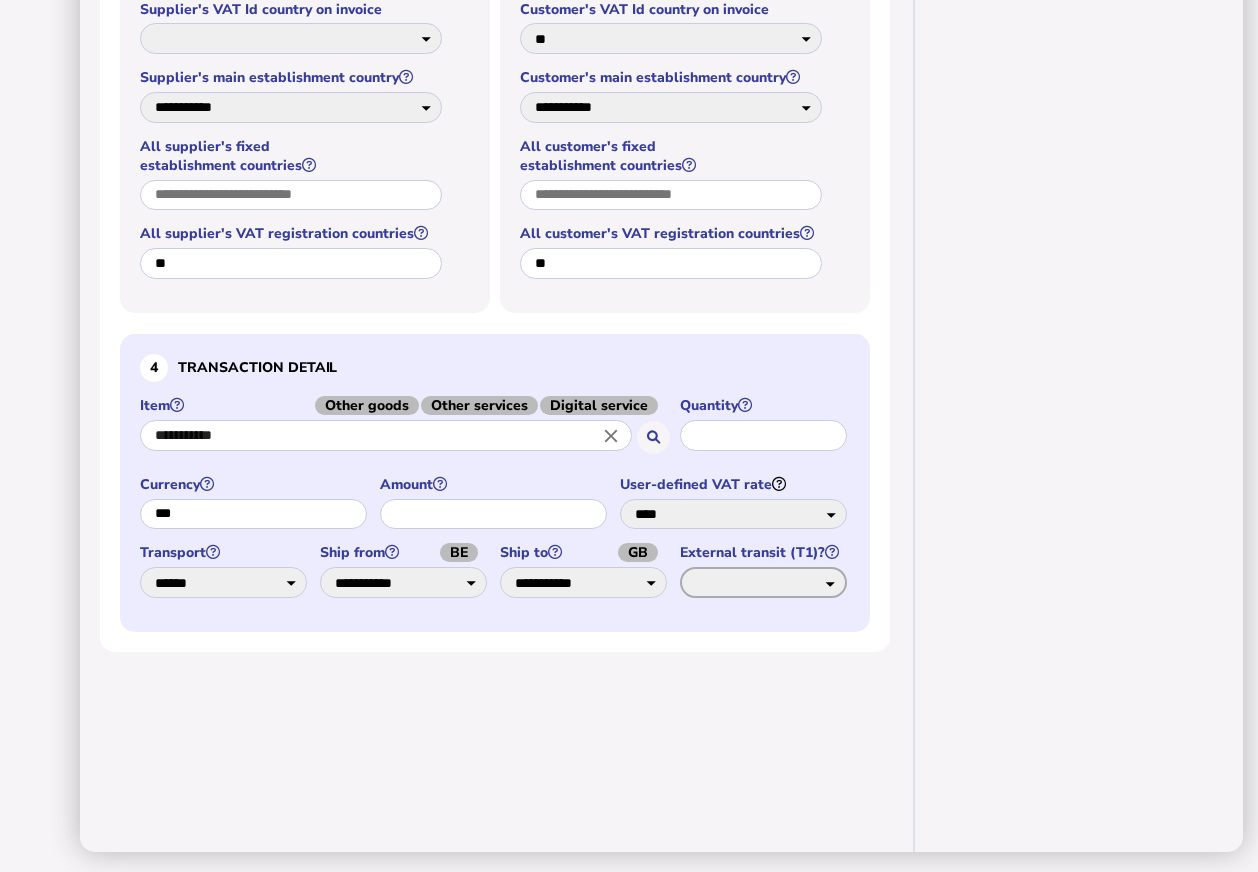 select on "*****" 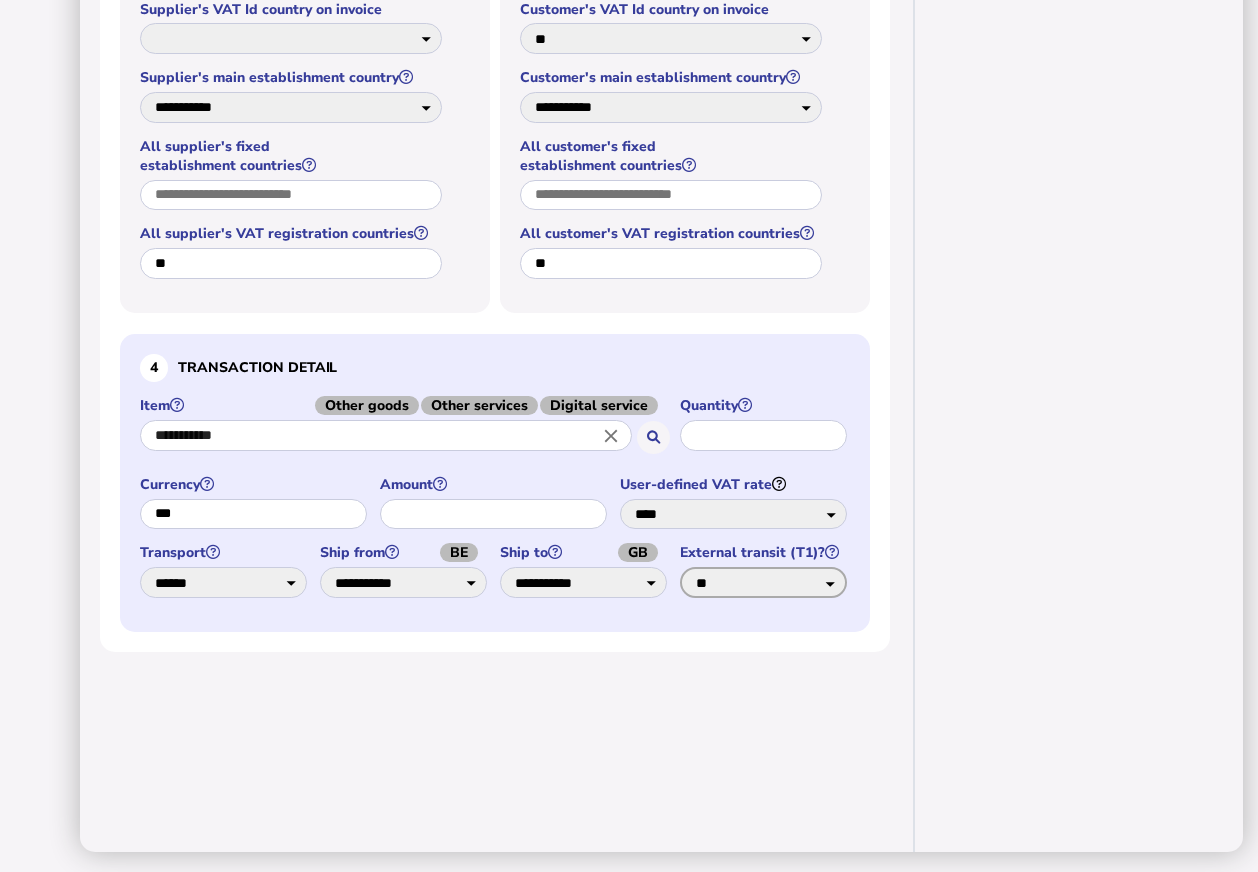 click on "*** **" at bounding box center [763, 582] 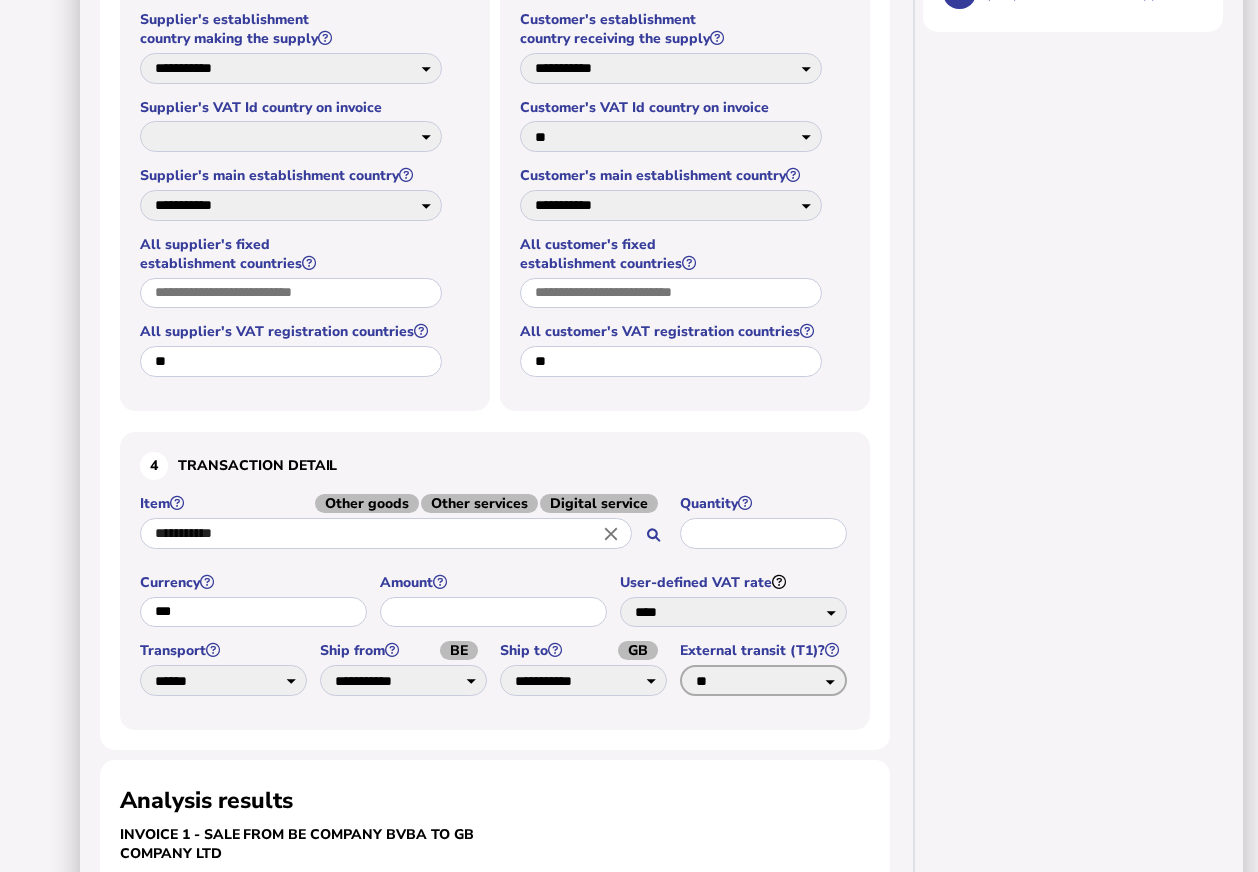 scroll, scrollTop: 519, scrollLeft: 0, axis: vertical 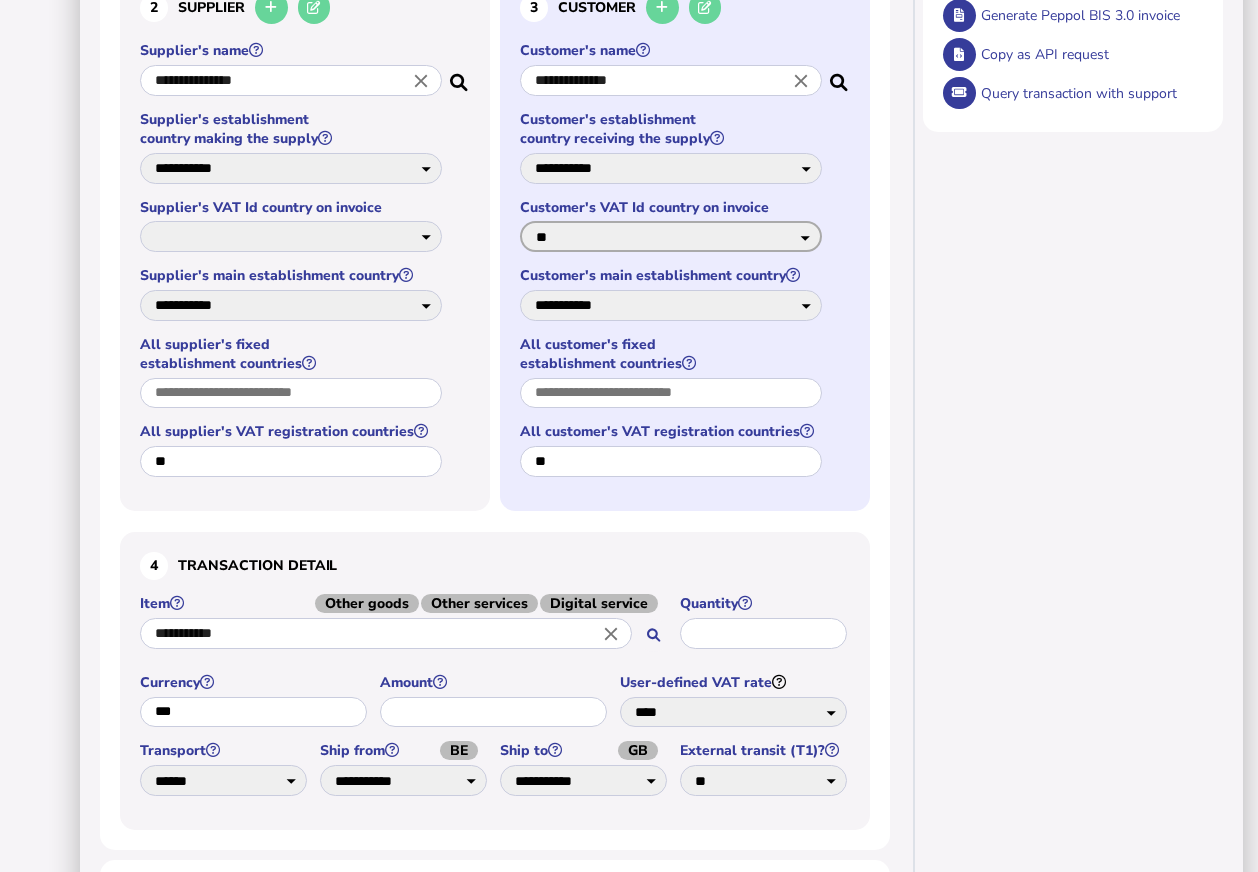 click on "**" at bounding box center [671, 236] 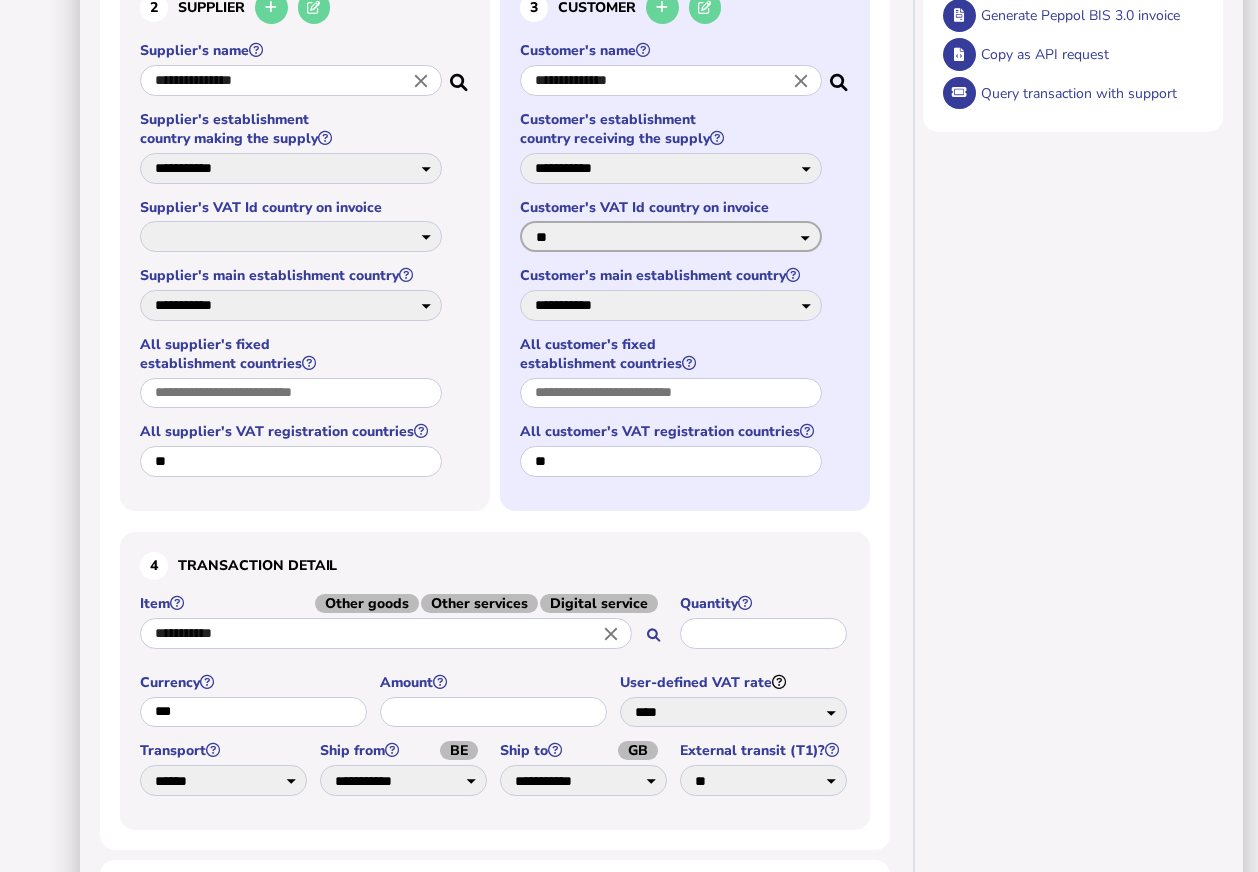 click on "**" at bounding box center (671, 236) 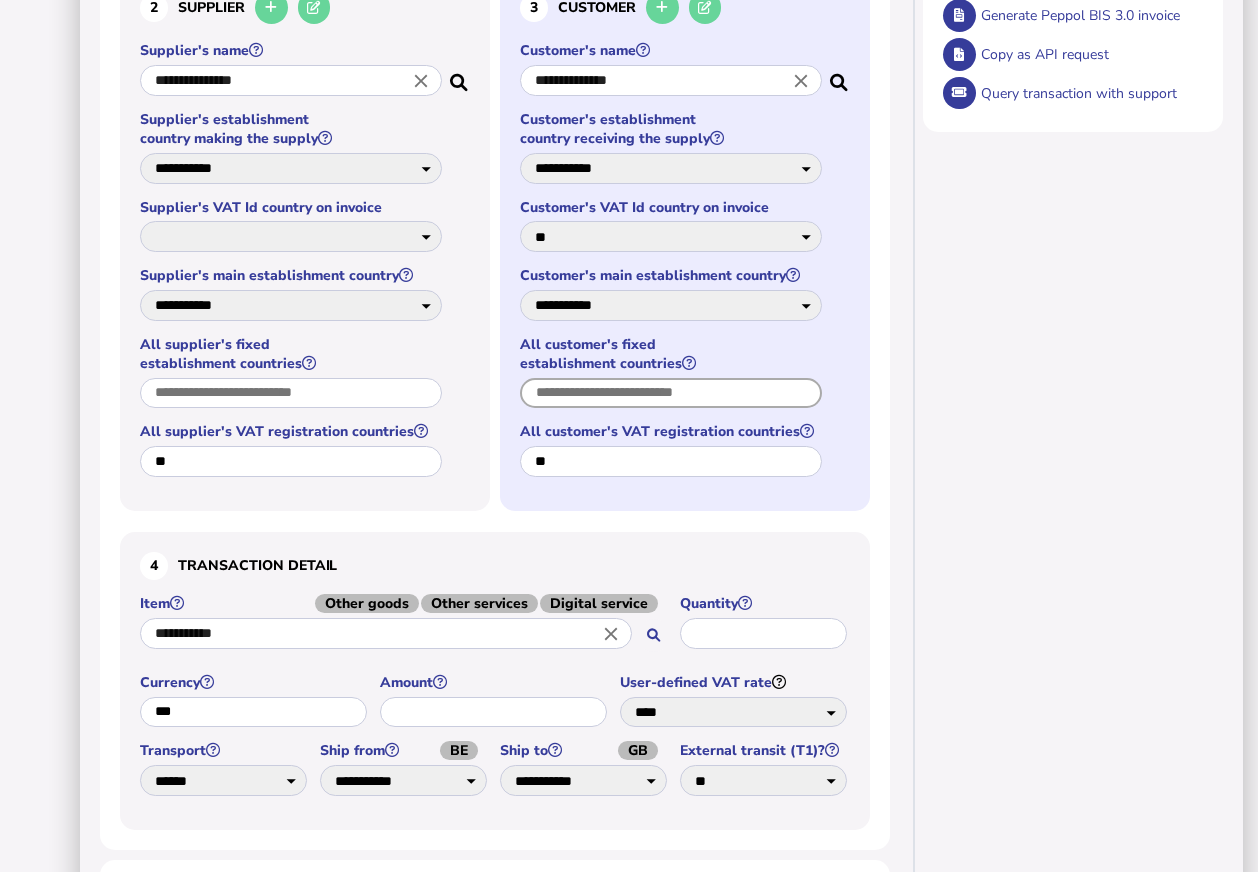 click at bounding box center [671, 393] 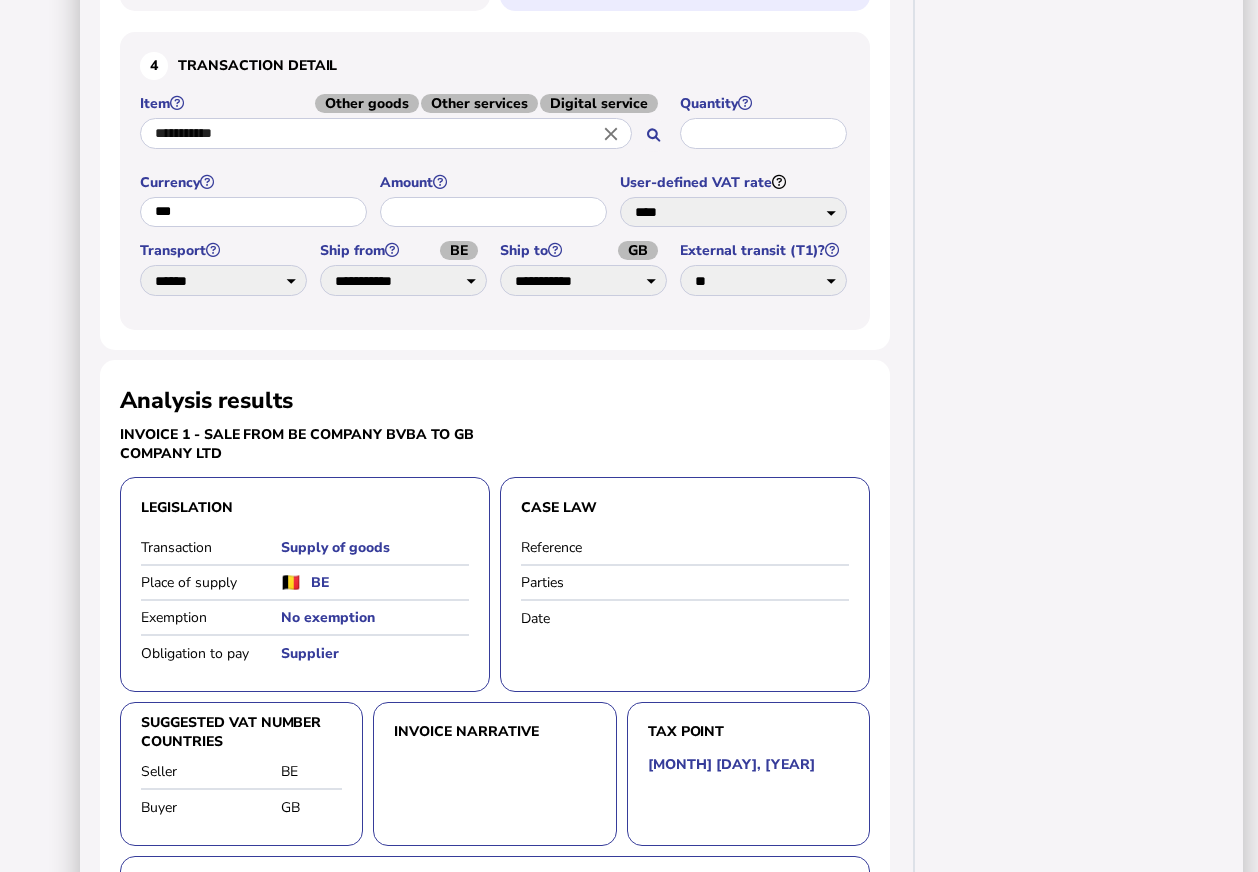 scroll, scrollTop: 919, scrollLeft: 0, axis: vertical 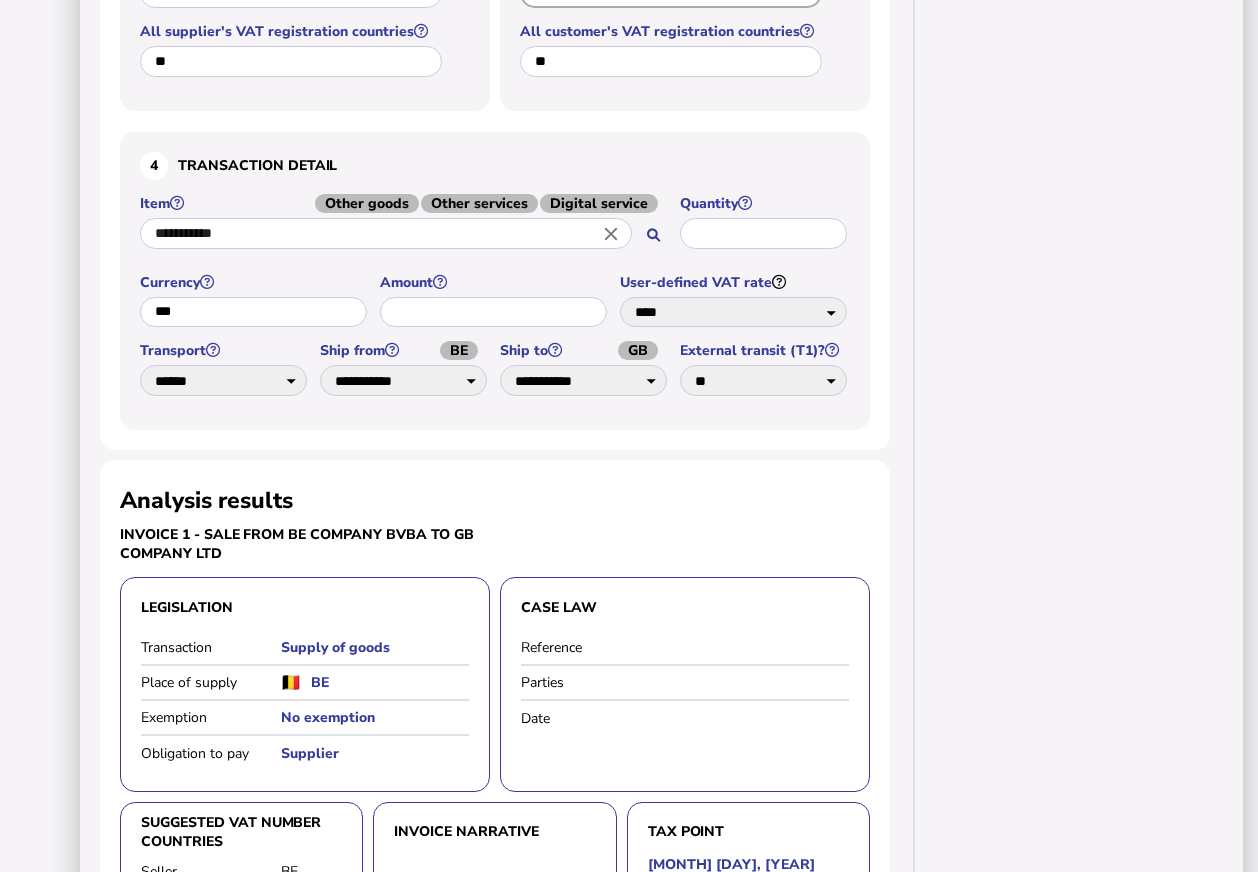 type on "**" 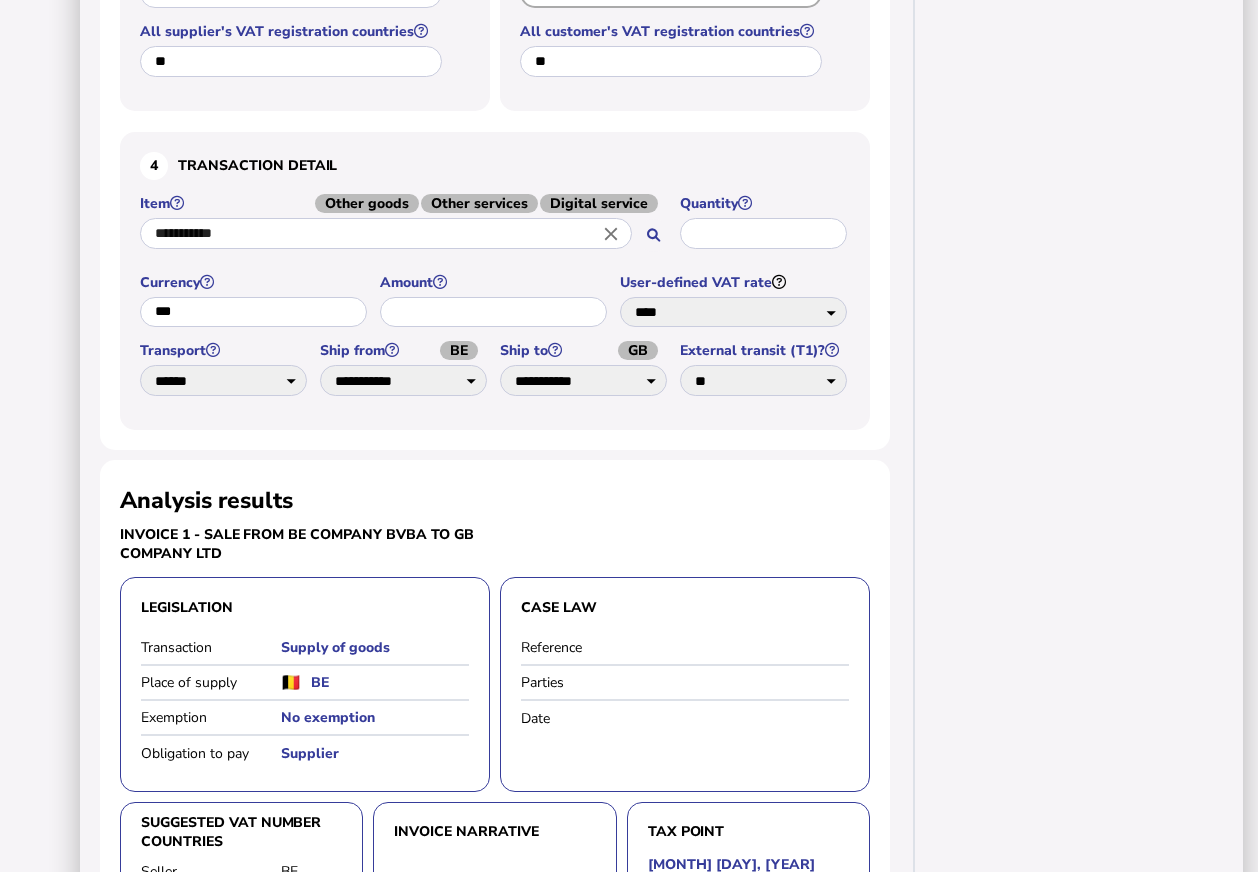 click at bounding box center [271, -393] 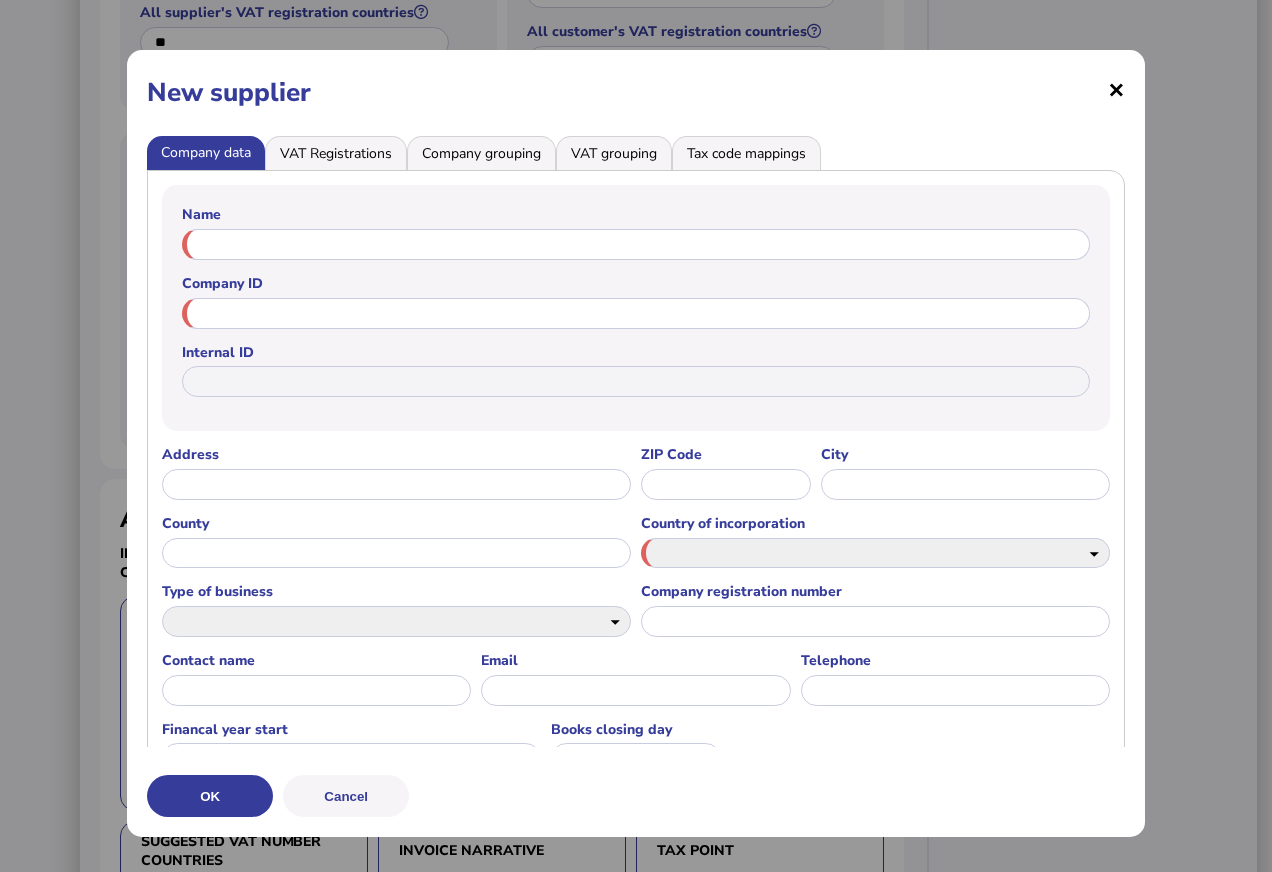 click on "×" at bounding box center (0, 0) 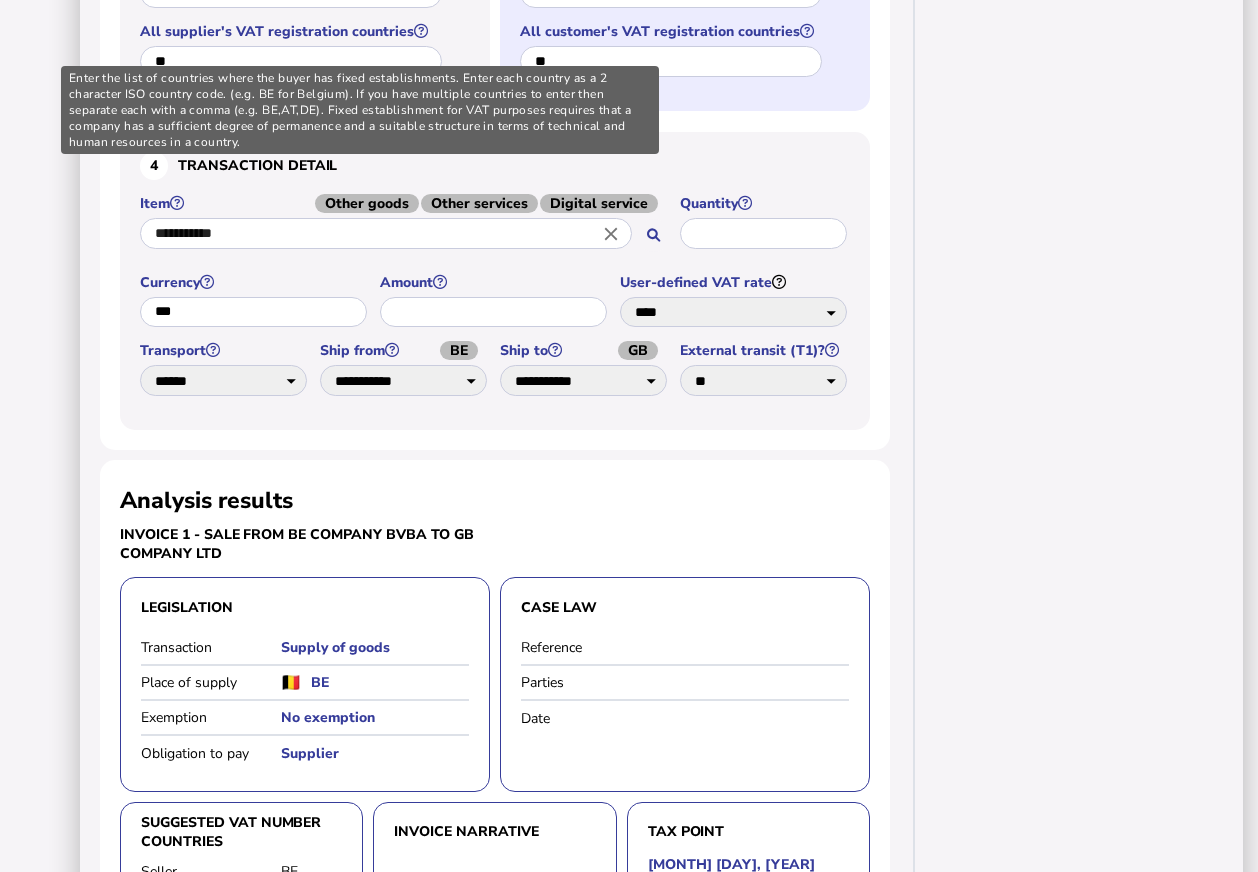 click at bounding box center [689, -37] 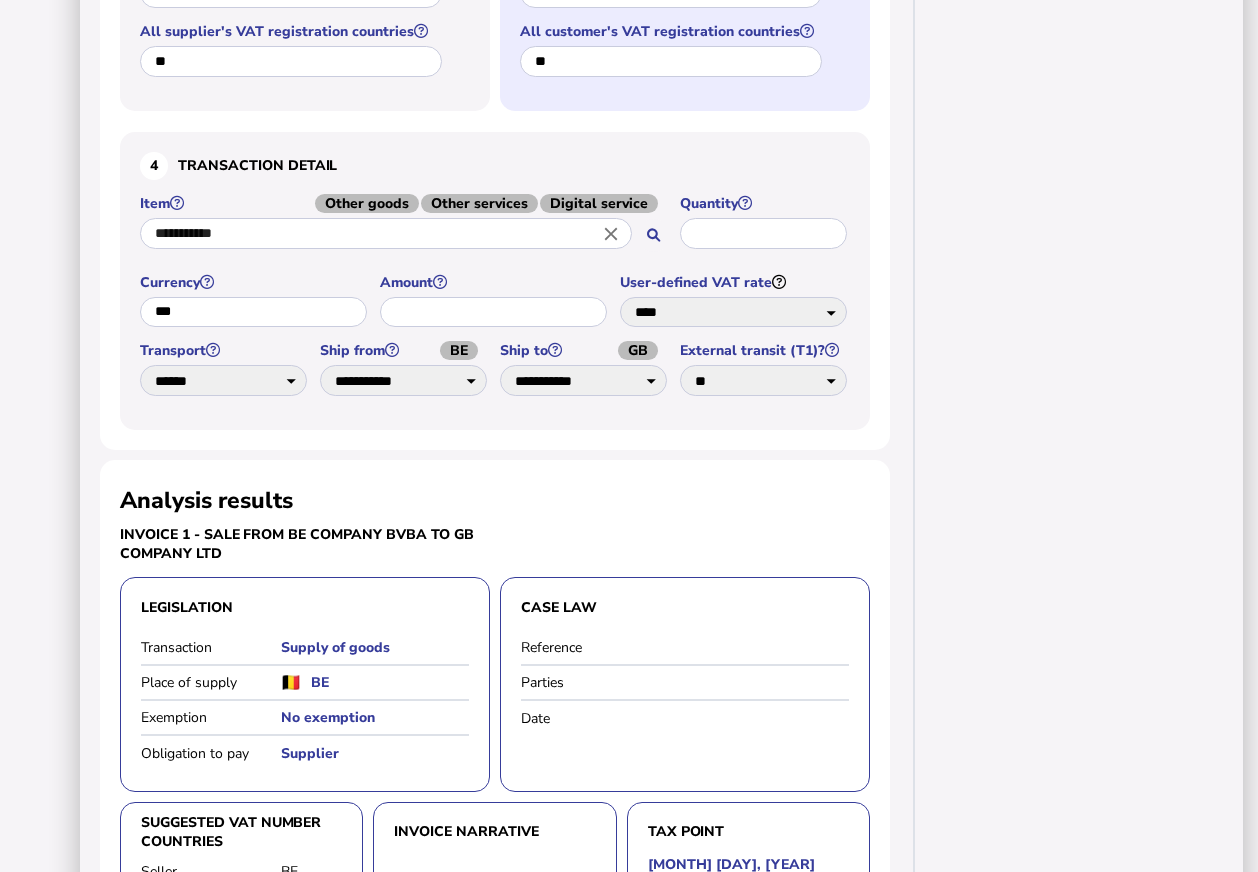 click at bounding box center [689, -37] 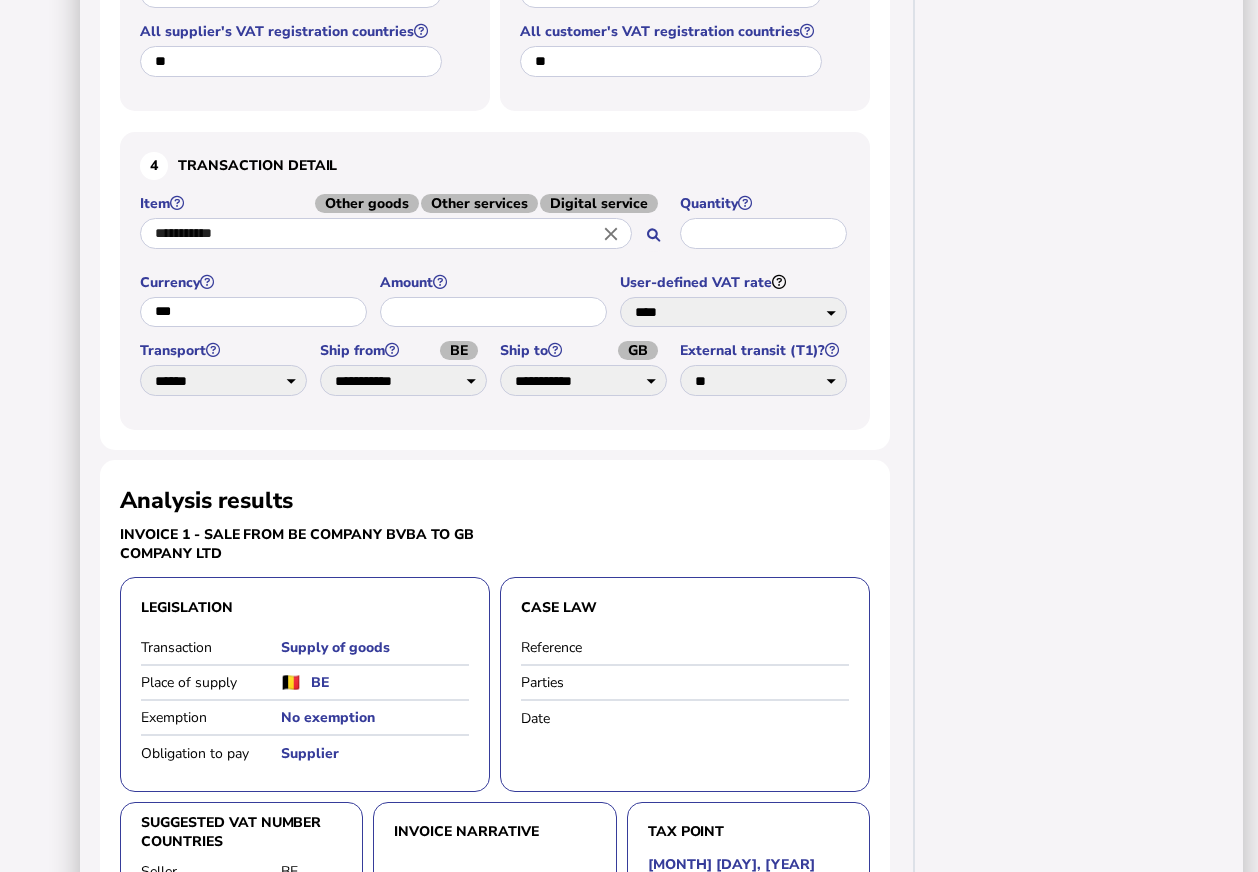 scroll, scrollTop: 819, scrollLeft: 0, axis: vertical 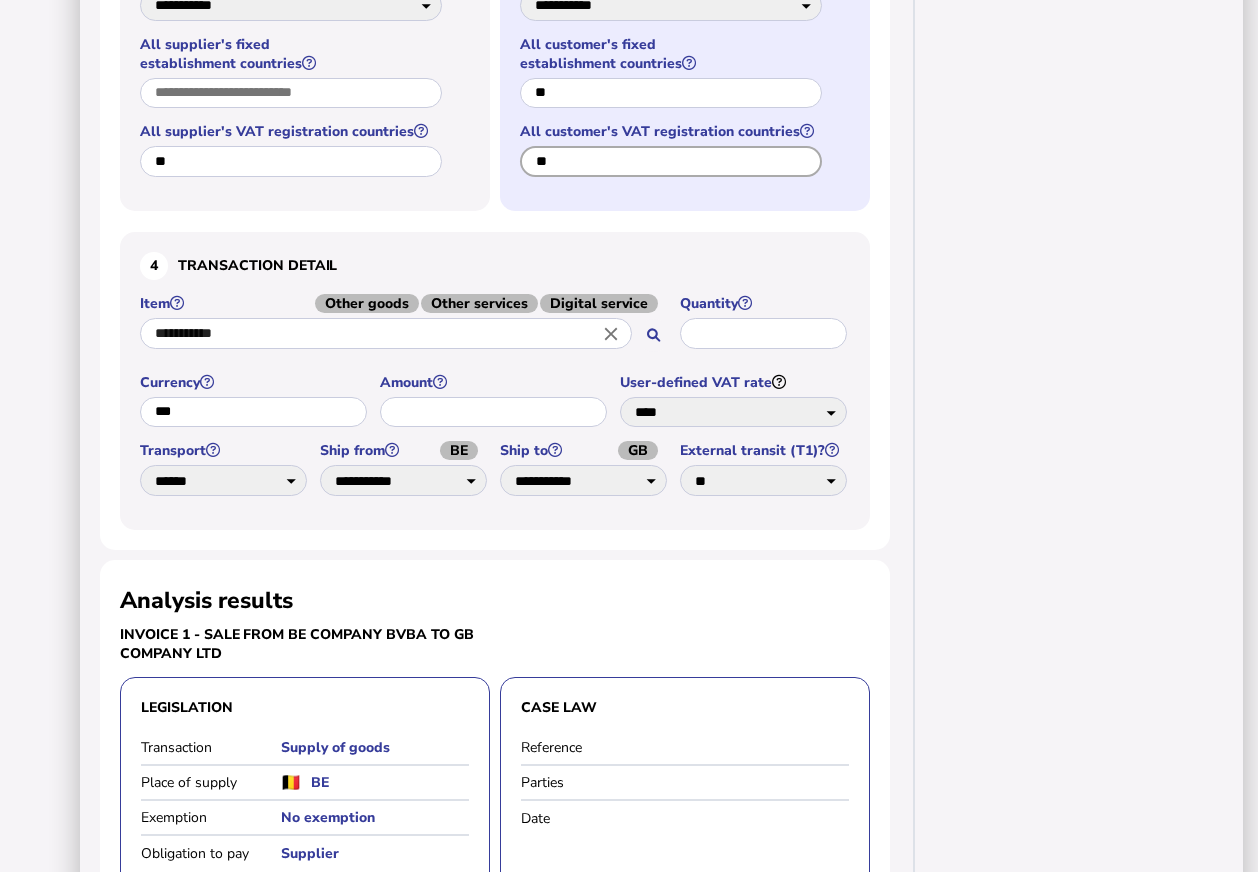 click on "**" at bounding box center (671, 161) 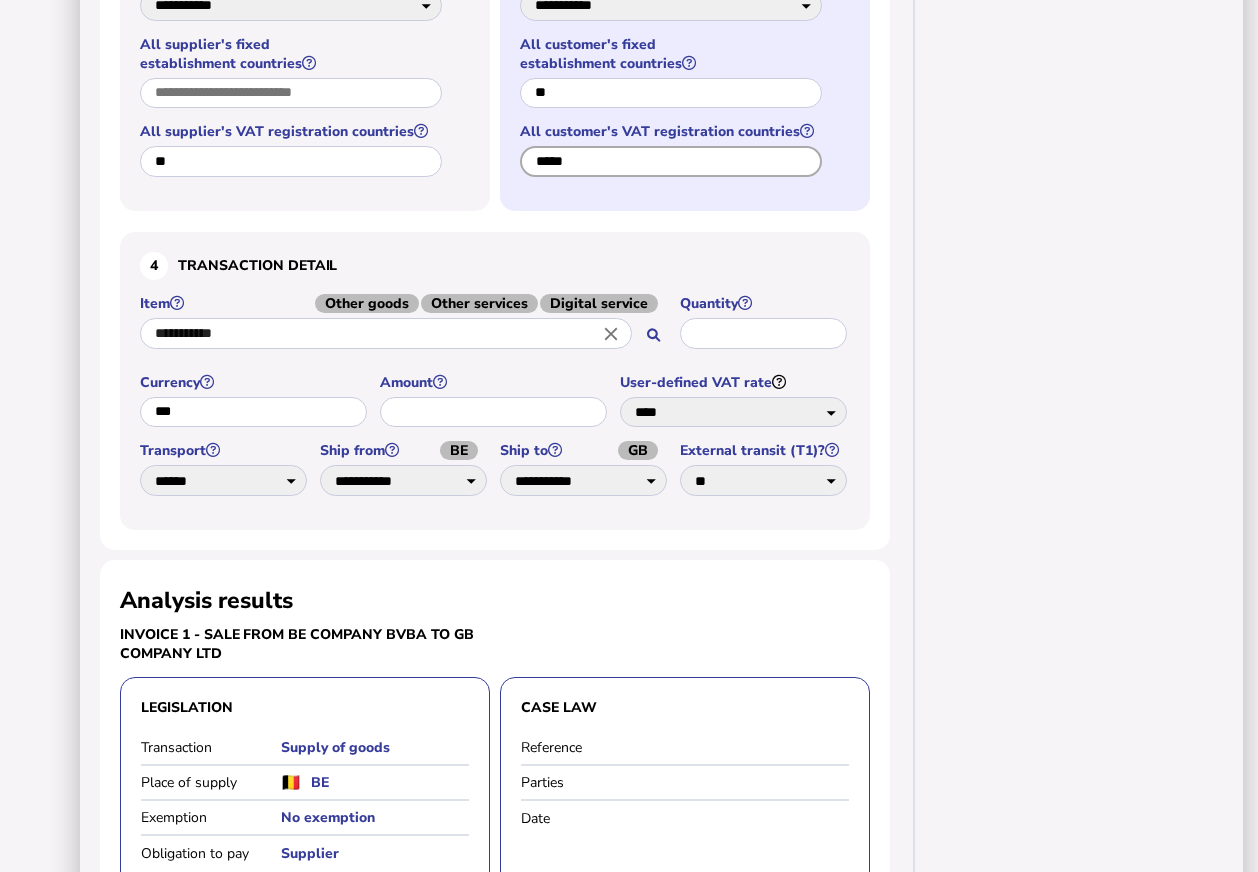 type on "*****" 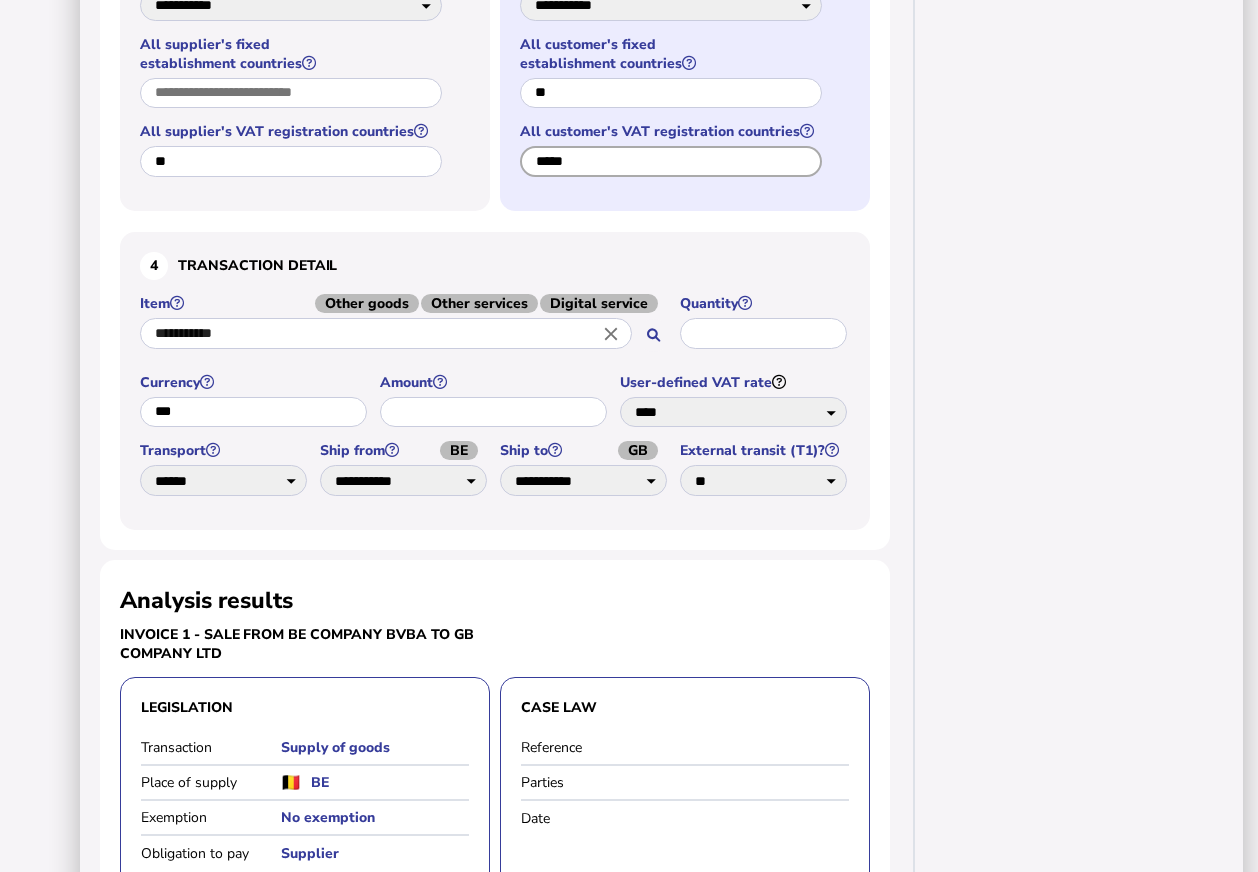 click at bounding box center [271, -293] 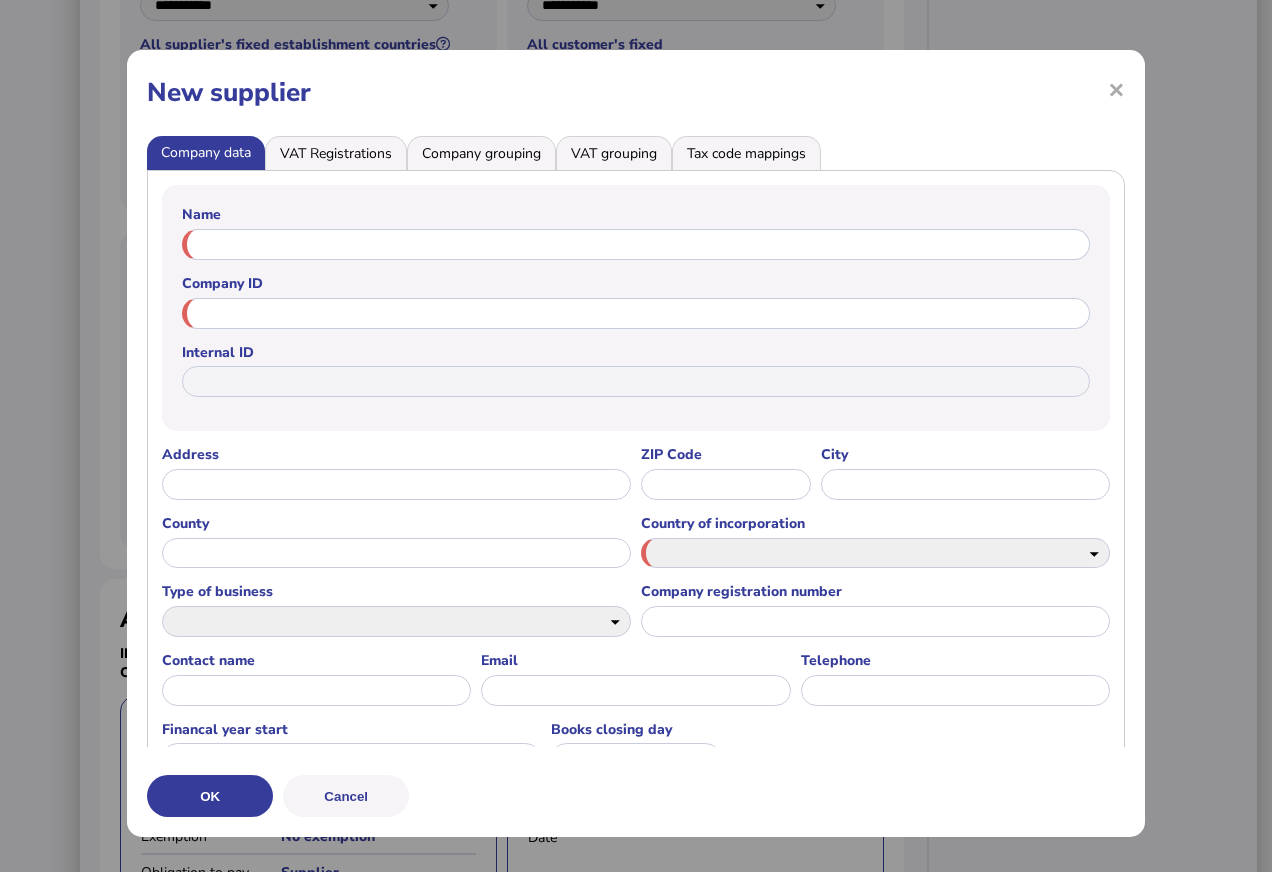click on "**********" at bounding box center (0, 0) 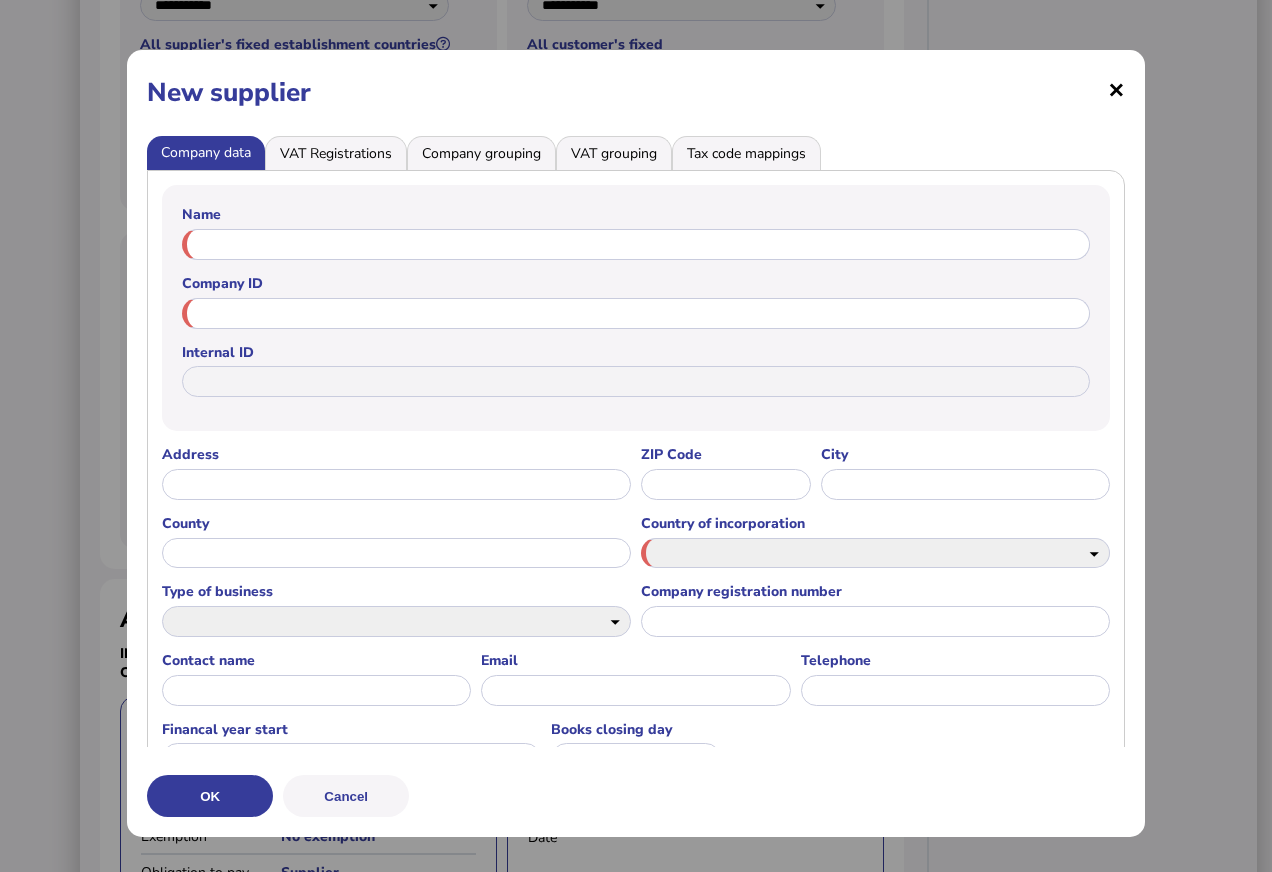 click on "×" at bounding box center (0, 0) 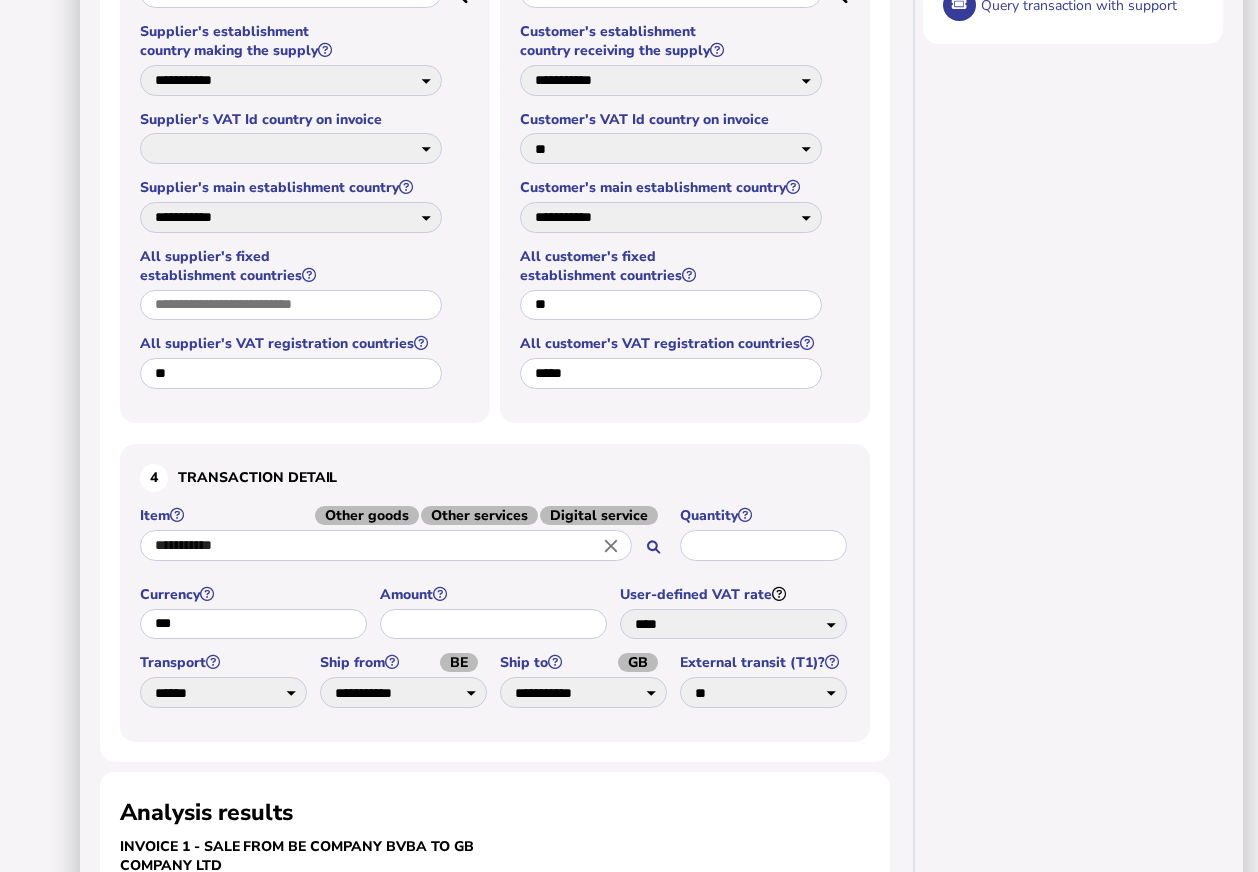 scroll, scrollTop: 407, scrollLeft: 0, axis: vertical 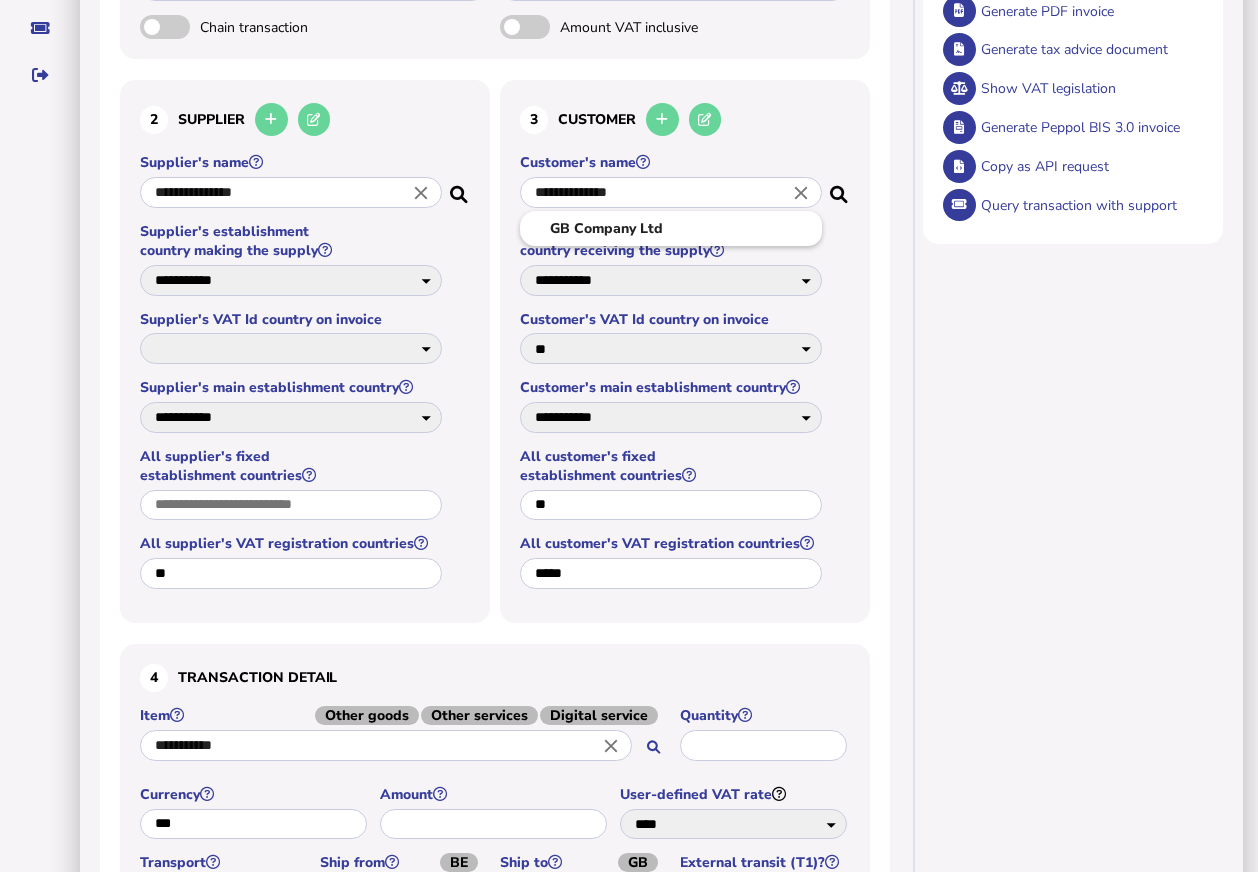 drag, startPoint x: 657, startPoint y: 320, endPoint x: 449, endPoint y: 315, distance: 208.06009 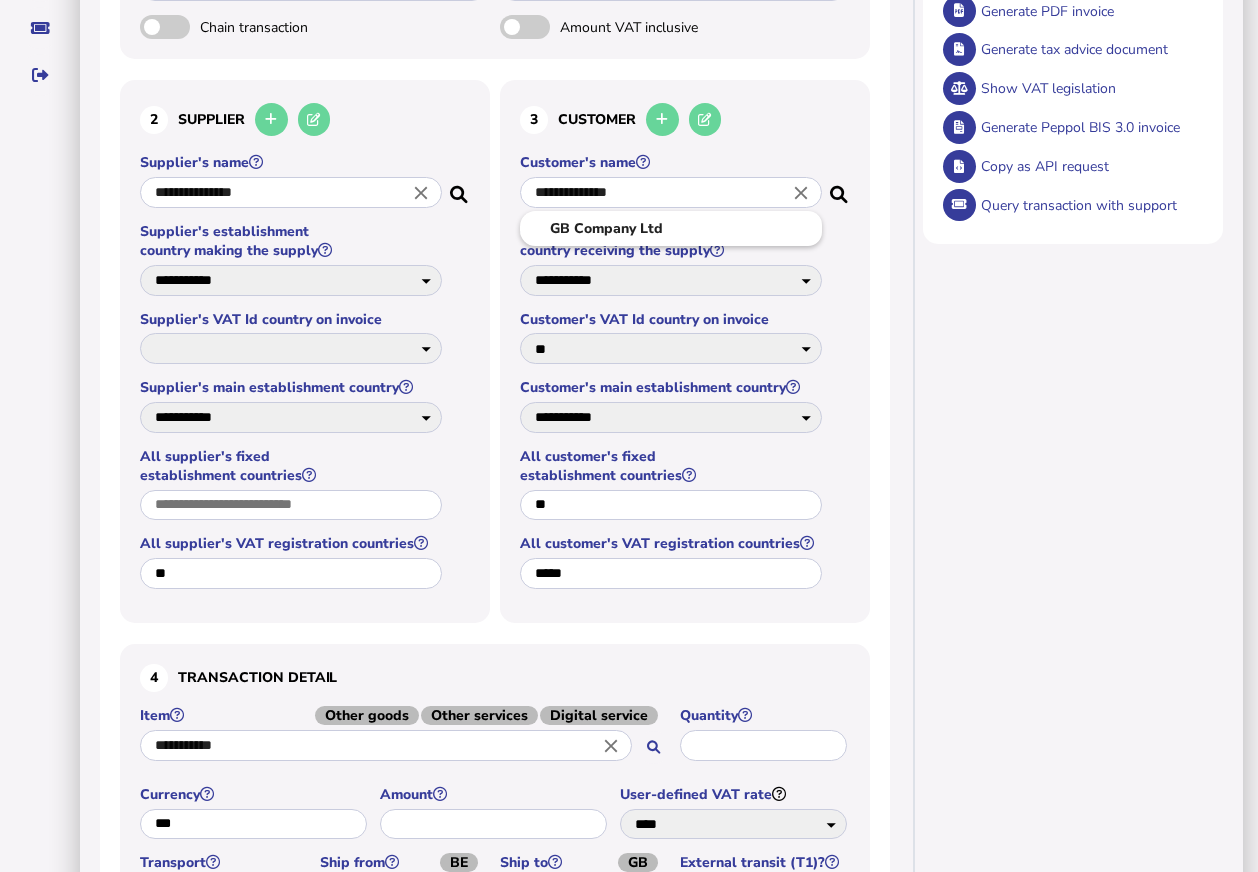 click on "**********" at bounding box center (671, 195) 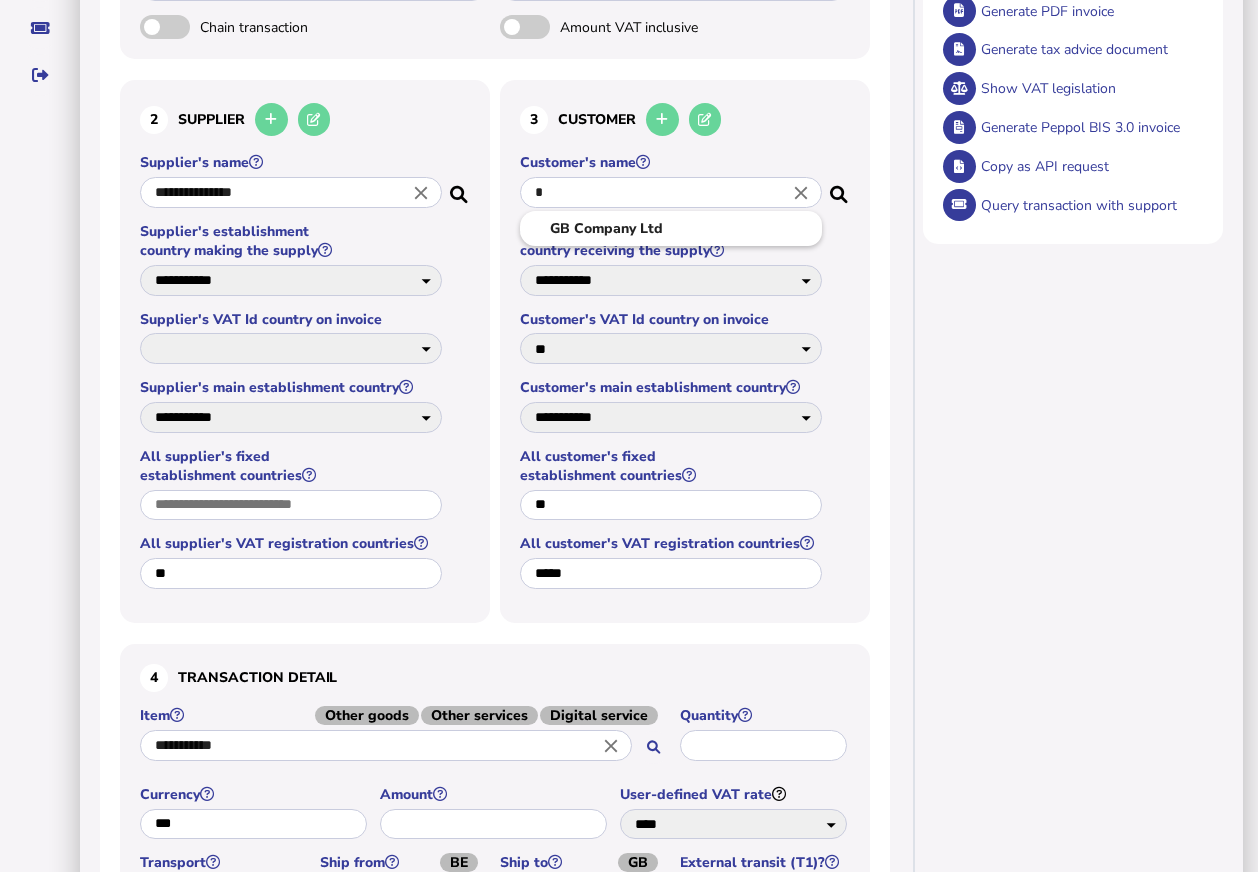 type on "**" 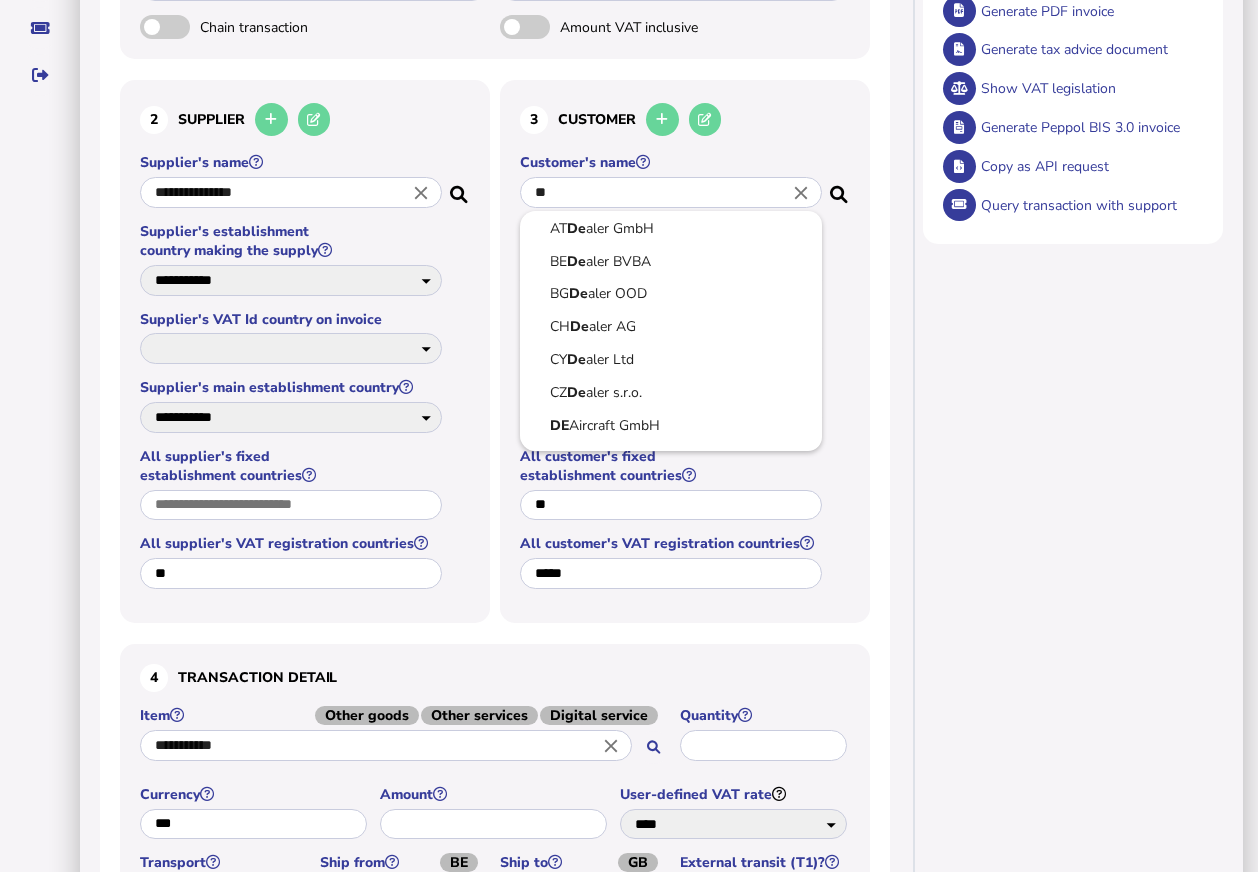 select on "**" 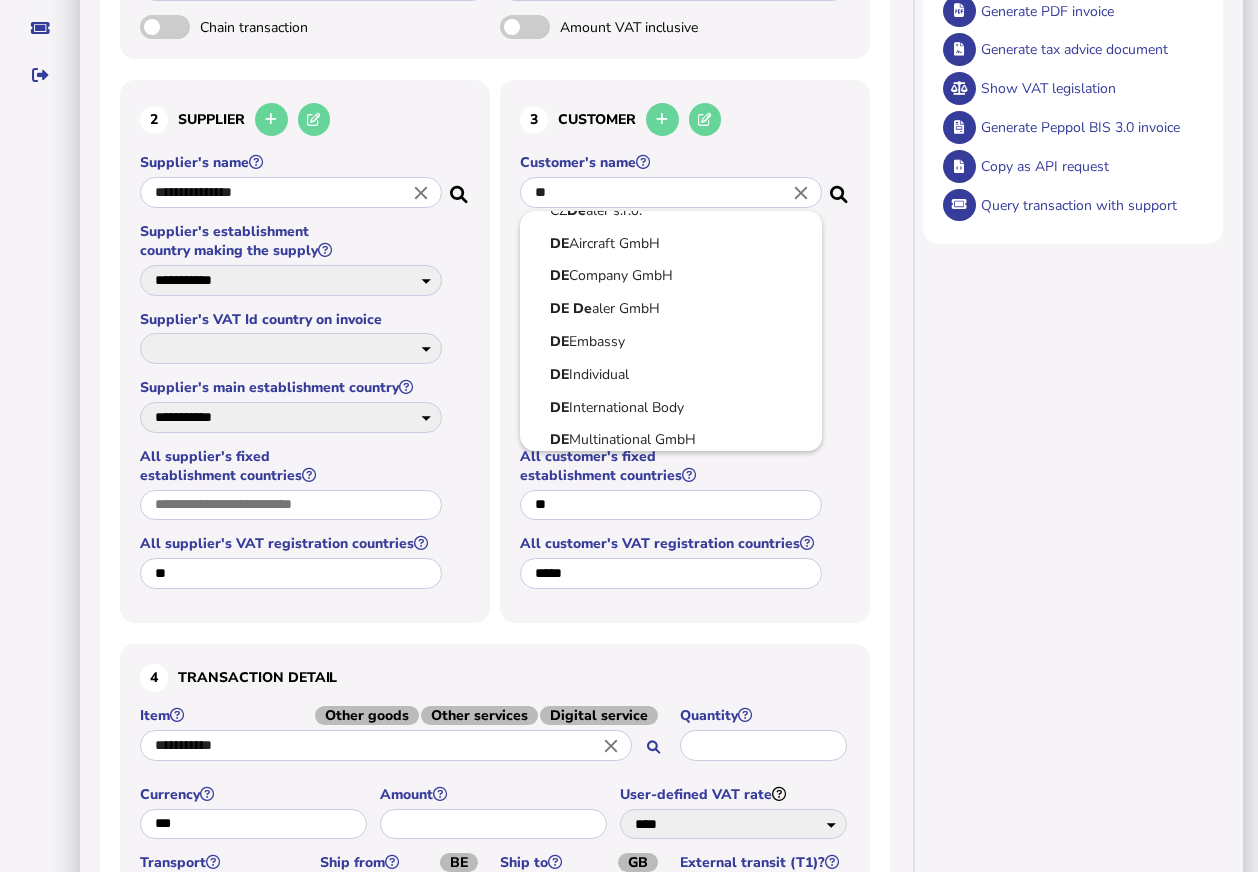 scroll, scrollTop: 171, scrollLeft: 0, axis: vertical 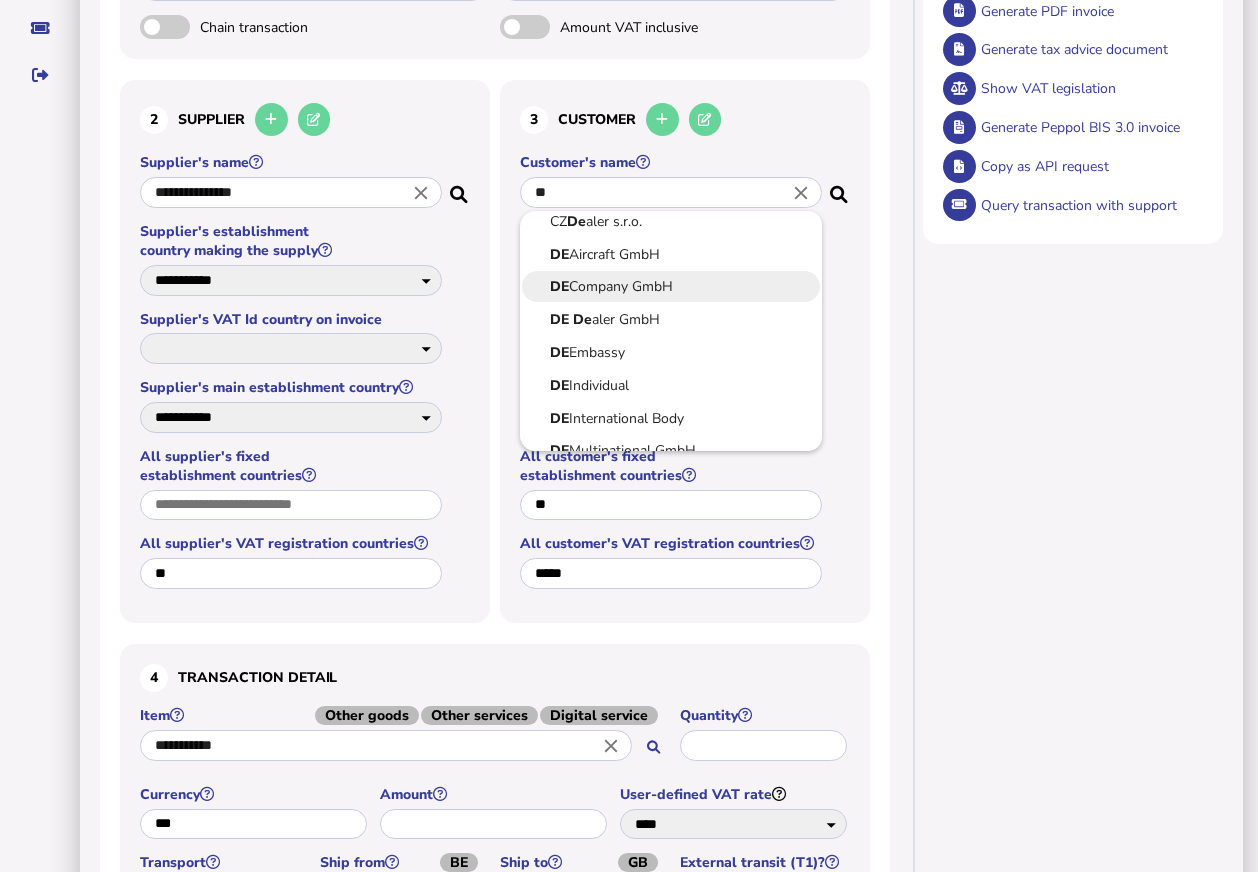 click on "DE  Company GmbH" at bounding box center [671, 286] 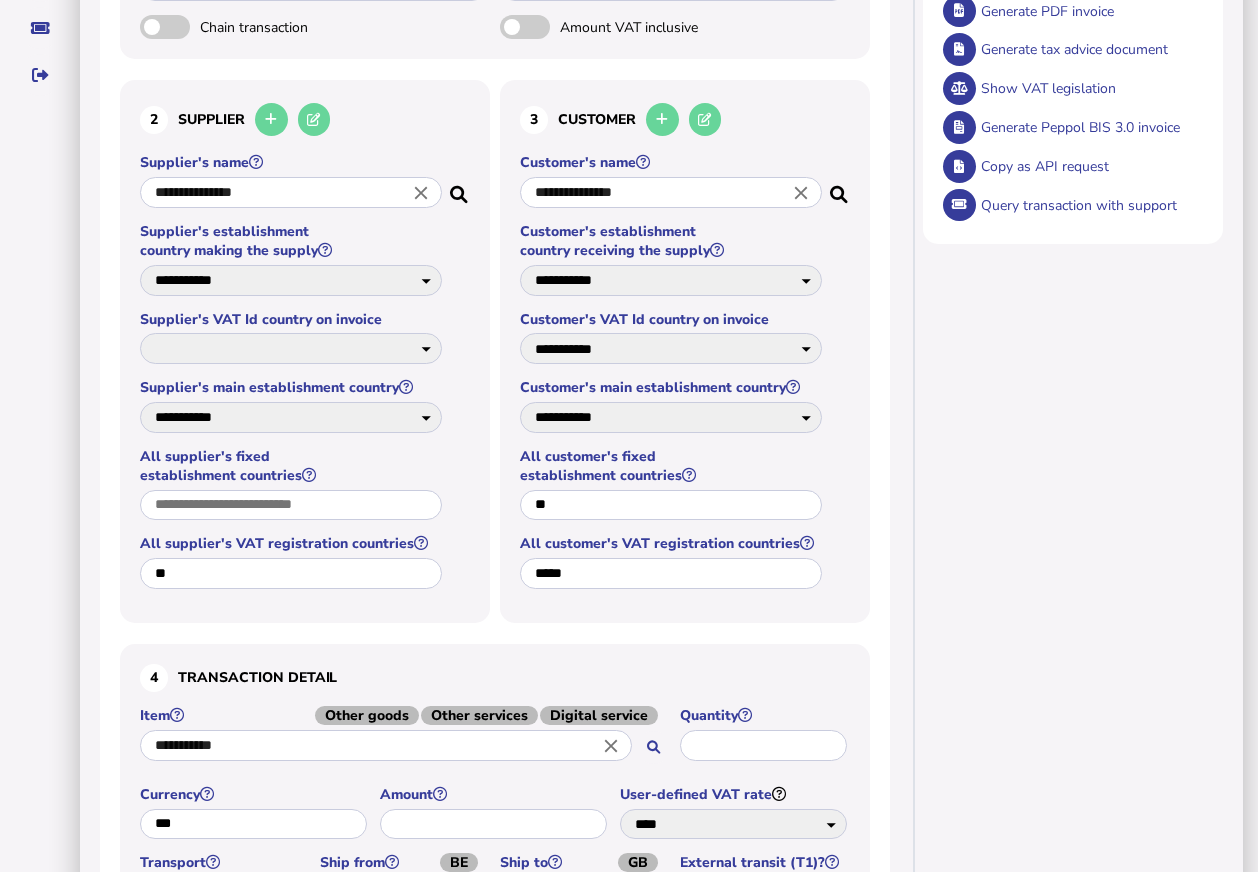 scroll, scrollTop: 0, scrollLeft: 0, axis: both 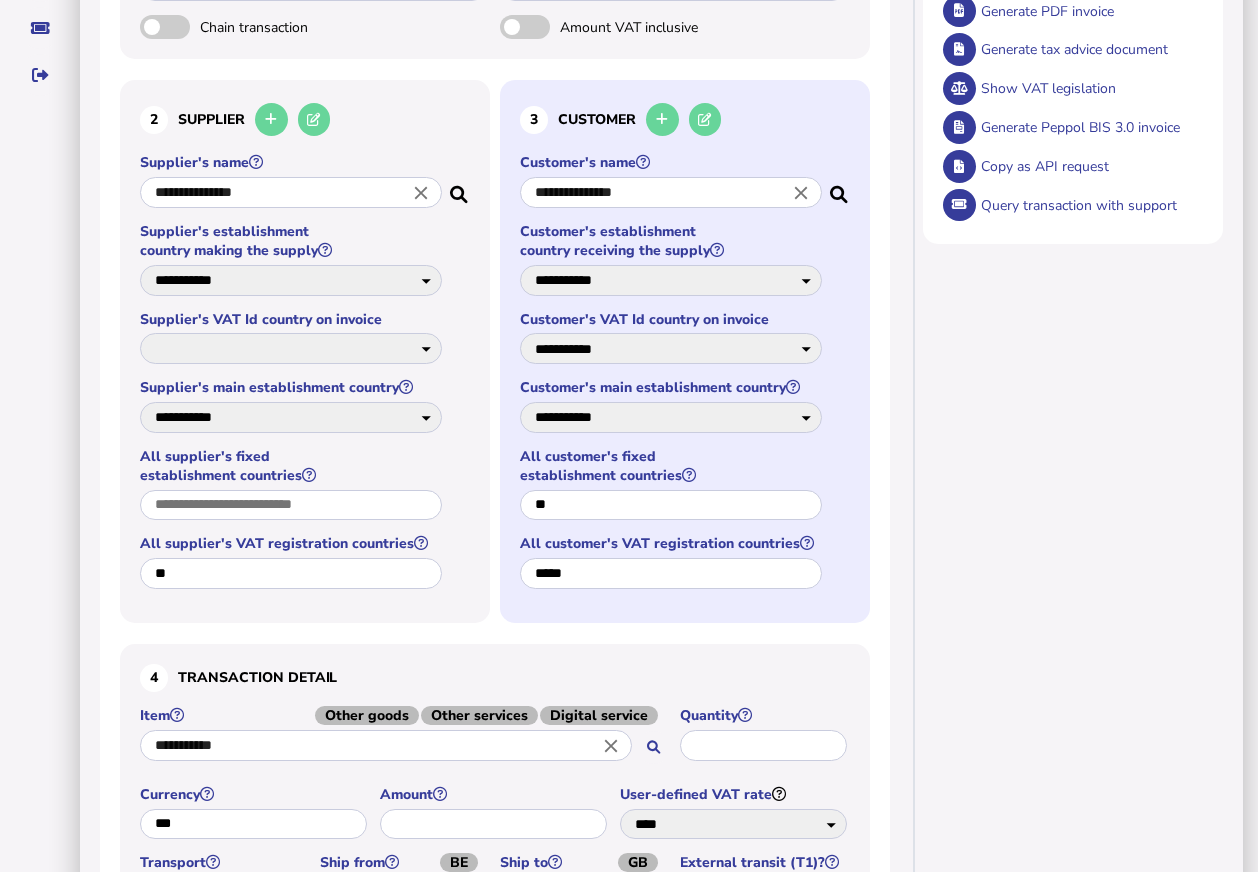 select on "**" 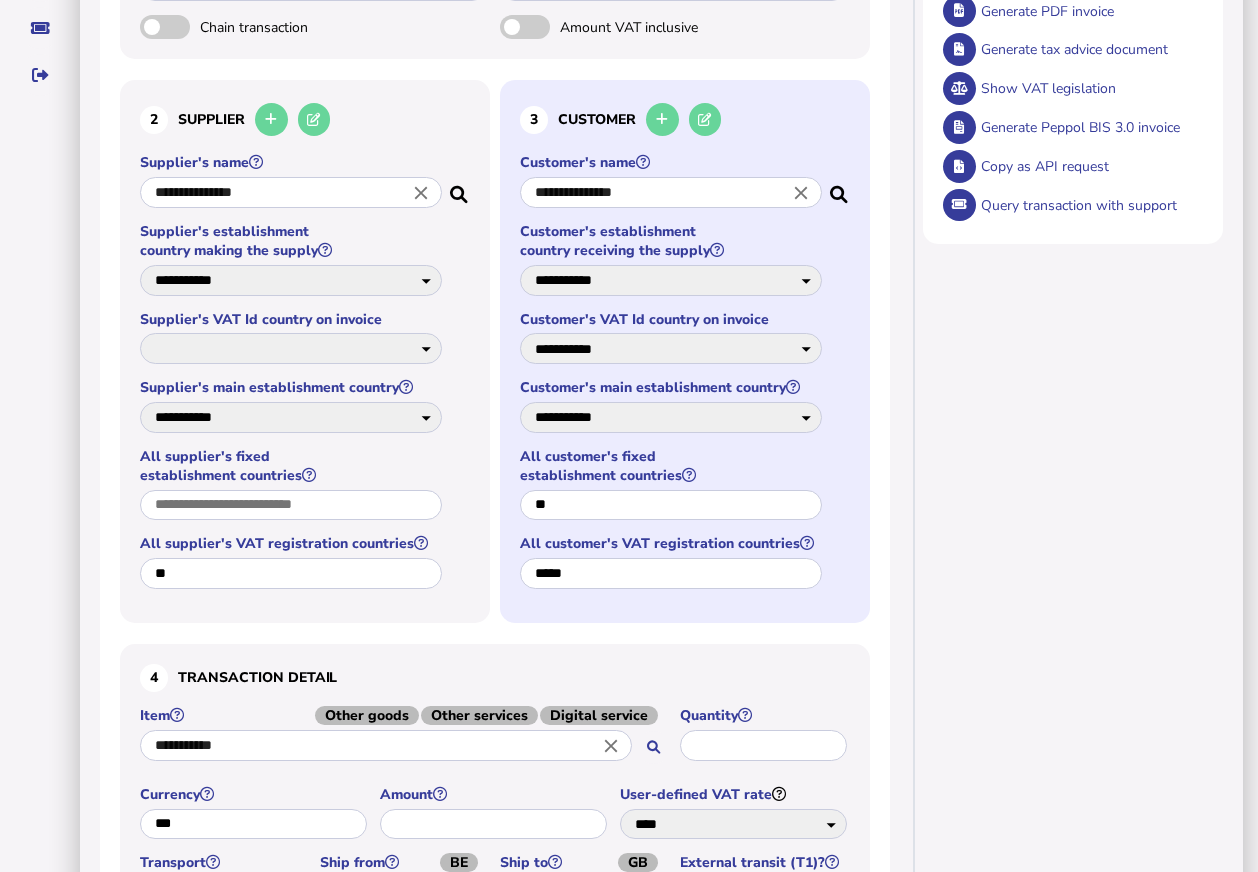 select on "**" 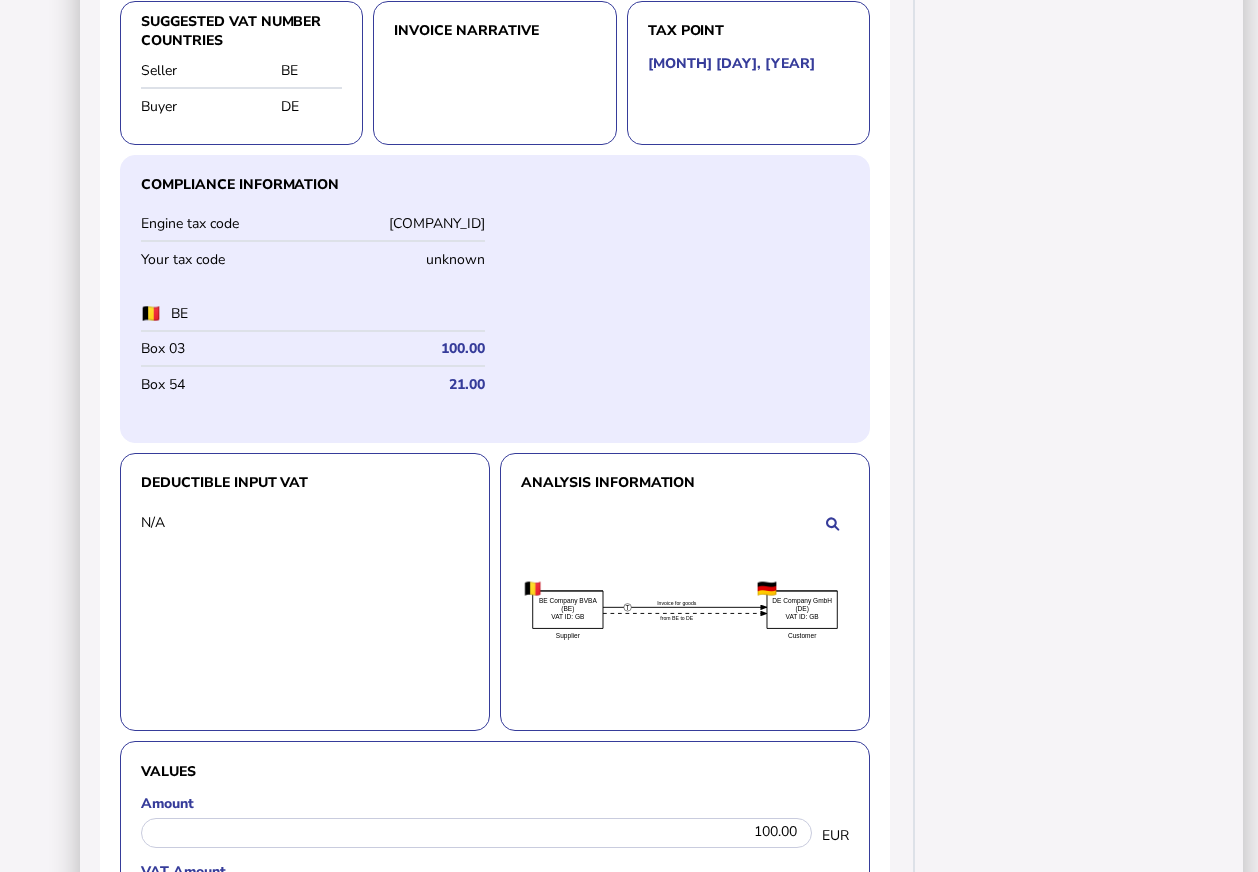 scroll, scrollTop: 1620, scrollLeft: 0, axis: vertical 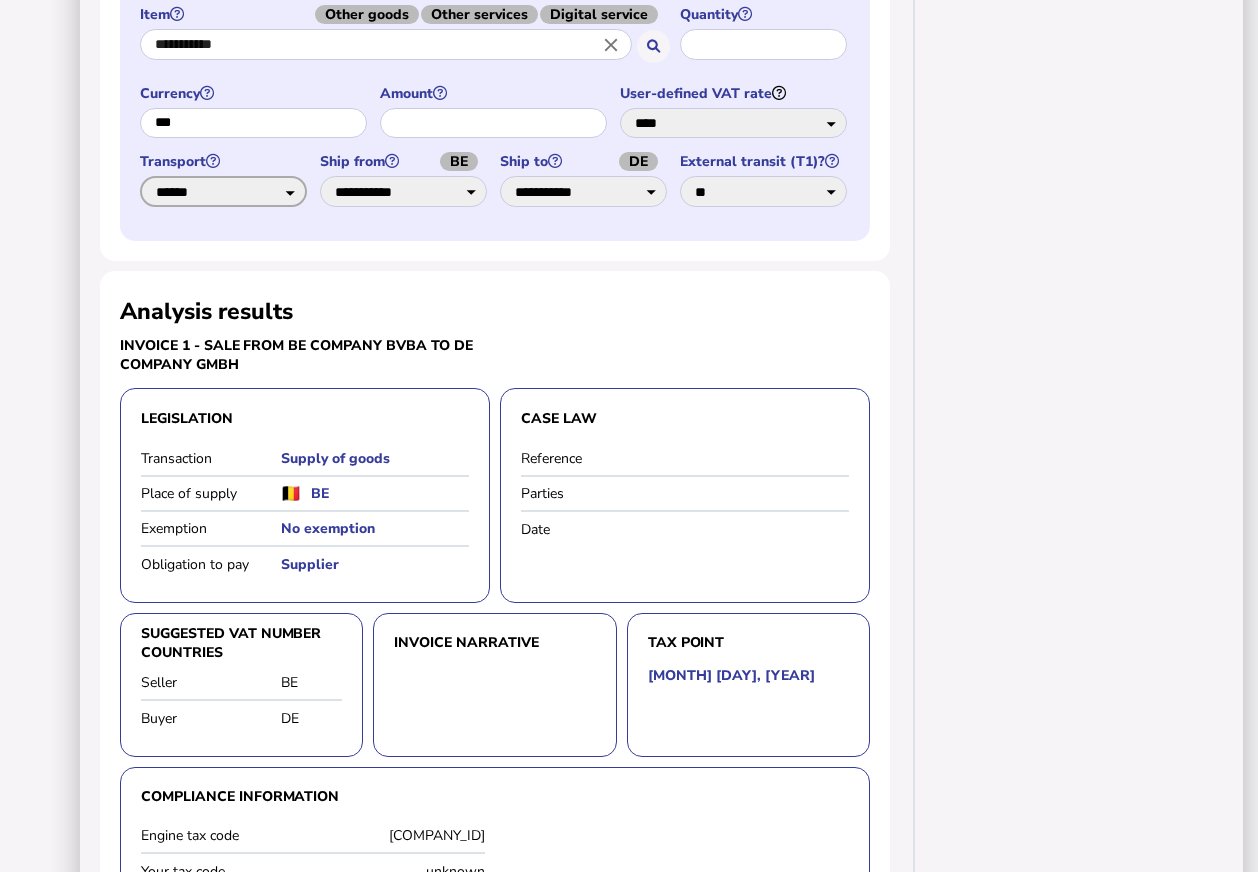 click on "**********" at bounding box center [223, 191] 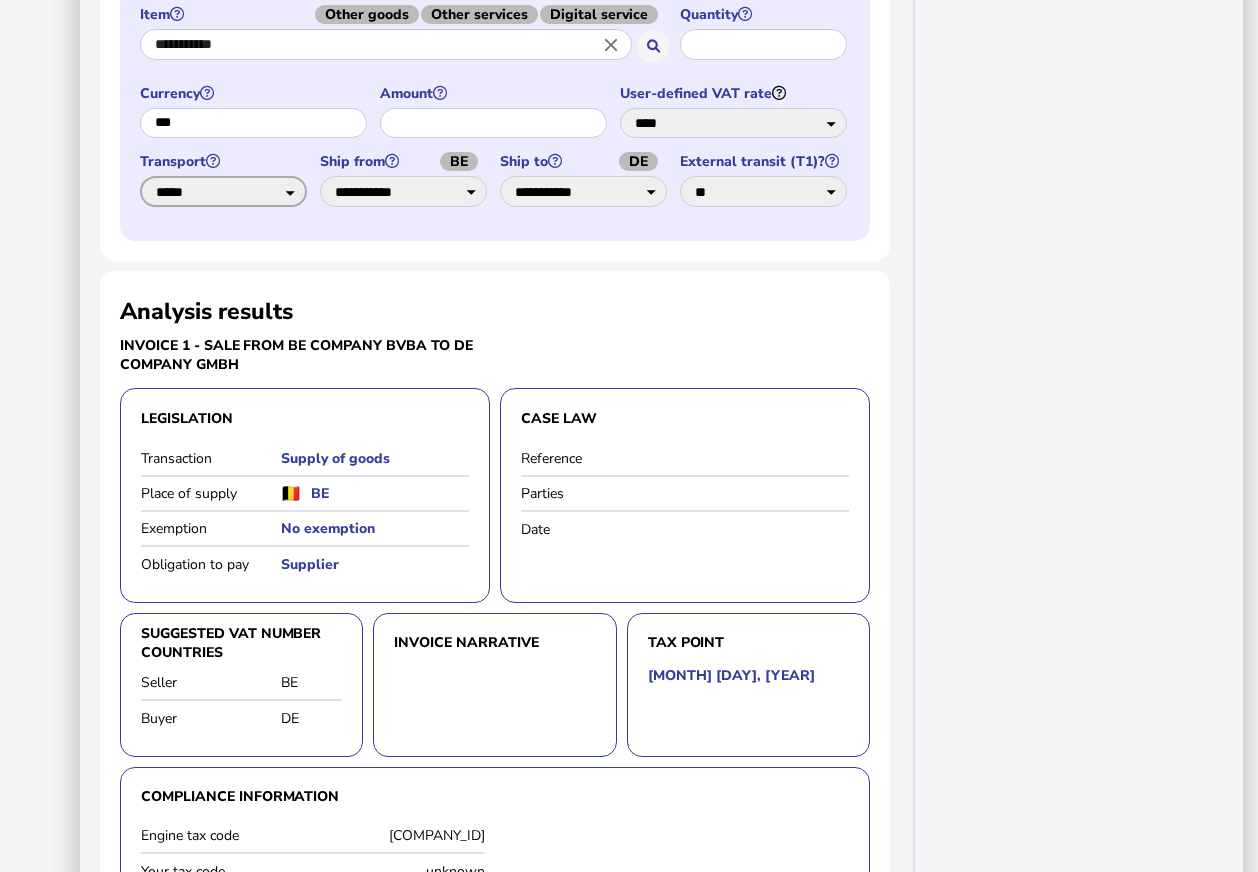 click on "**********" at bounding box center (223, 191) 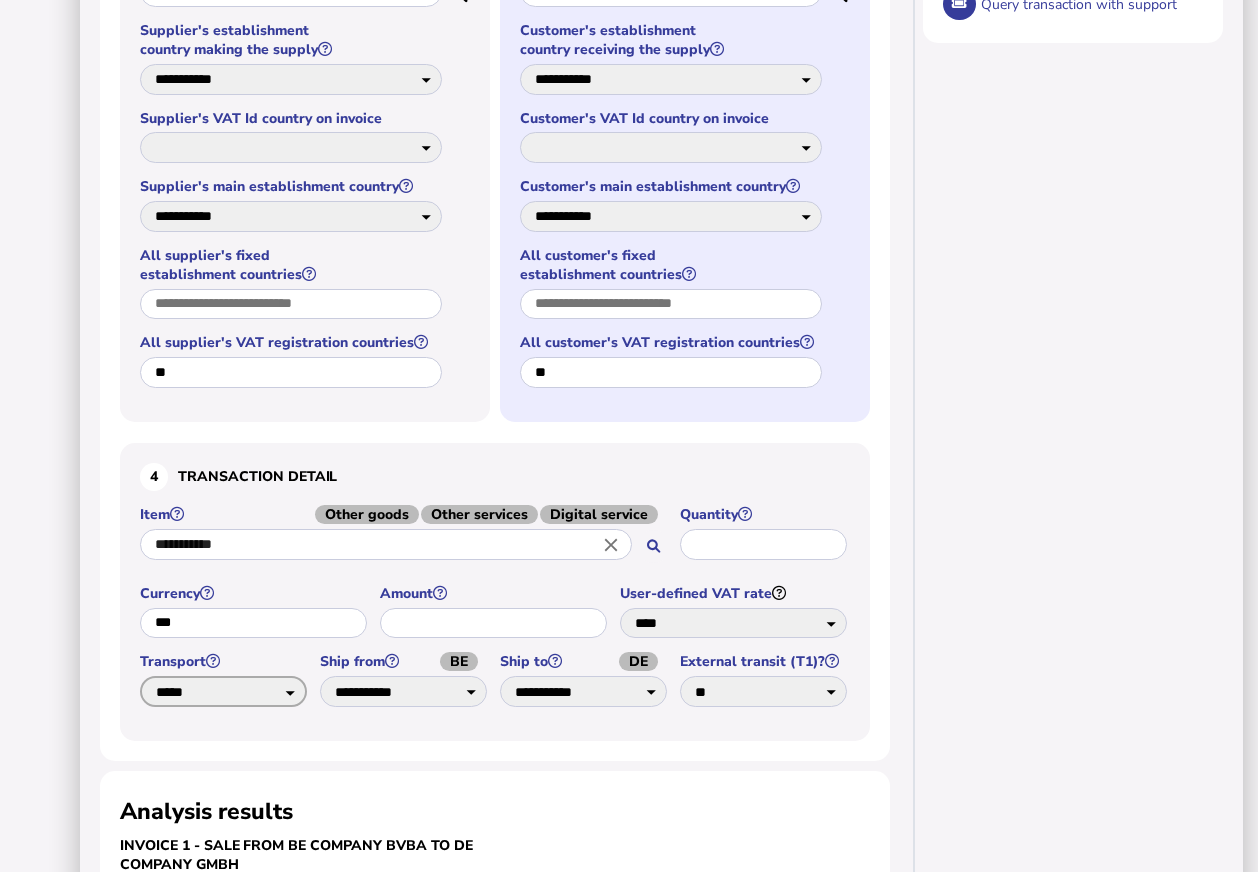 scroll, scrollTop: 508, scrollLeft: 0, axis: vertical 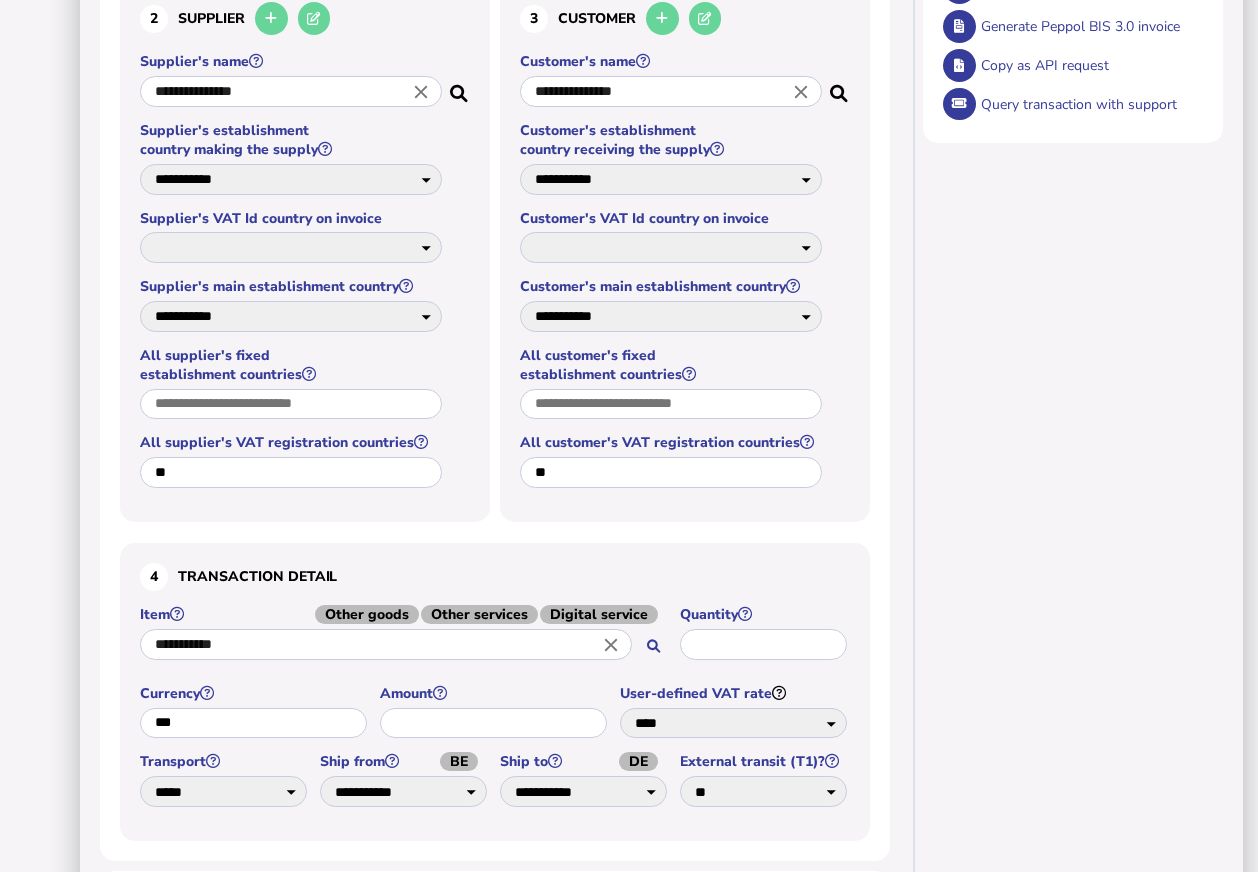 click on "**********" at bounding box center [495, 273] 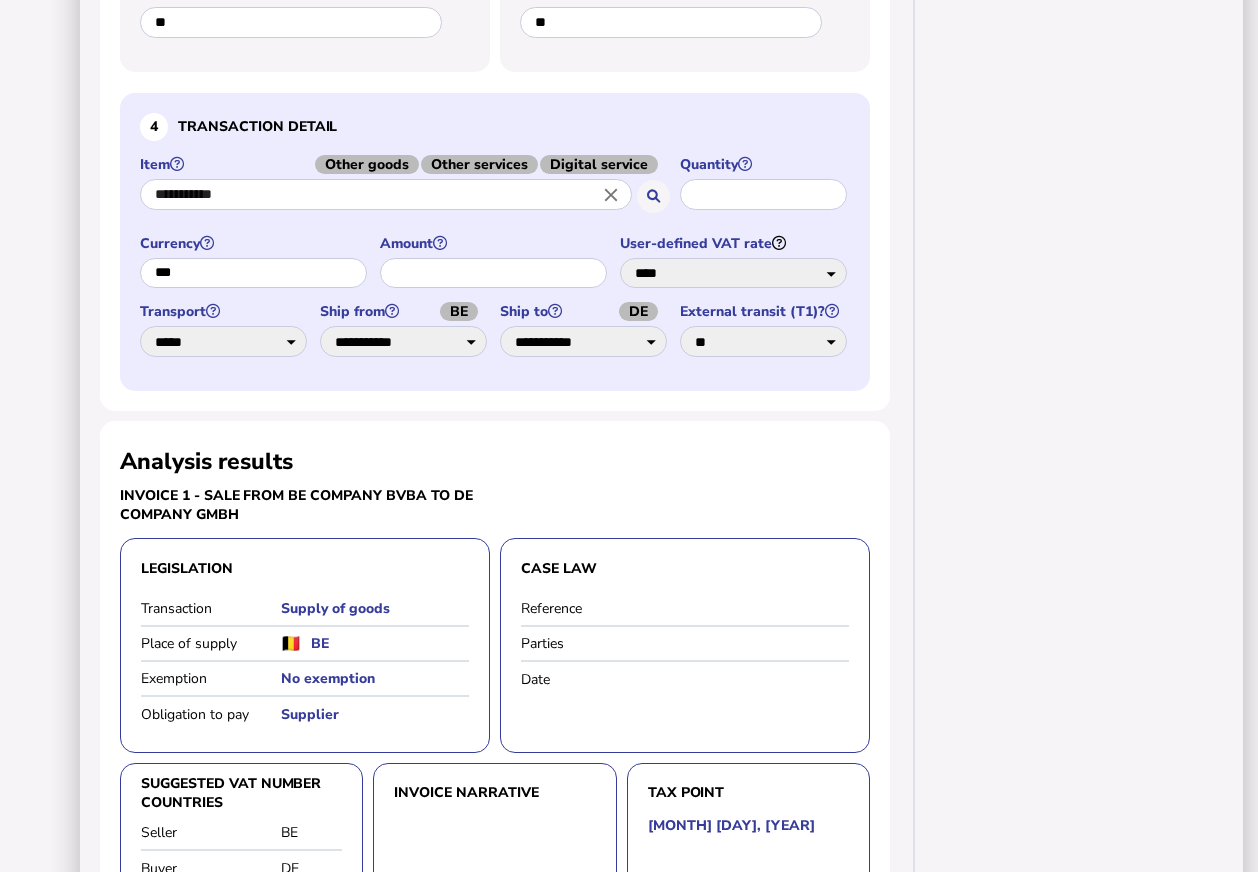 scroll, scrollTop: 1058, scrollLeft: 0, axis: vertical 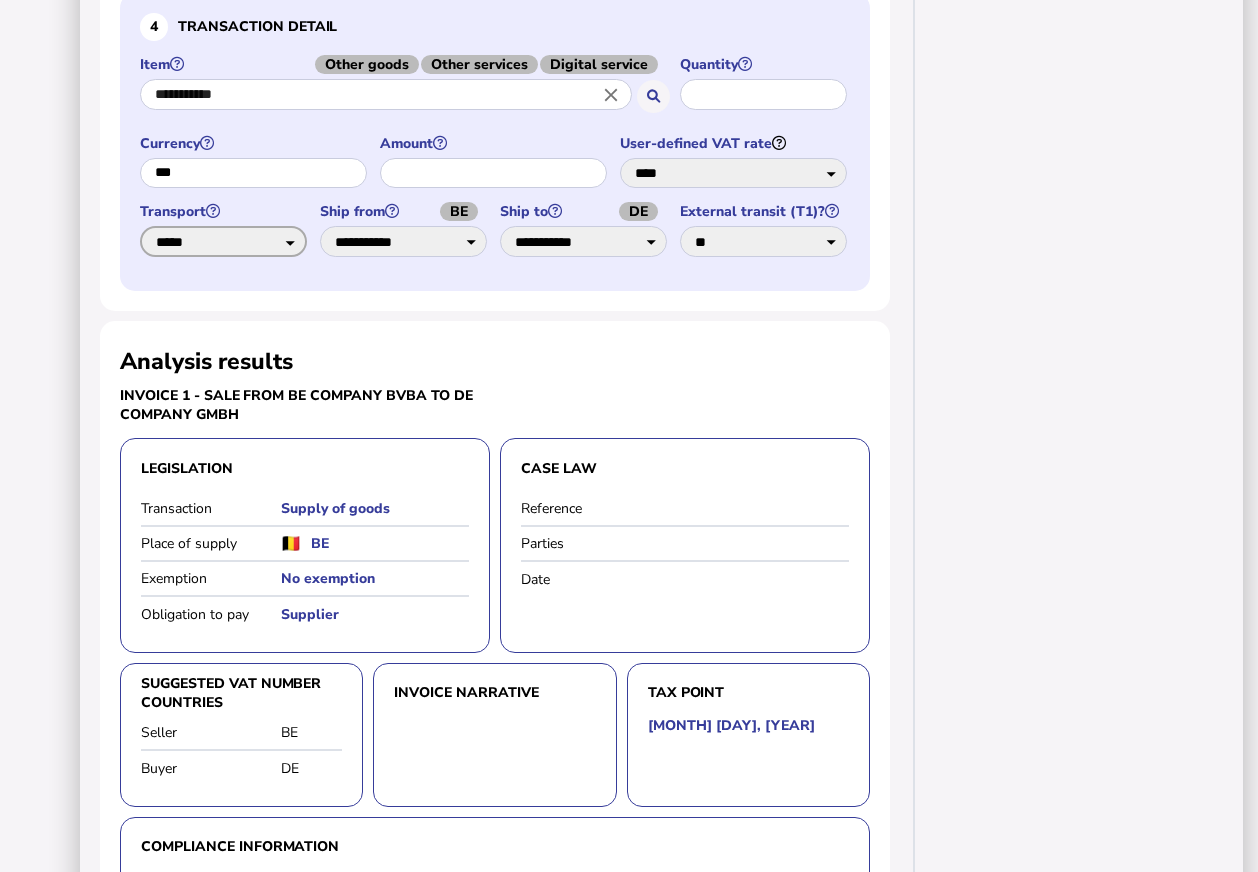 click on "**********" at bounding box center (223, 241) 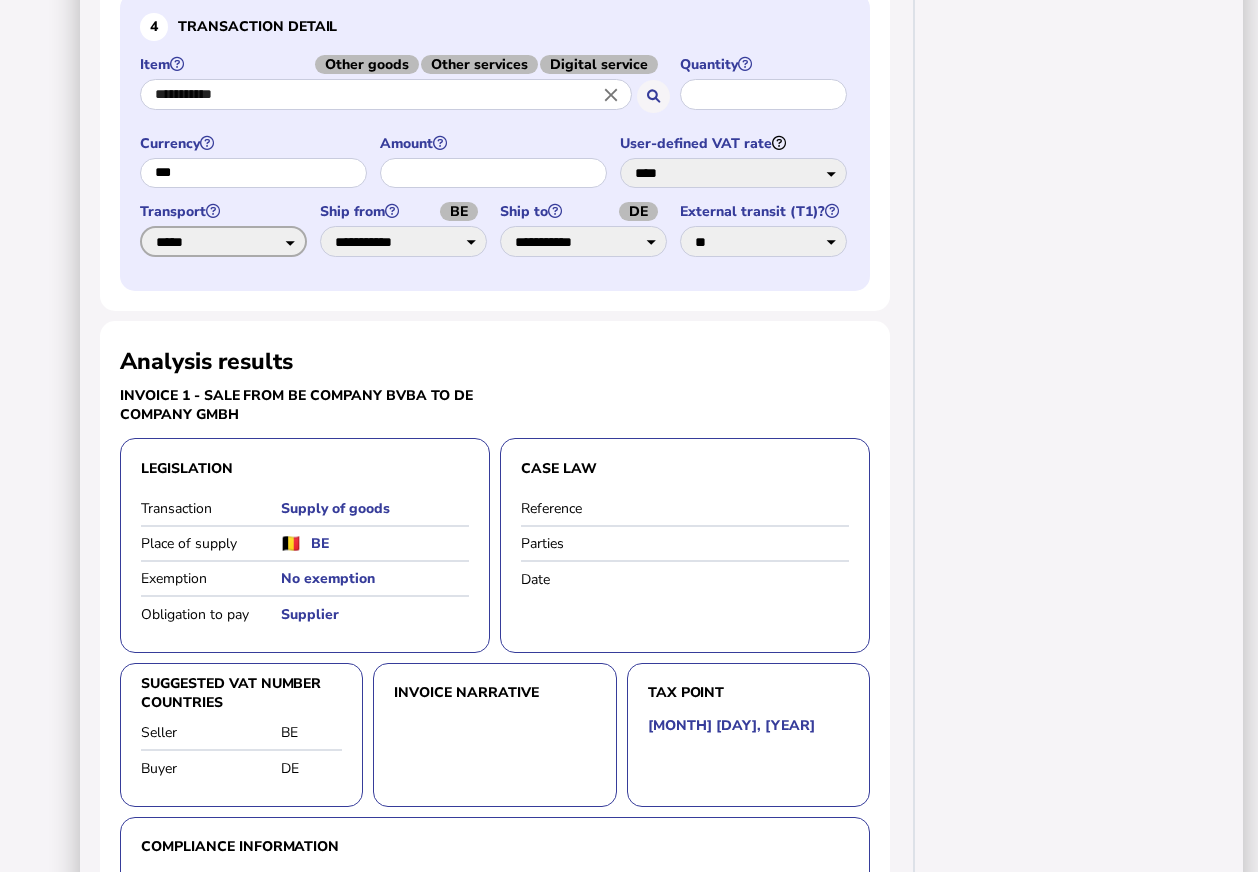 select on "**********" 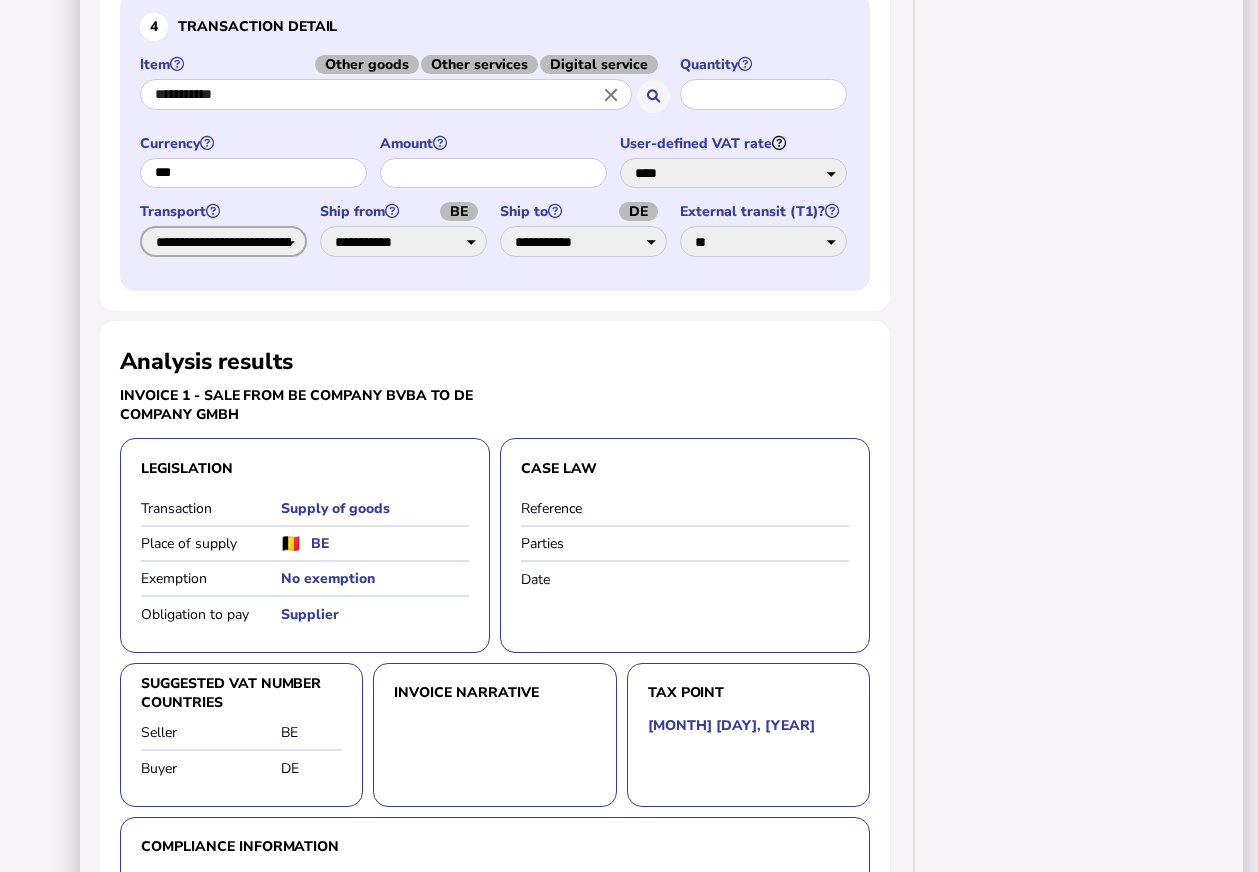 click on "**********" at bounding box center (223, 241) 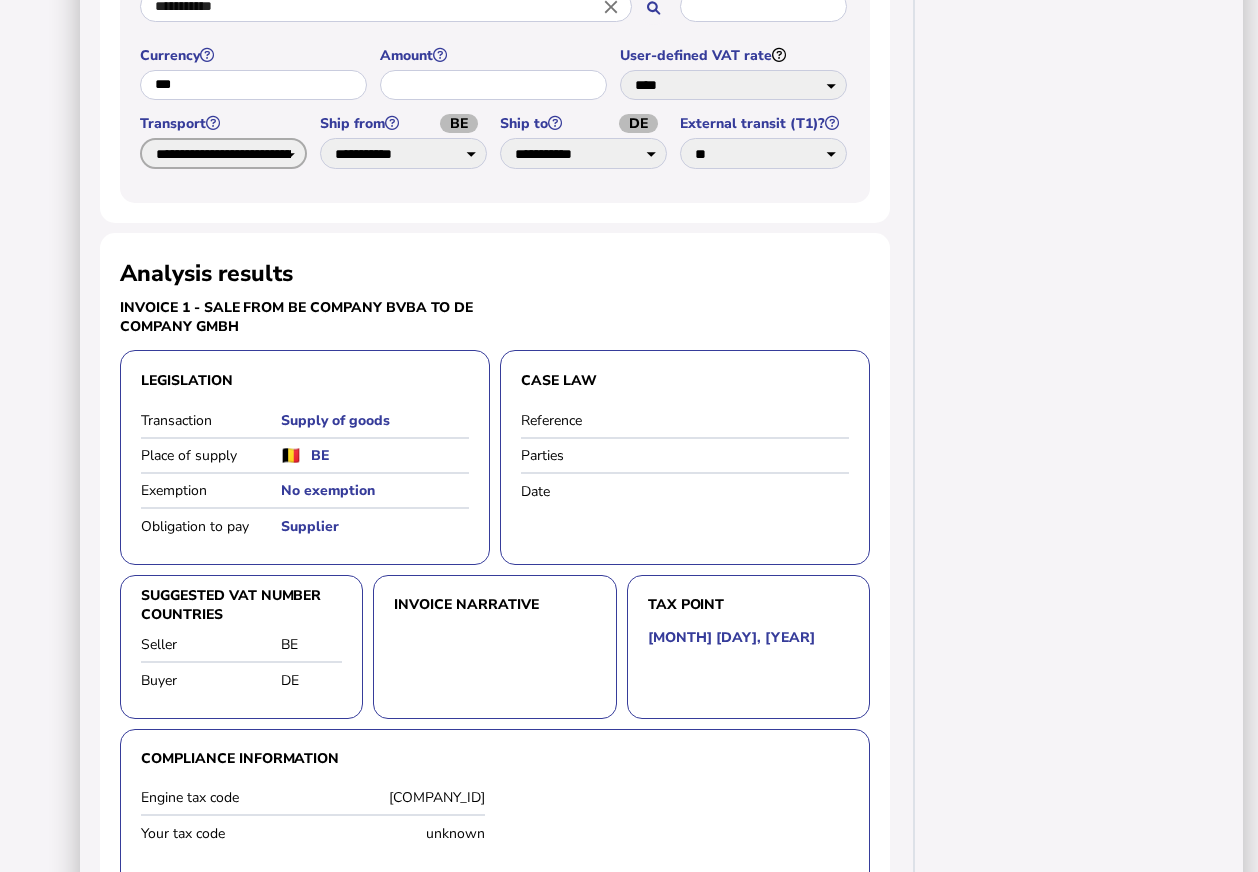 scroll, scrollTop: 1046, scrollLeft: 0, axis: vertical 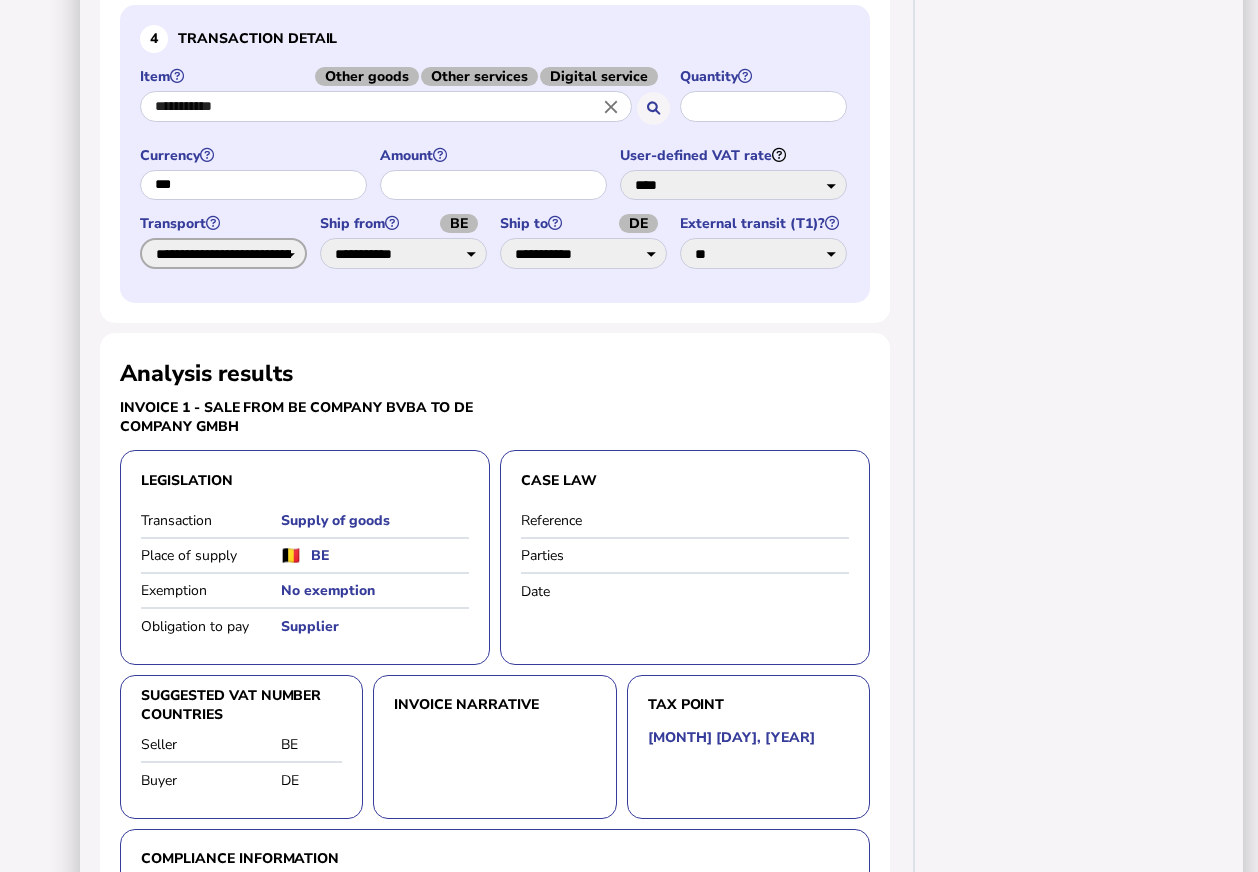click on "**********" at bounding box center (223, 253) 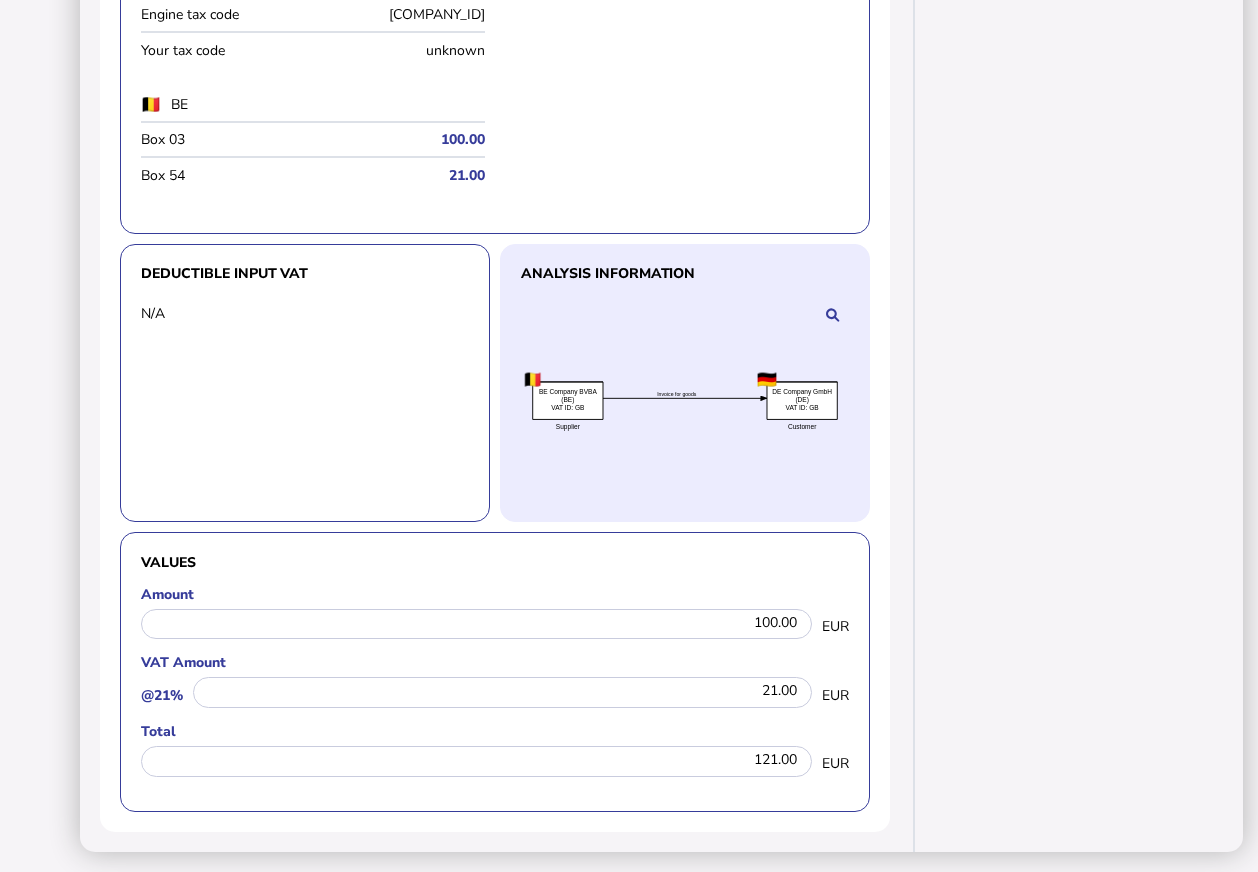 scroll, scrollTop: 2319, scrollLeft: 0, axis: vertical 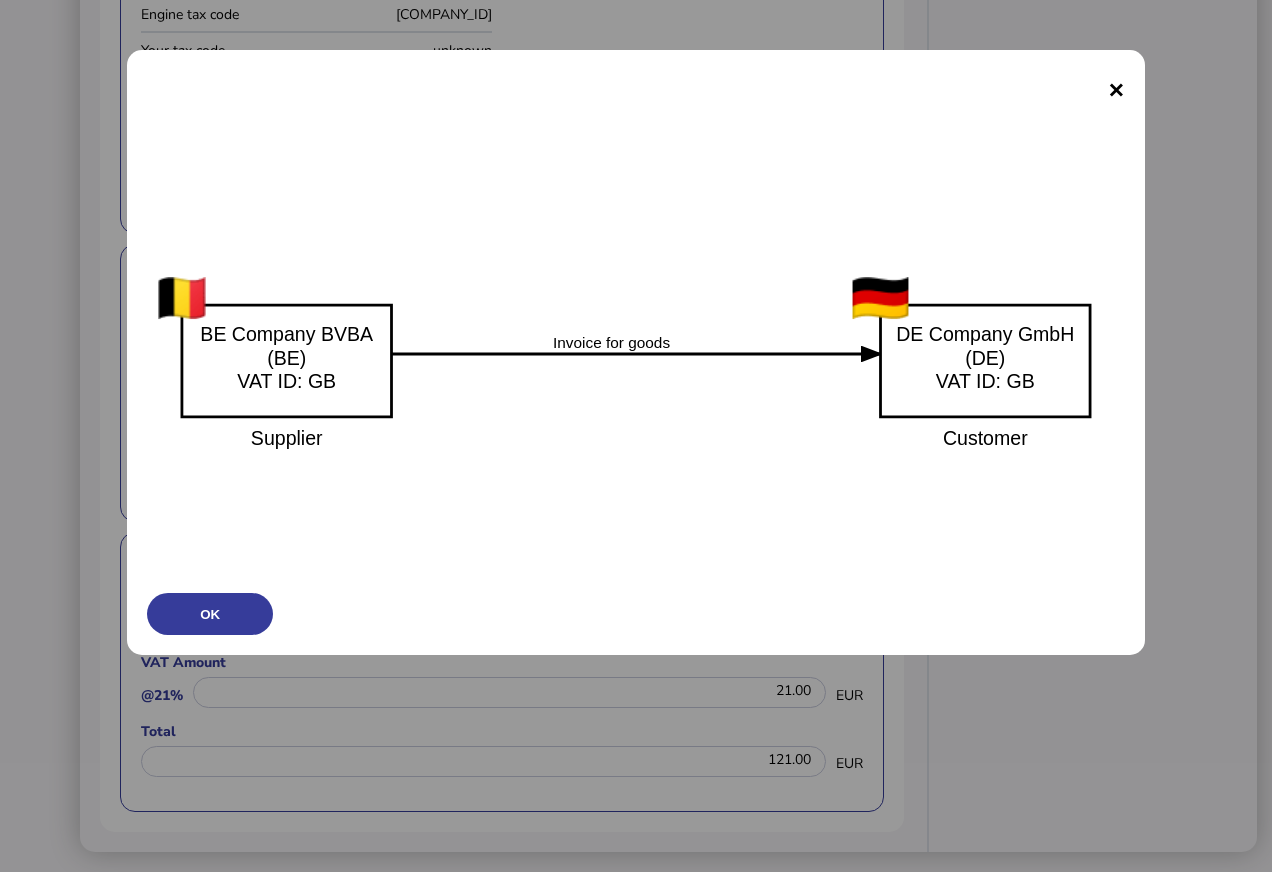 click on "×" at bounding box center (0, 0) 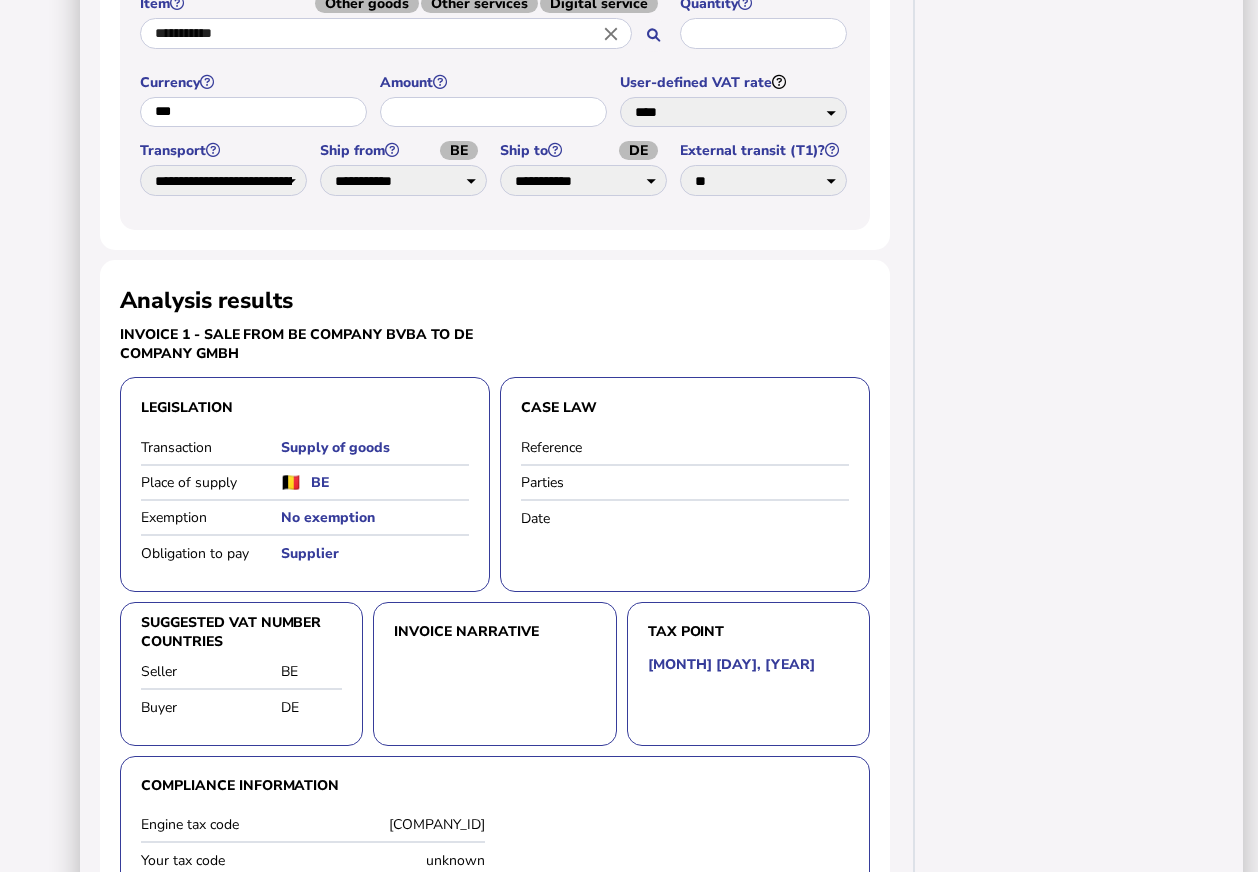 scroll, scrollTop: 1019, scrollLeft: 0, axis: vertical 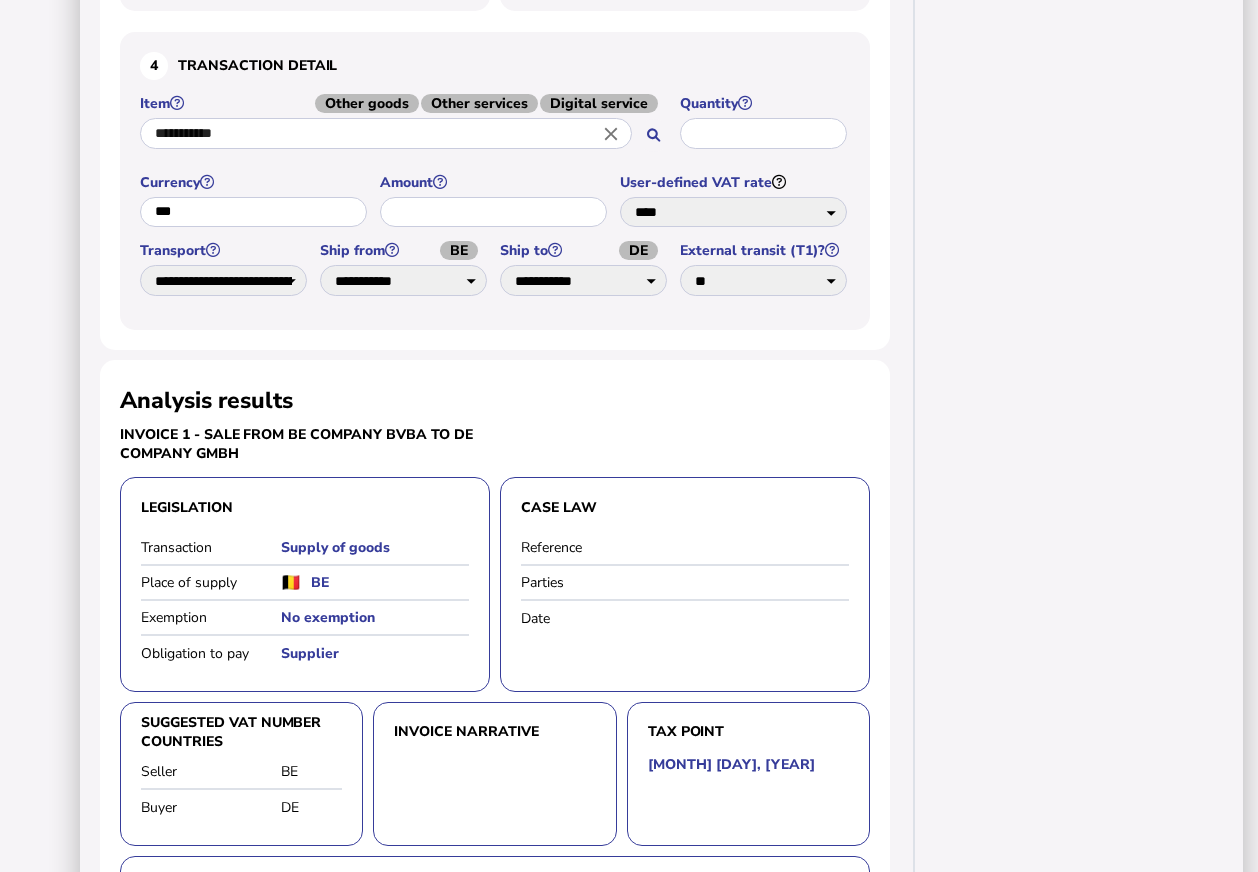 click on "close" at bounding box center [611, 133] 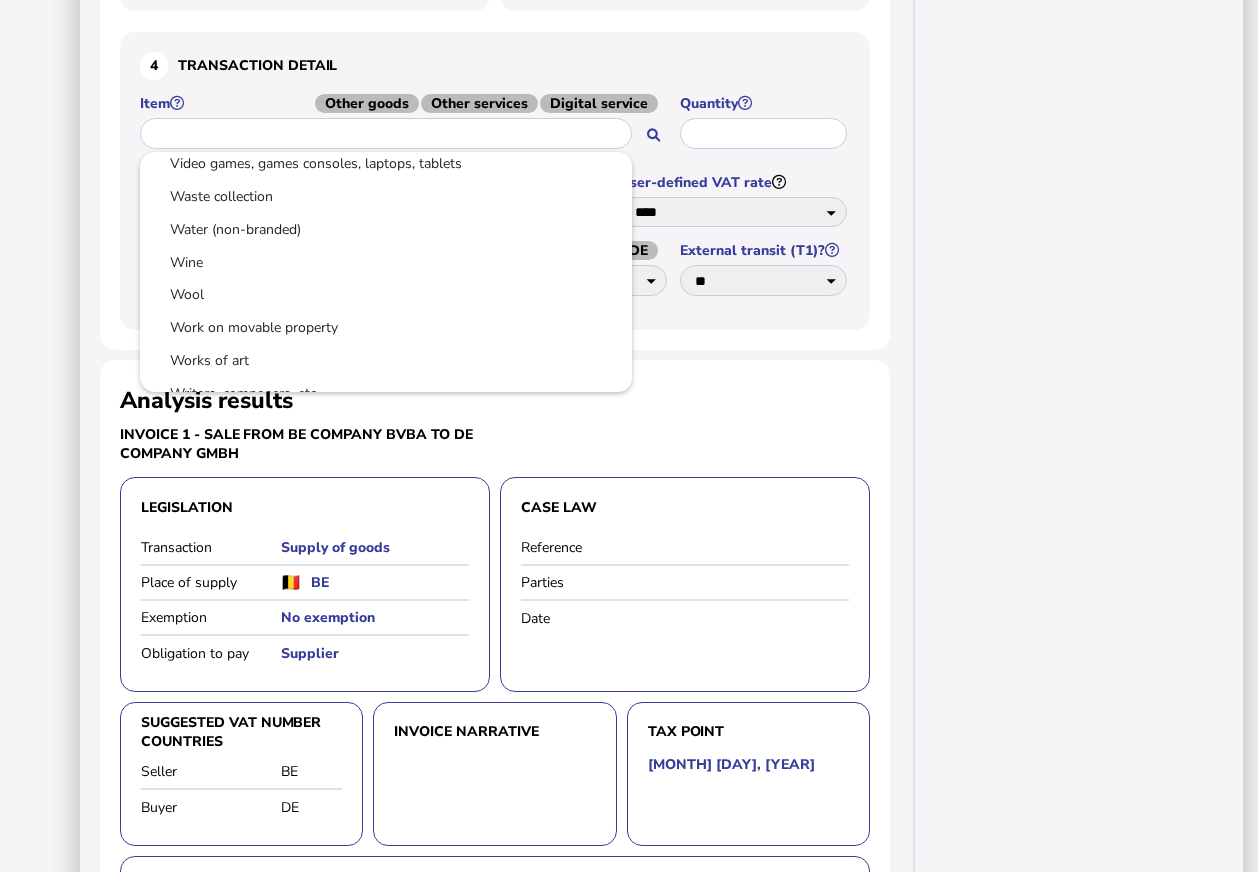 scroll, scrollTop: 8051, scrollLeft: 0, axis: vertical 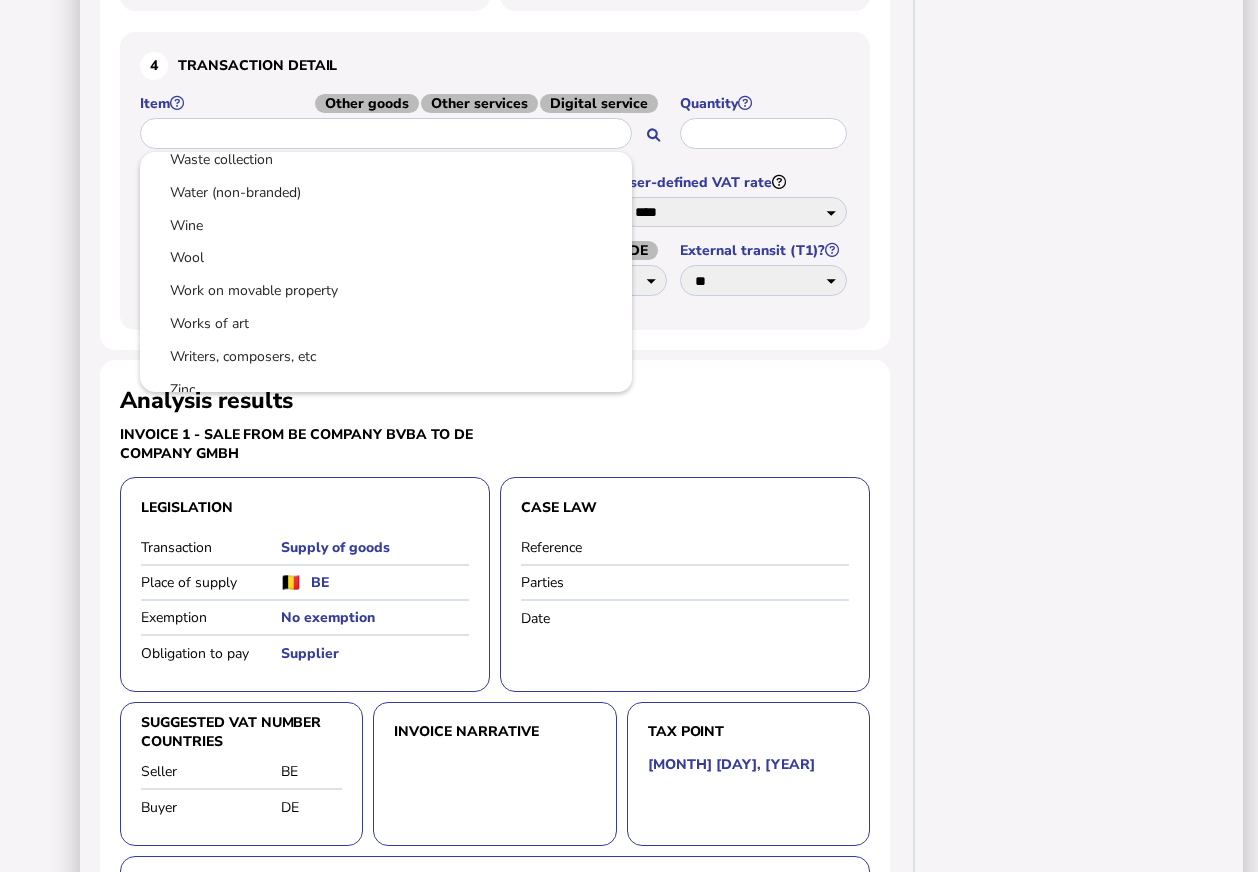 click at bounding box center (629, 436) 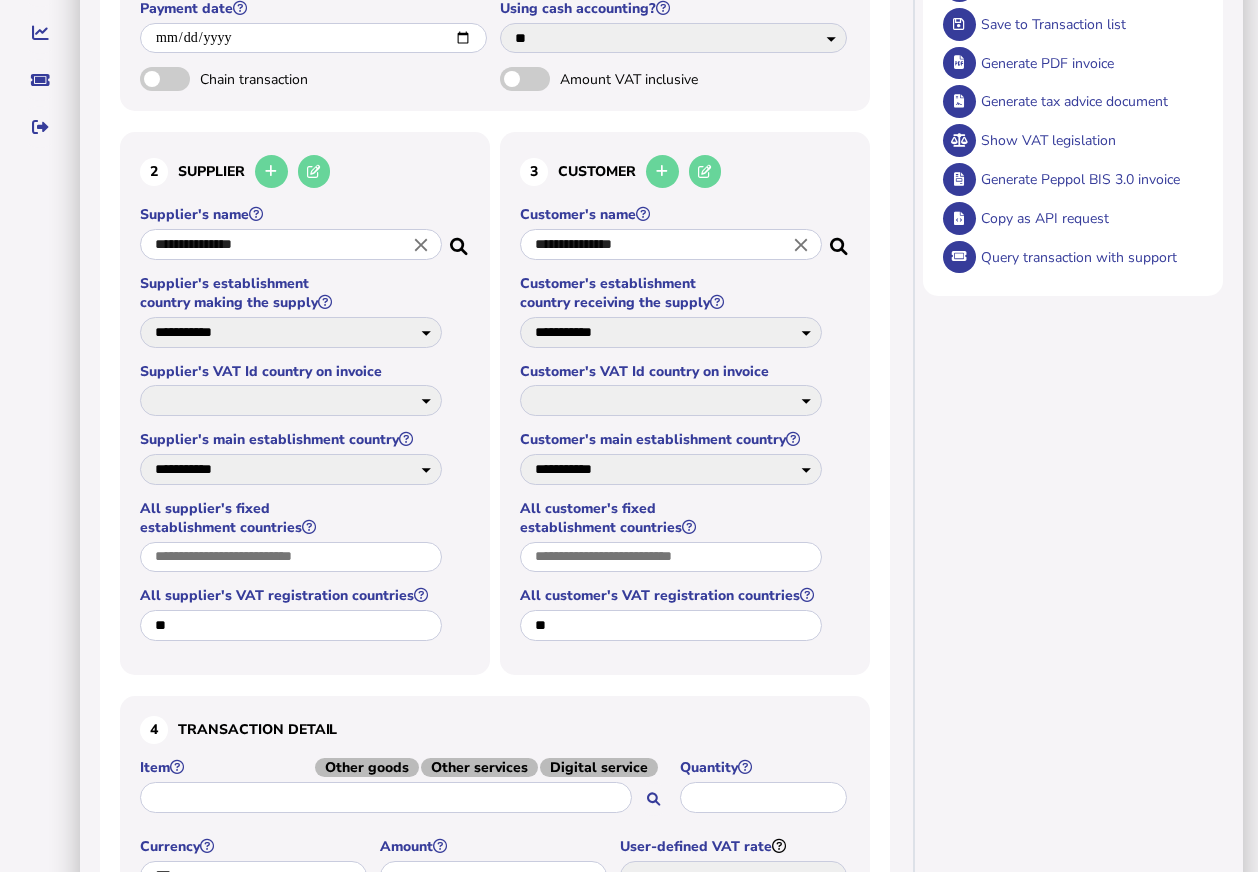 scroll, scrollTop: 351, scrollLeft: 0, axis: vertical 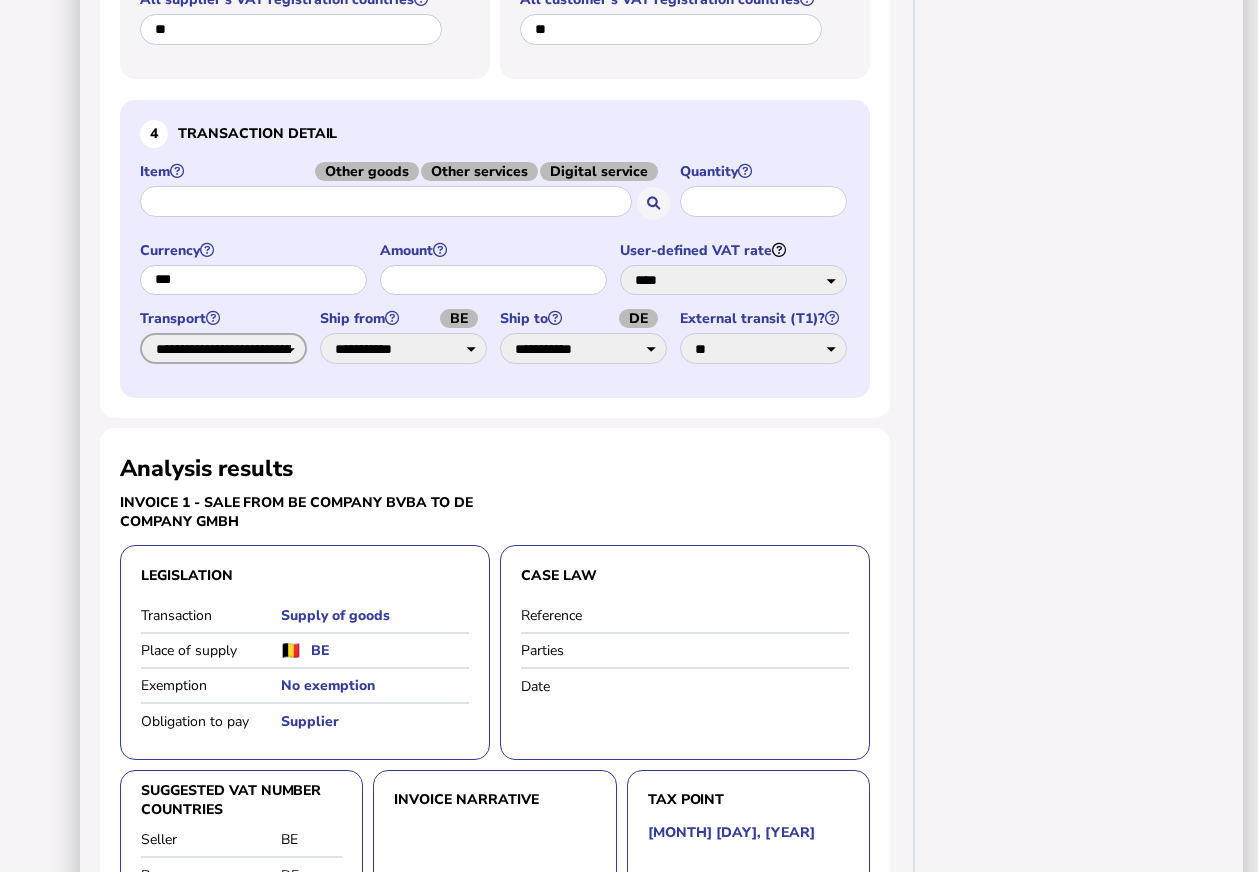 click on "**********" at bounding box center [223, 348] 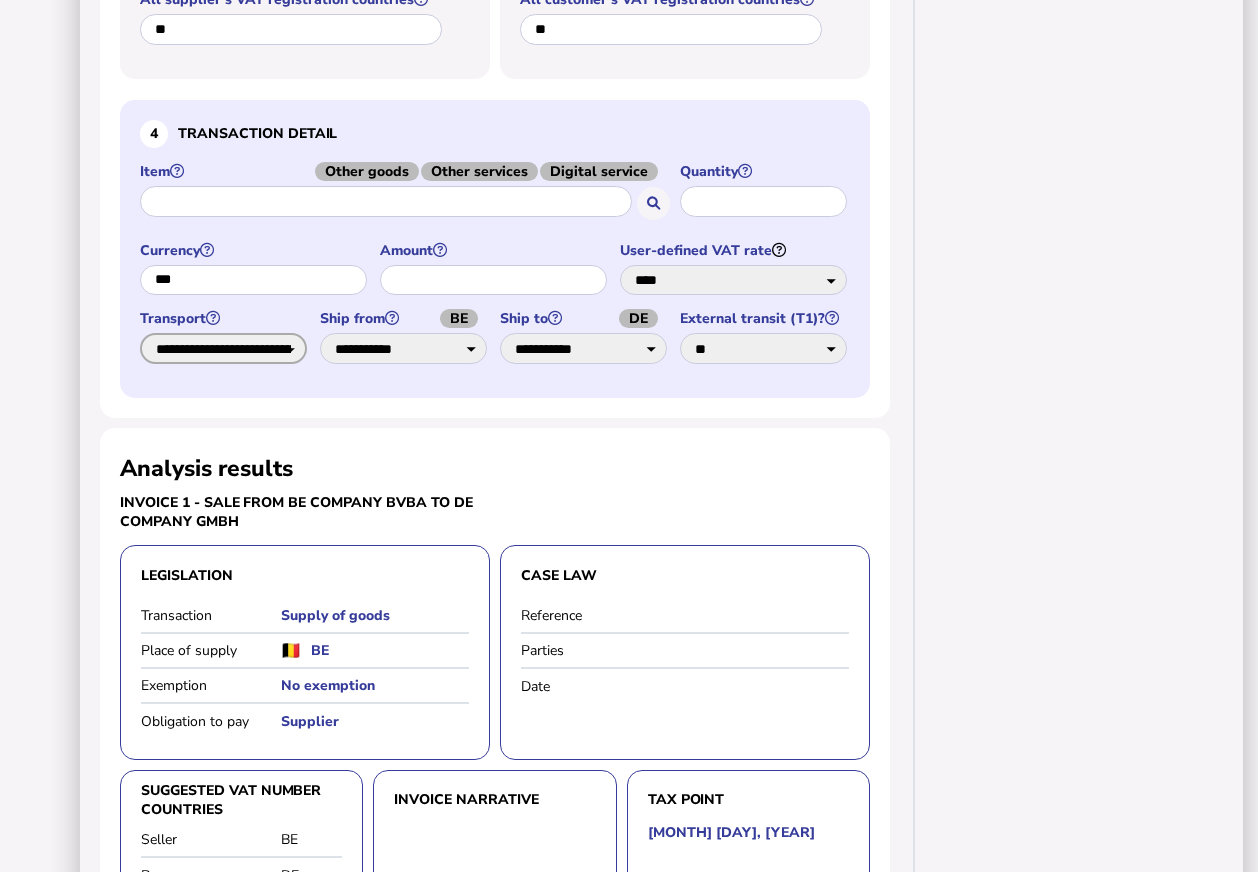 select on "******" 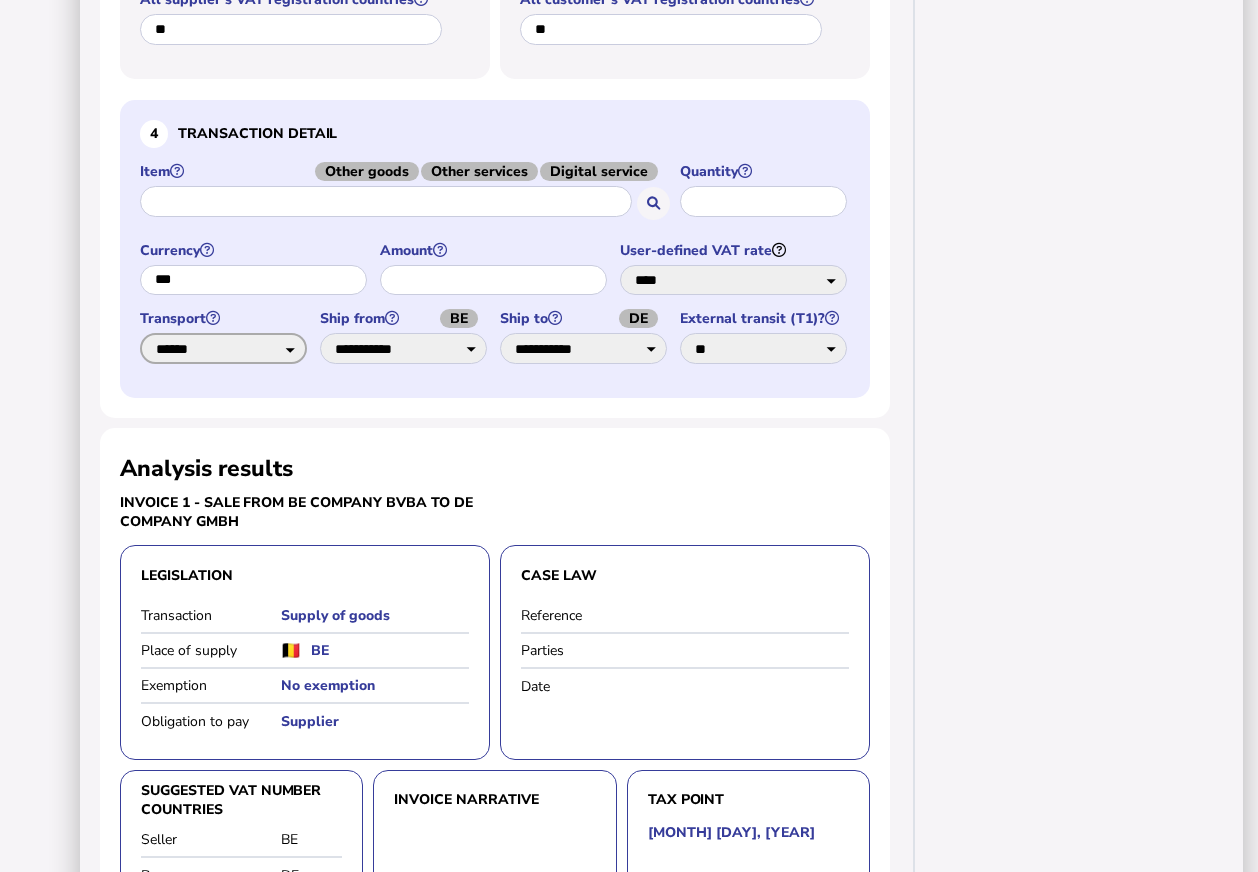 click on "**********" at bounding box center (223, 348) 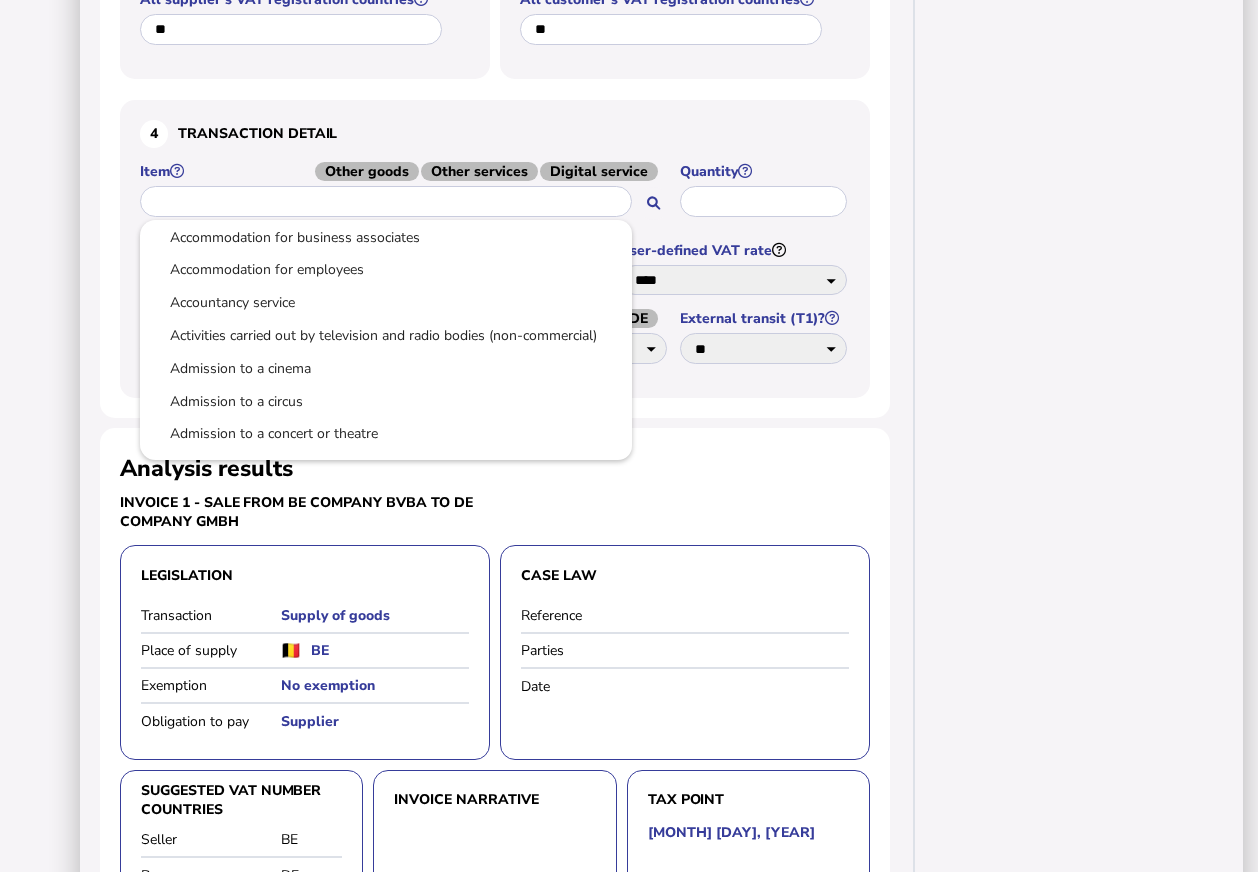 click at bounding box center [386, 201] 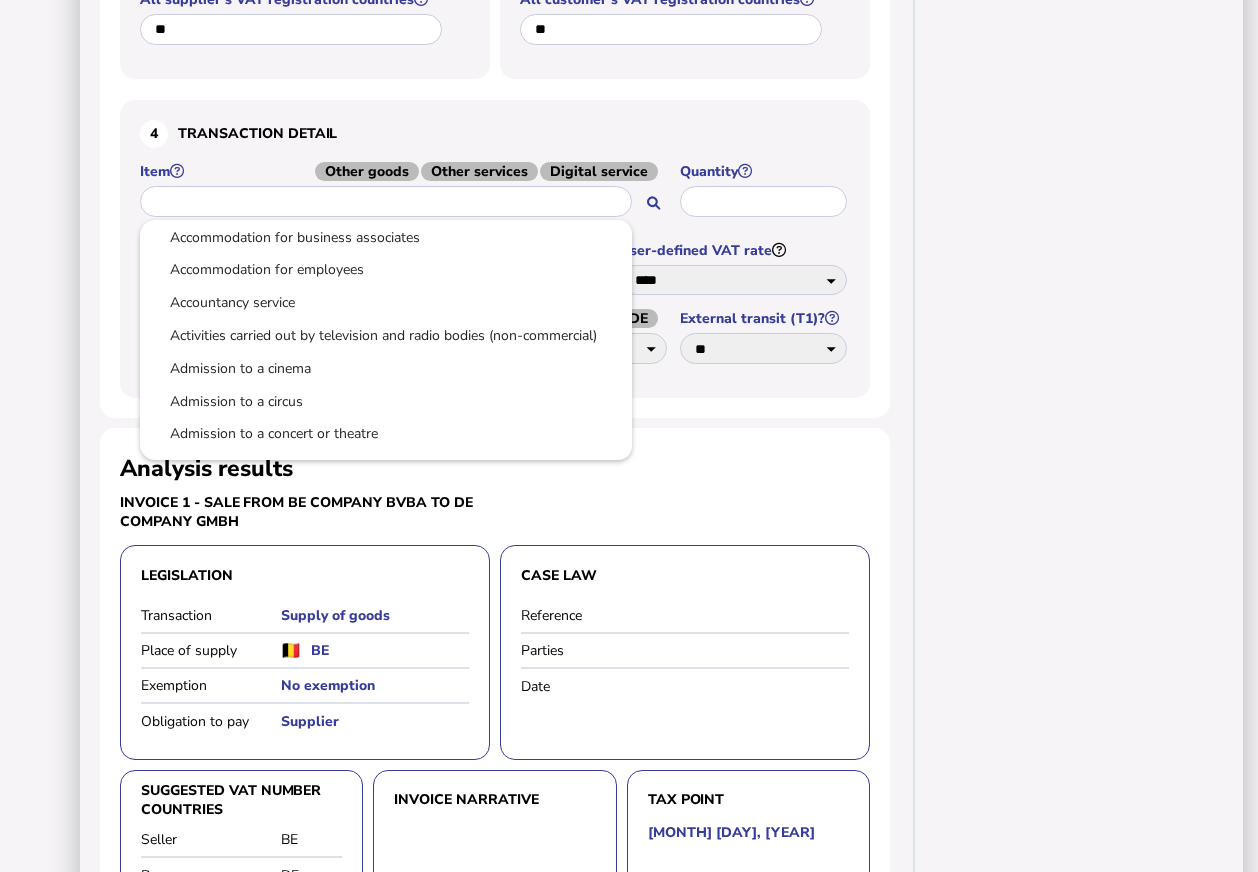 click at bounding box center (629, 436) 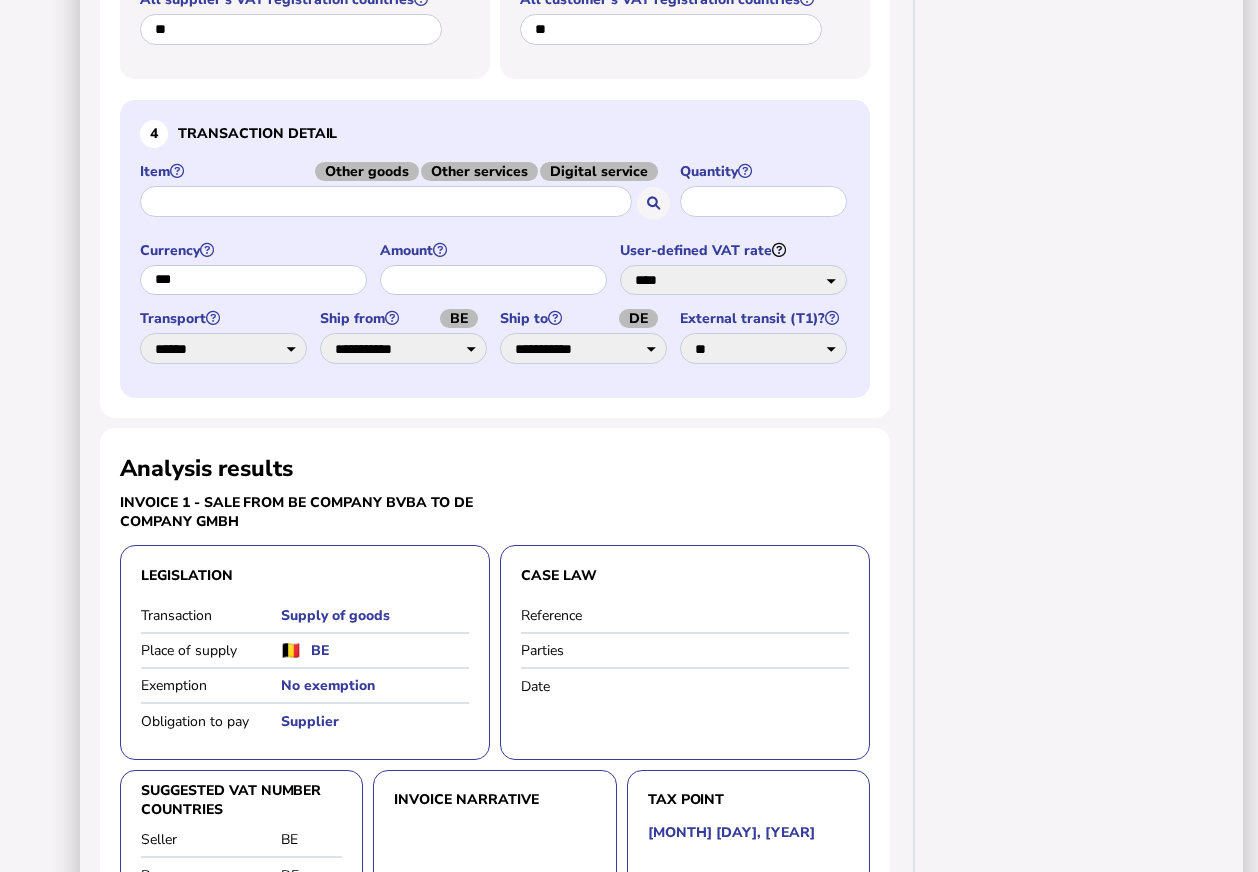 click on "Other goods" at bounding box center [367, 171] 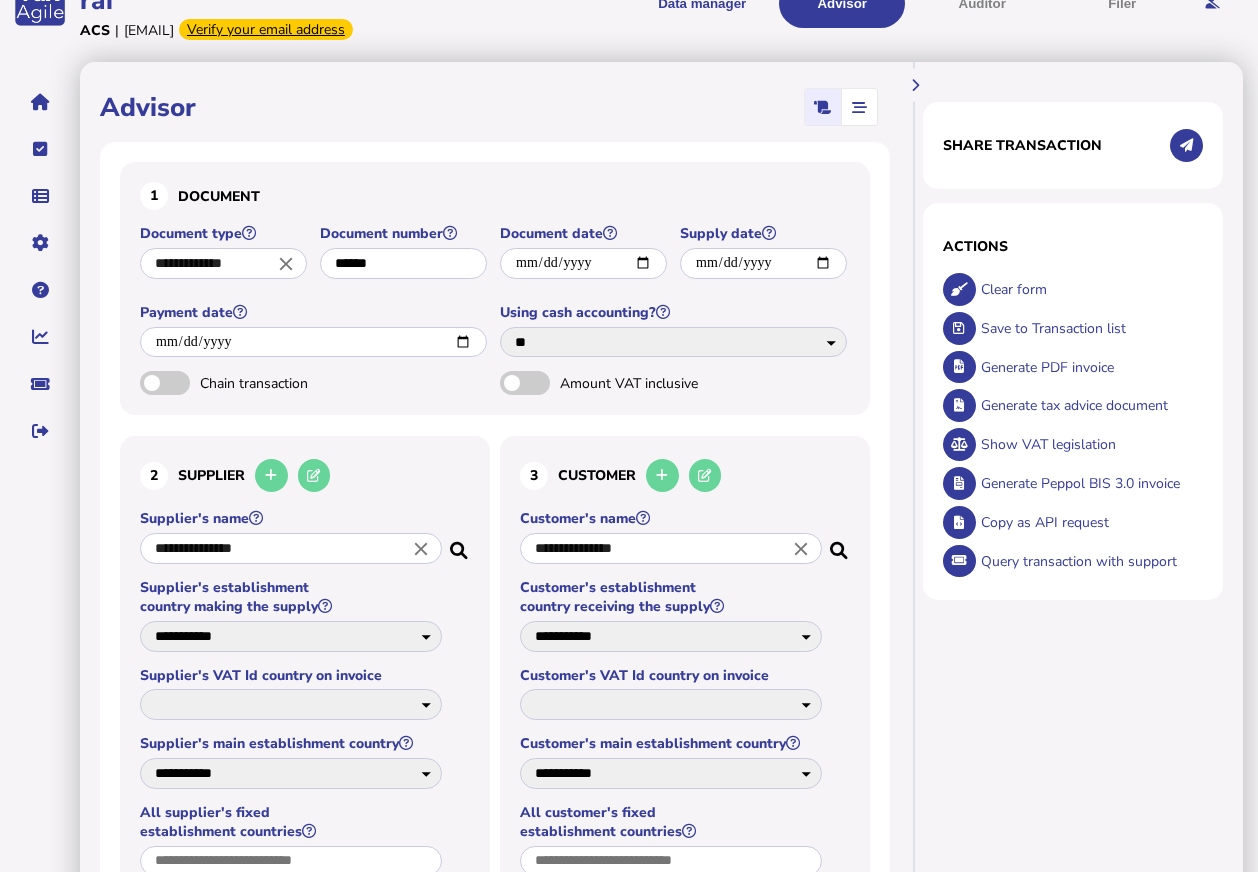 scroll, scrollTop: 0, scrollLeft: 0, axis: both 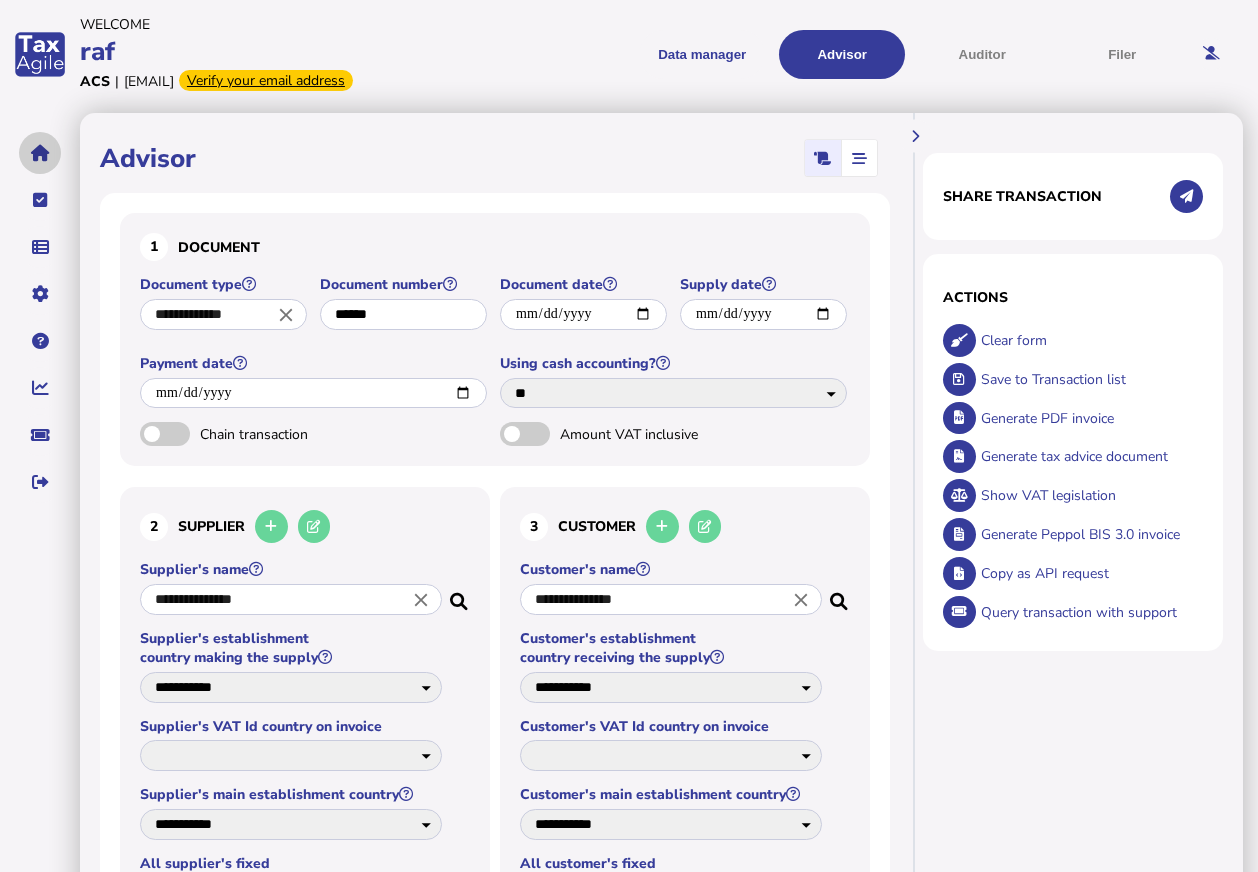 click at bounding box center (40, 153) 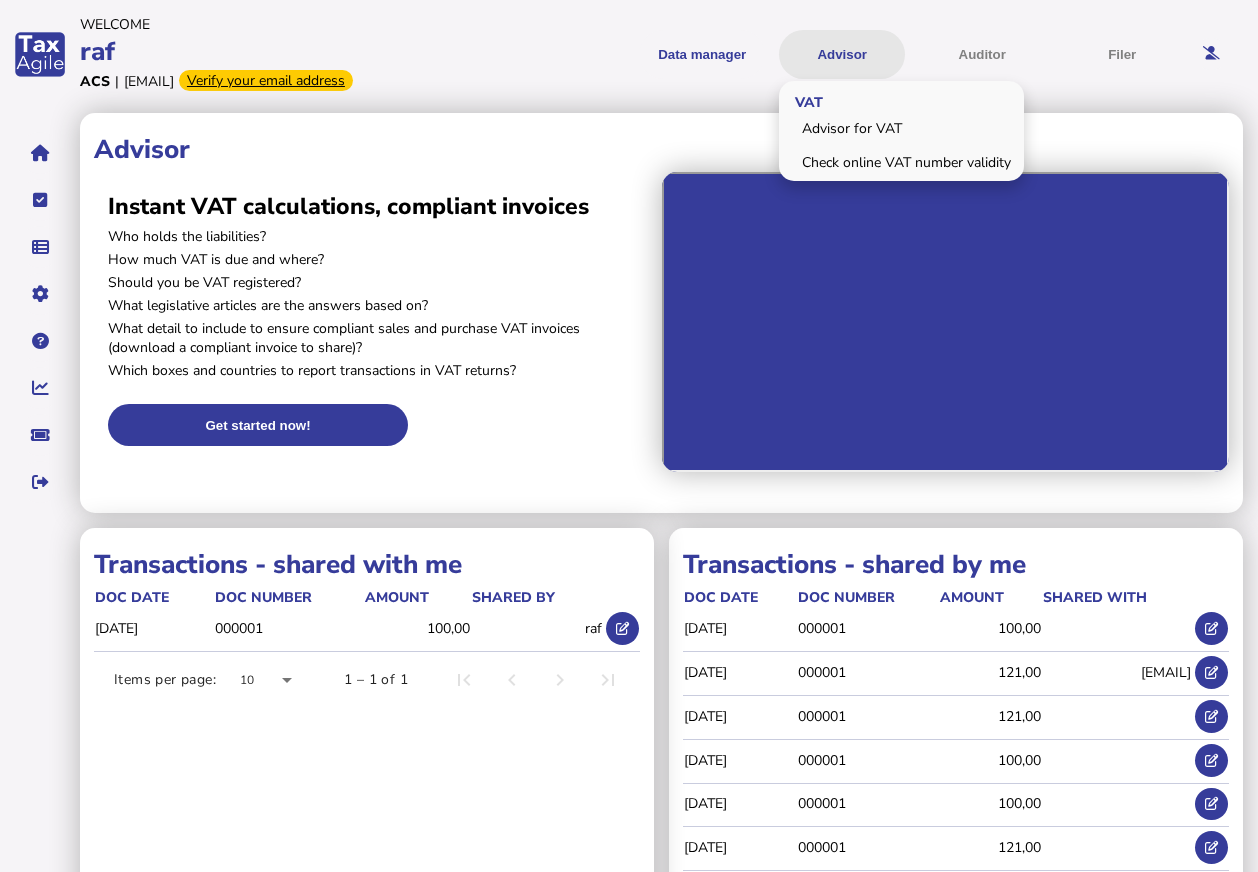 click on "Advisor" at bounding box center [842, 54] 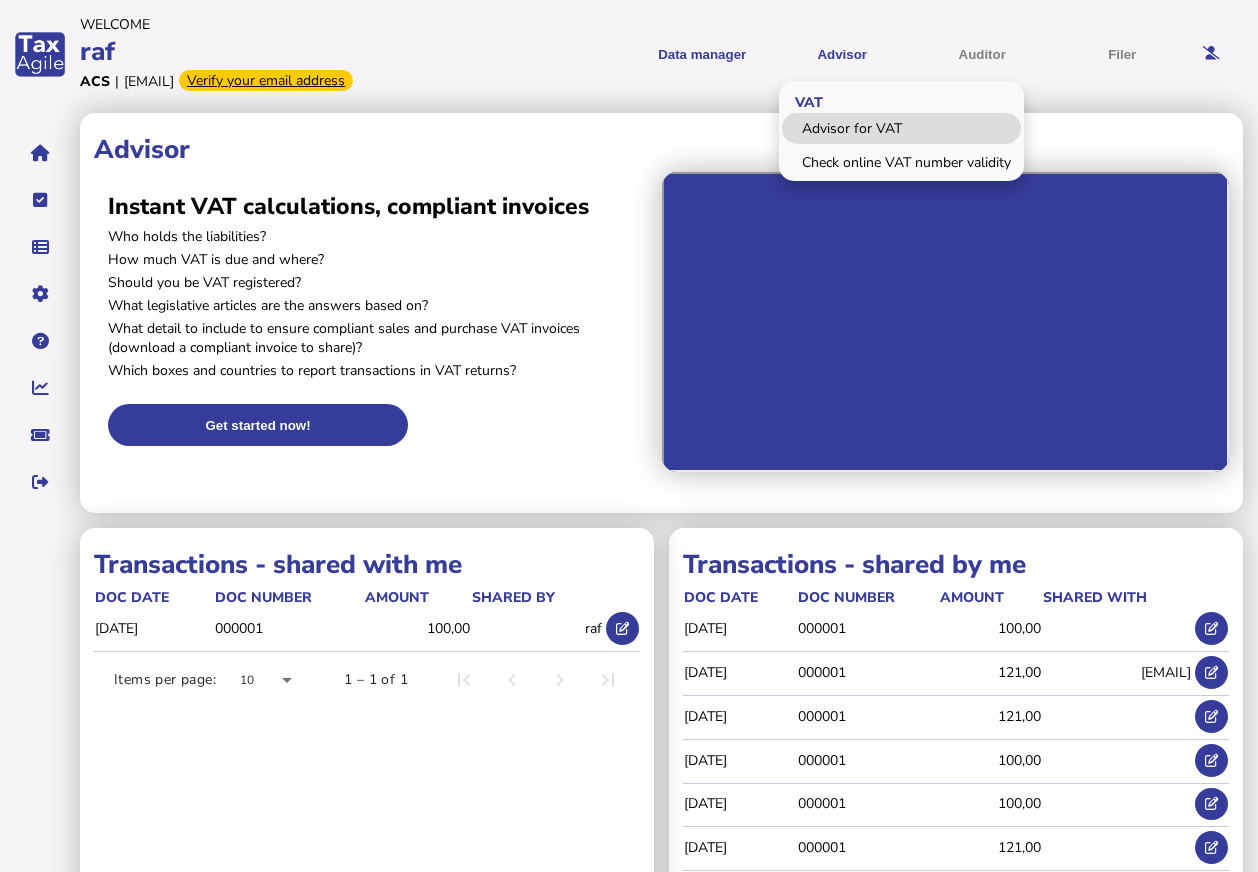 click on "Advisor for VAT" at bounding box center (901, 128) 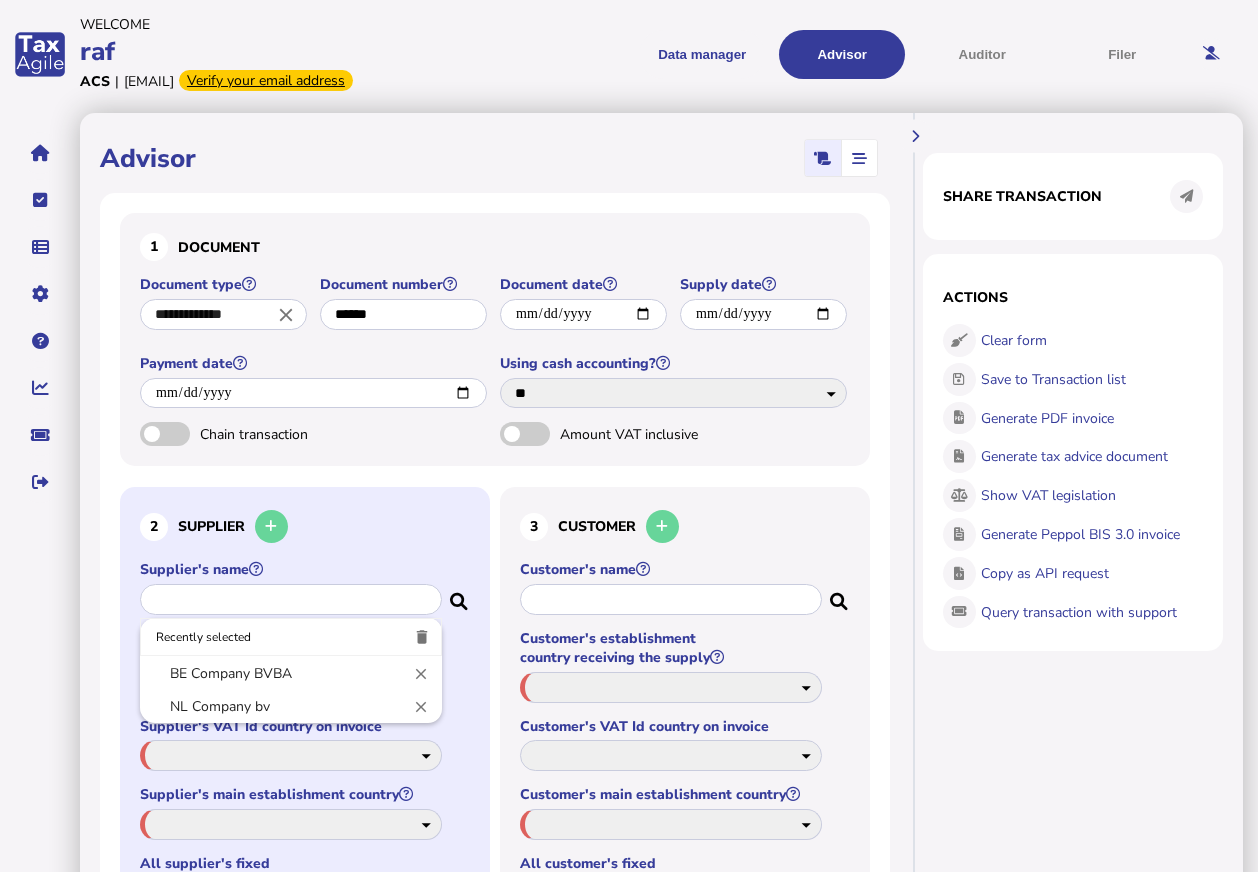 click at bounding box center [291, 599] 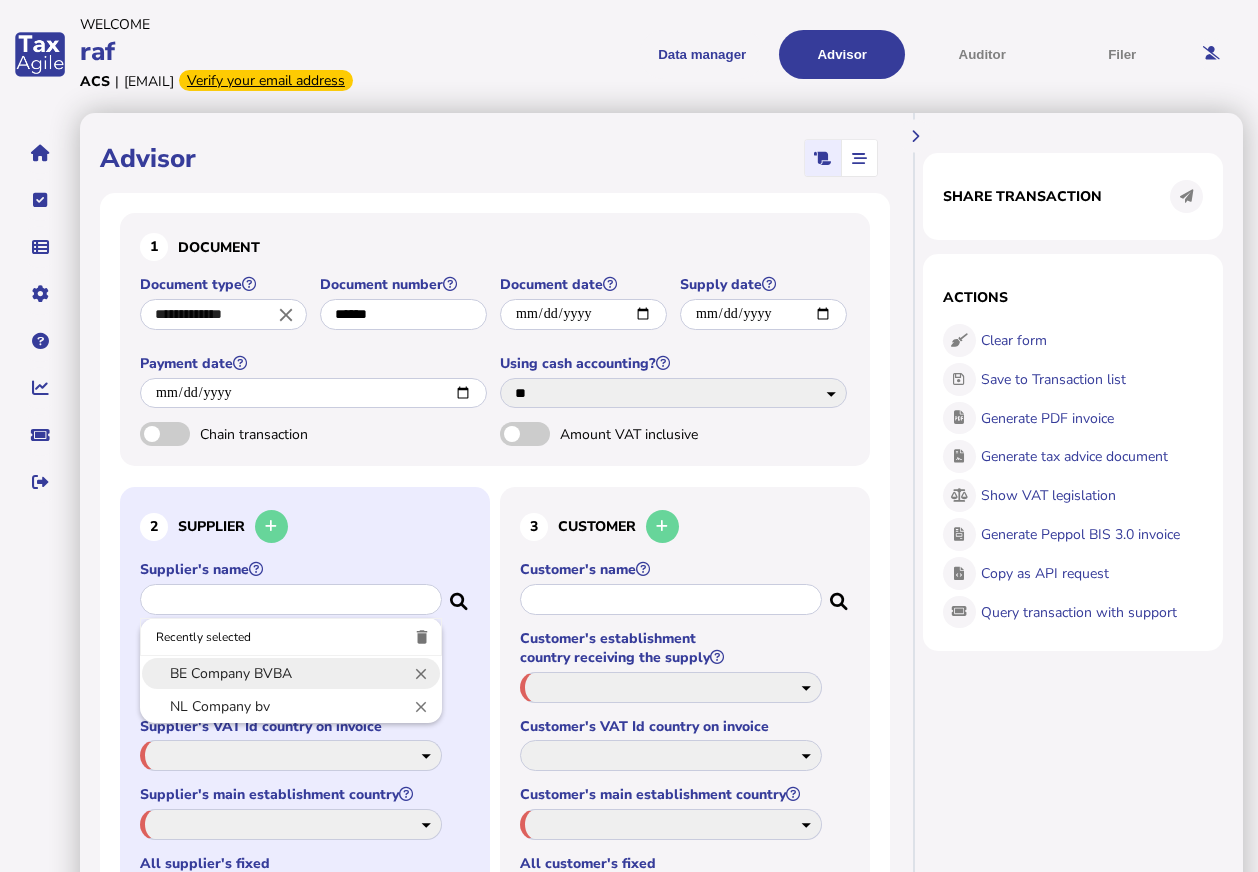 click on "BE Company BVBA" at bounding box center [291, 673] 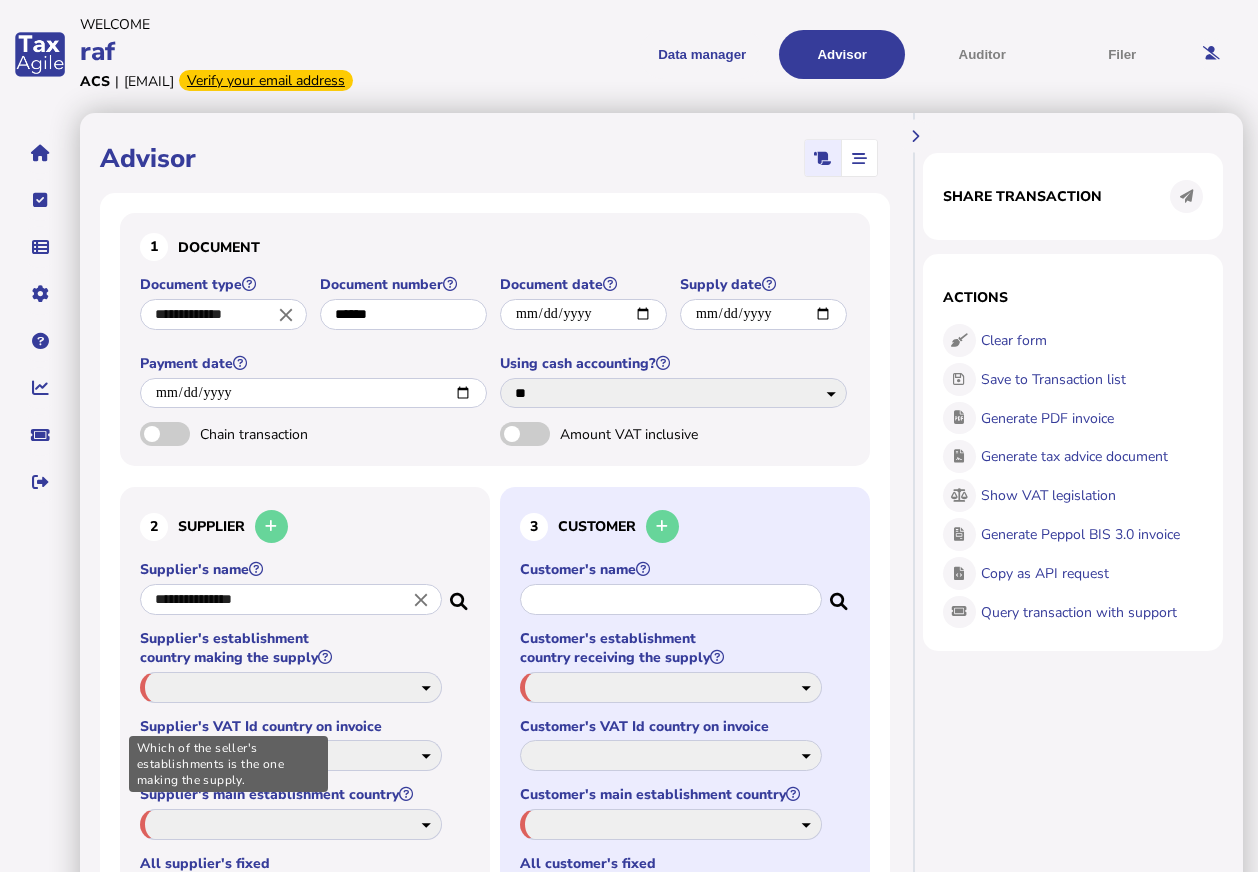 select on "**" 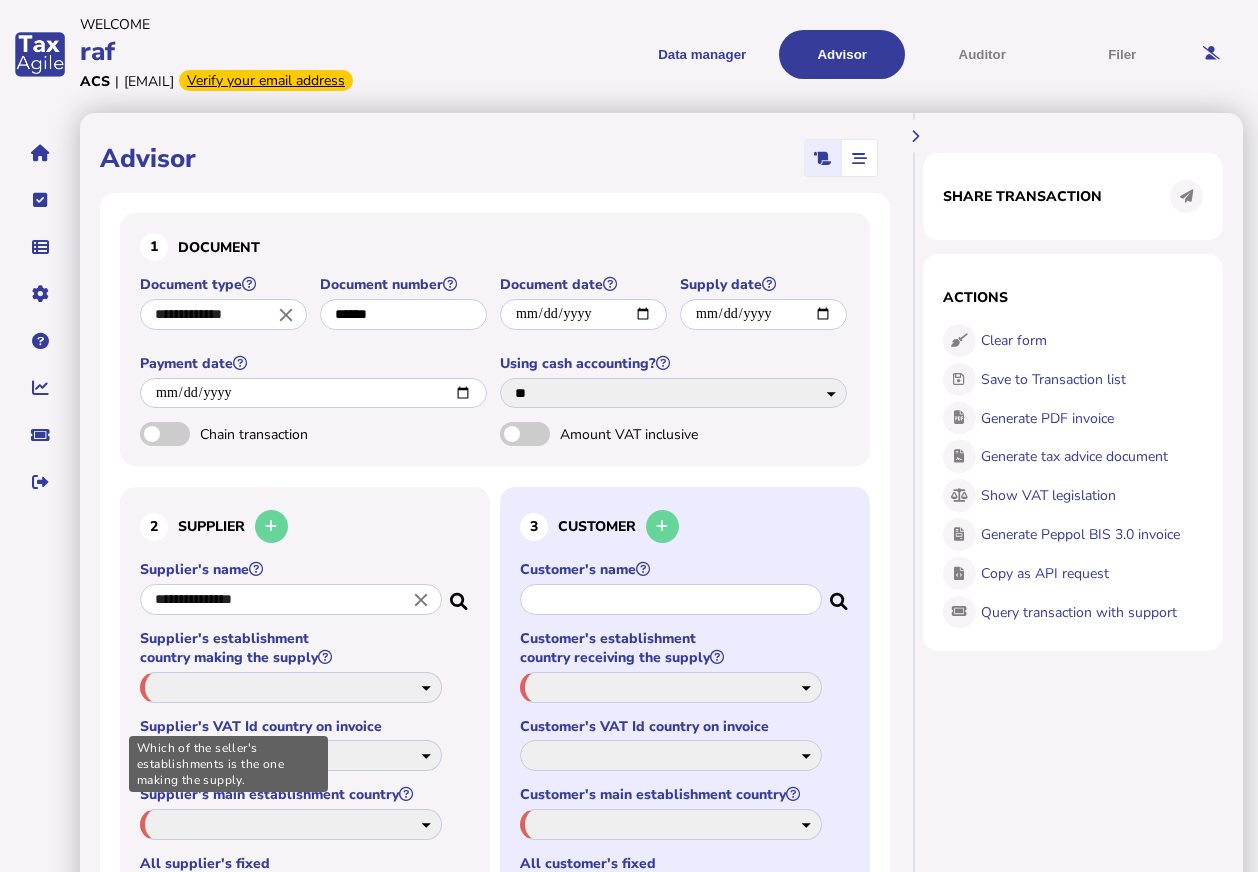 select on "**" 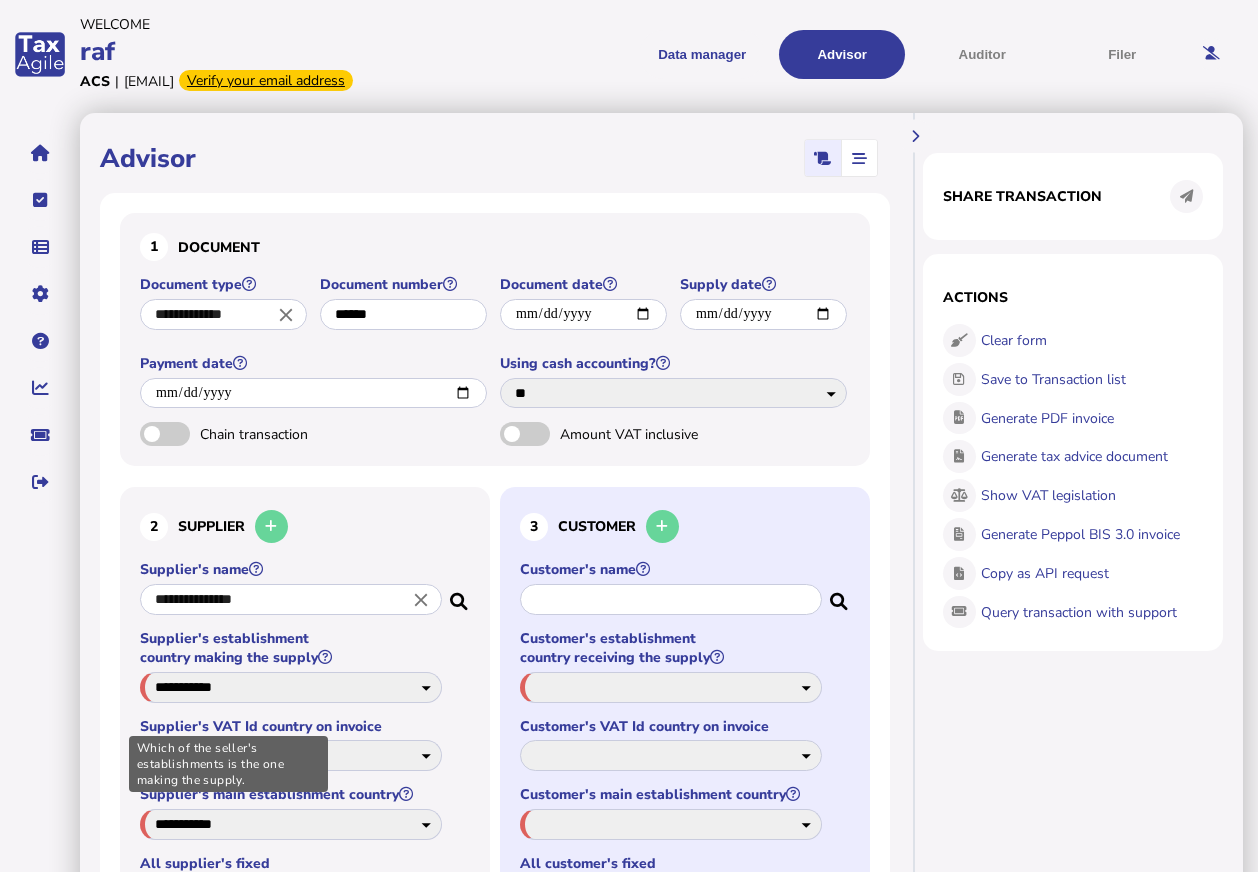 select on "**" 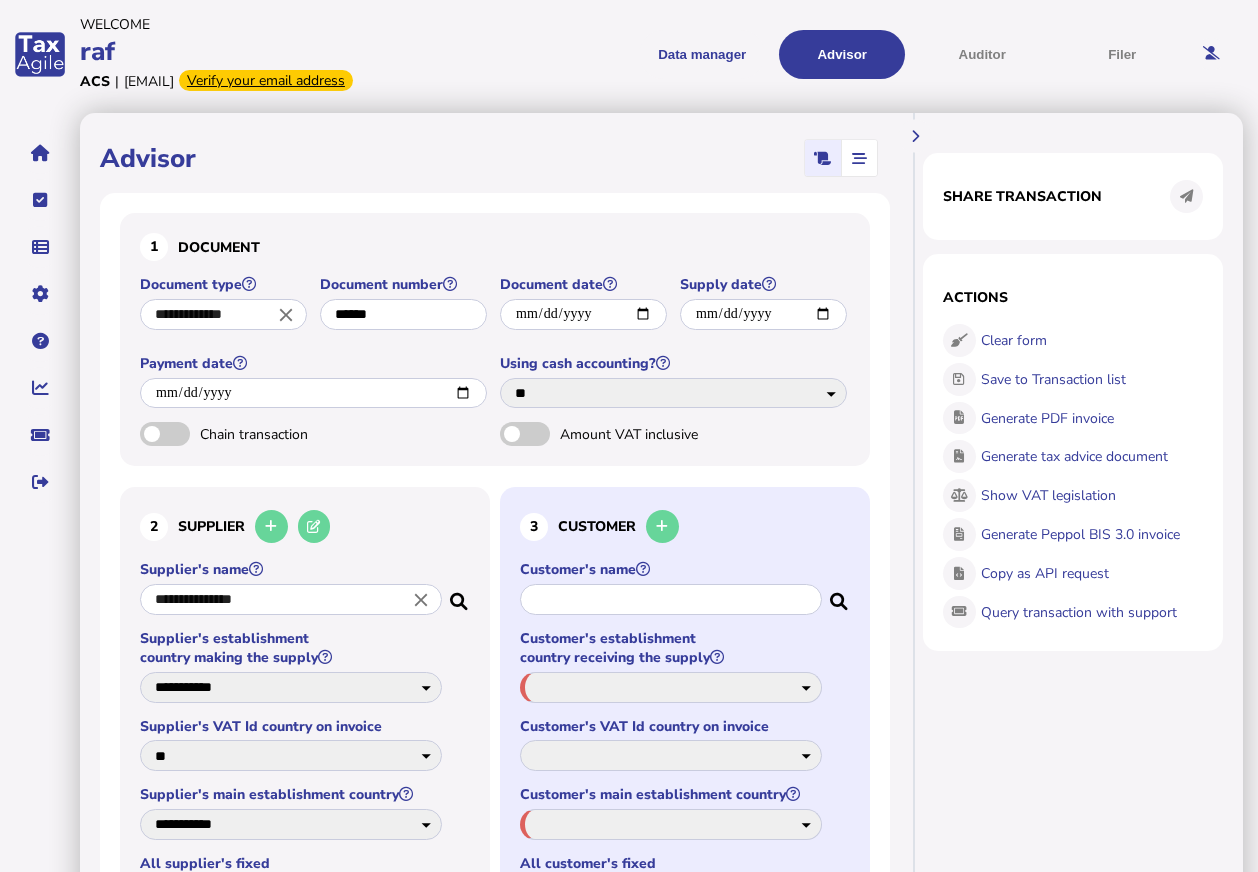 click at bounding box center [671, 599] 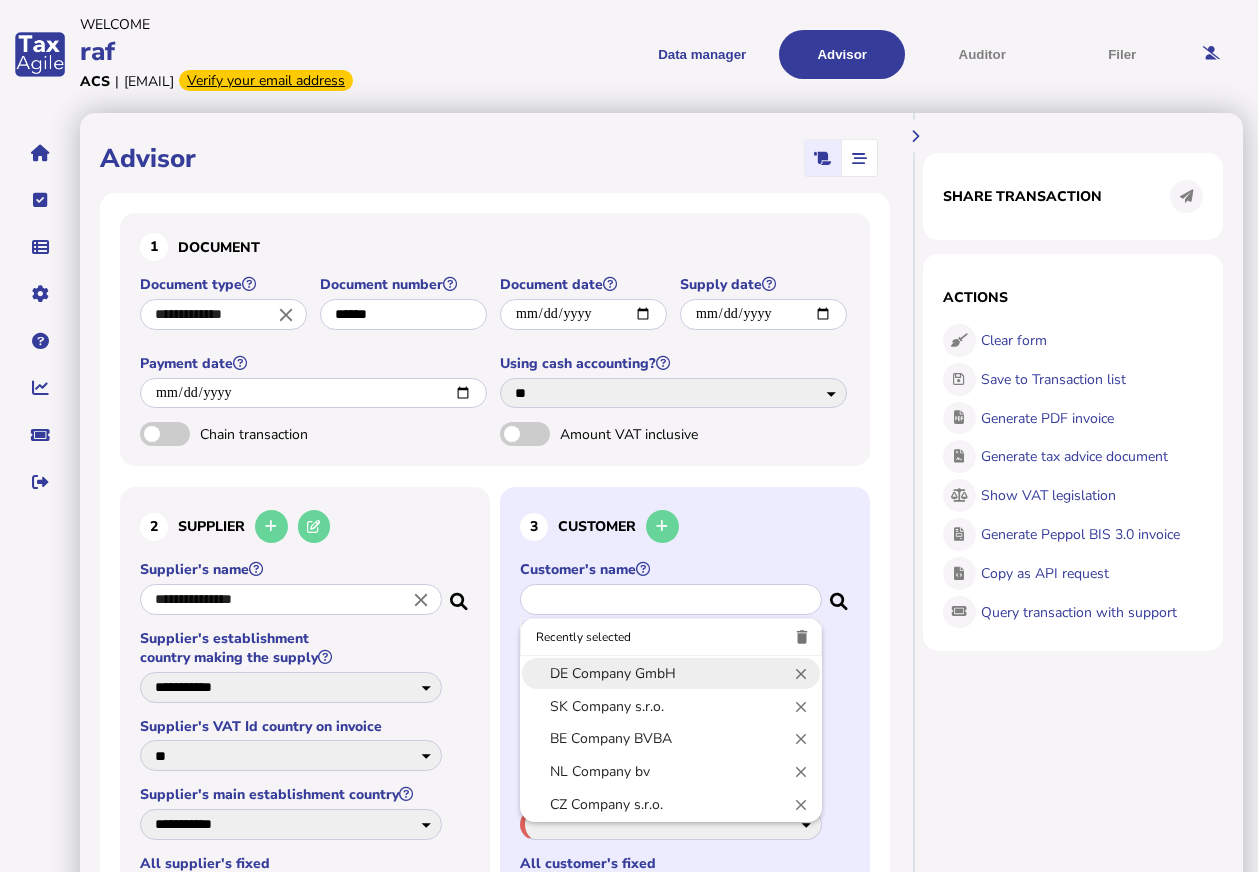 click on "DE Company GmbH" at bounding box center [671, 673] 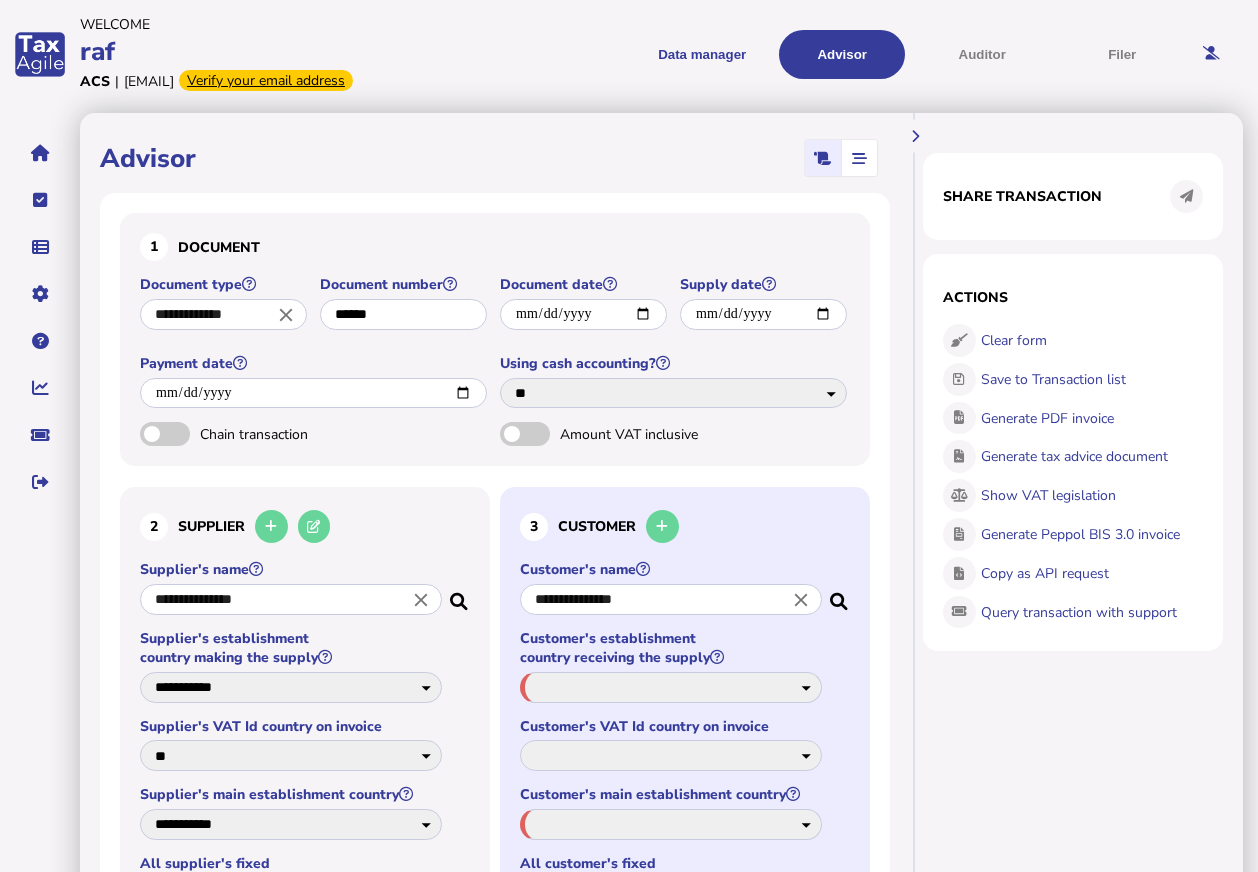 select on "**" 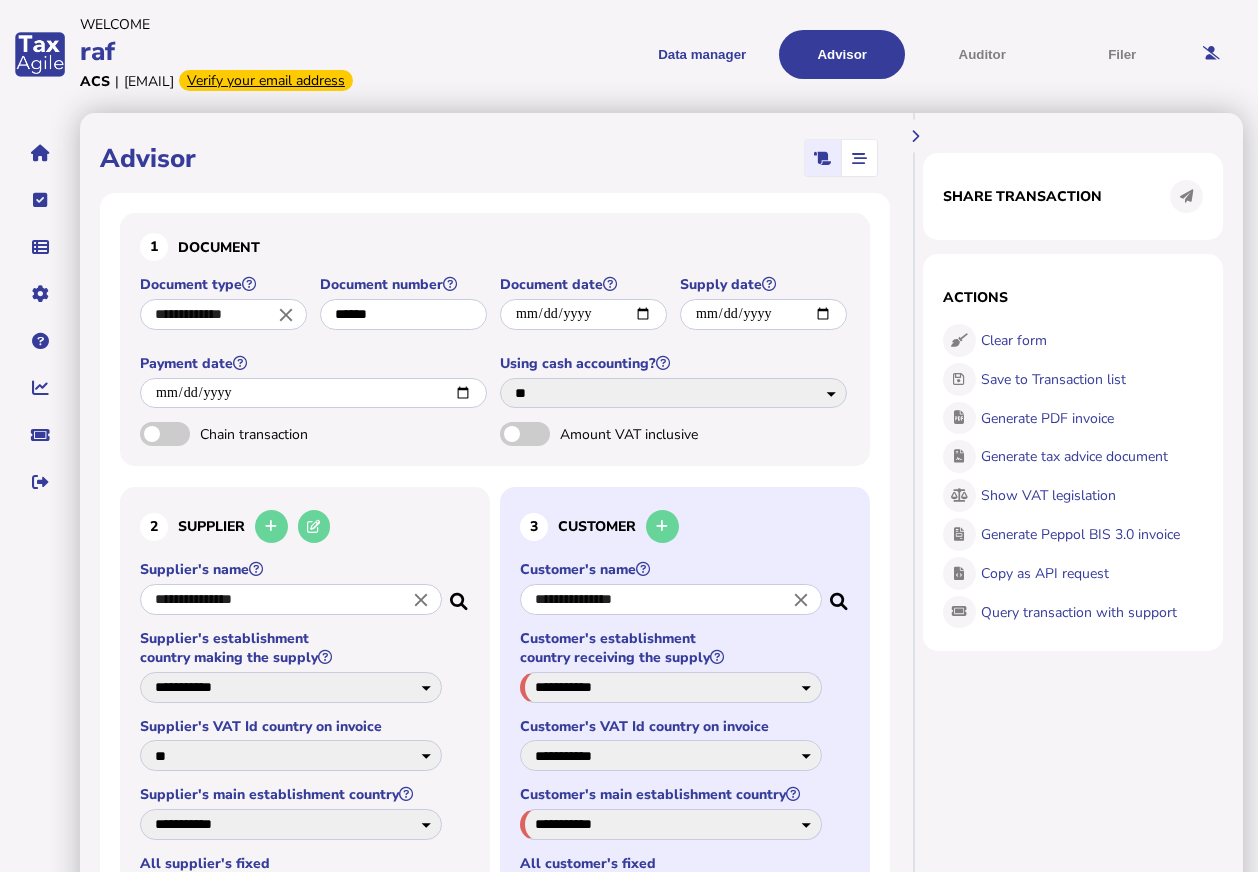 select on "**" 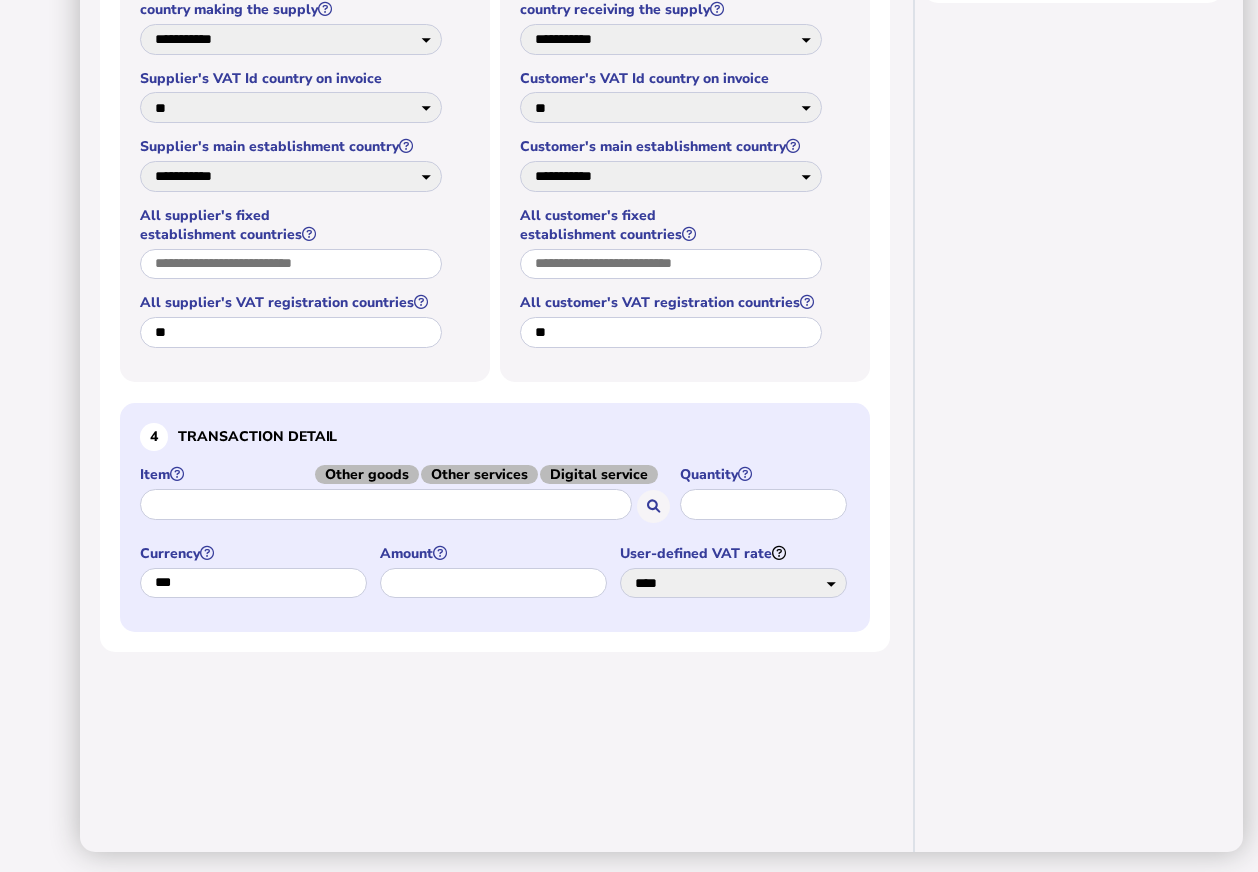 scroll, scrollTop: 911, scrollLeft: 0, axis: vertical 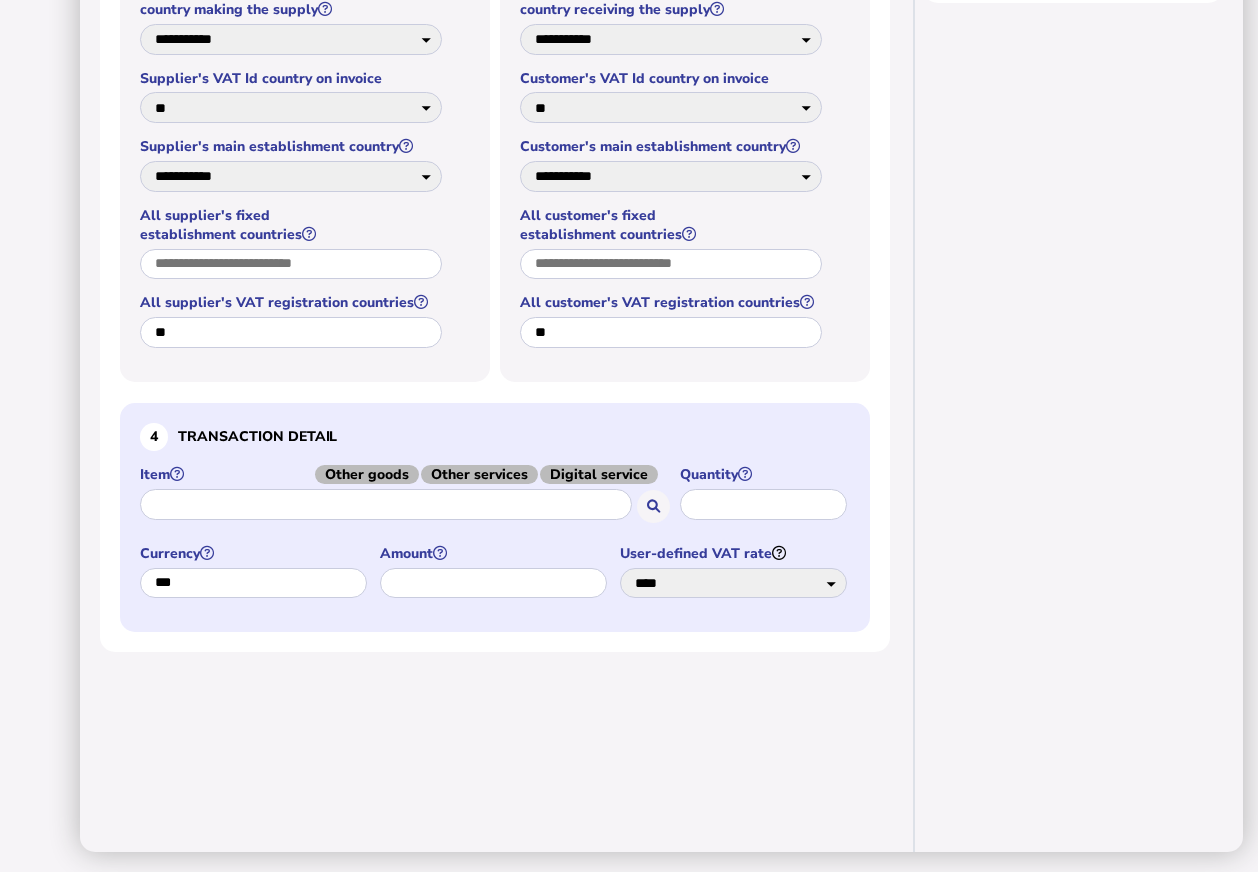 click on "Other goods" at bounding box center (367, 474) 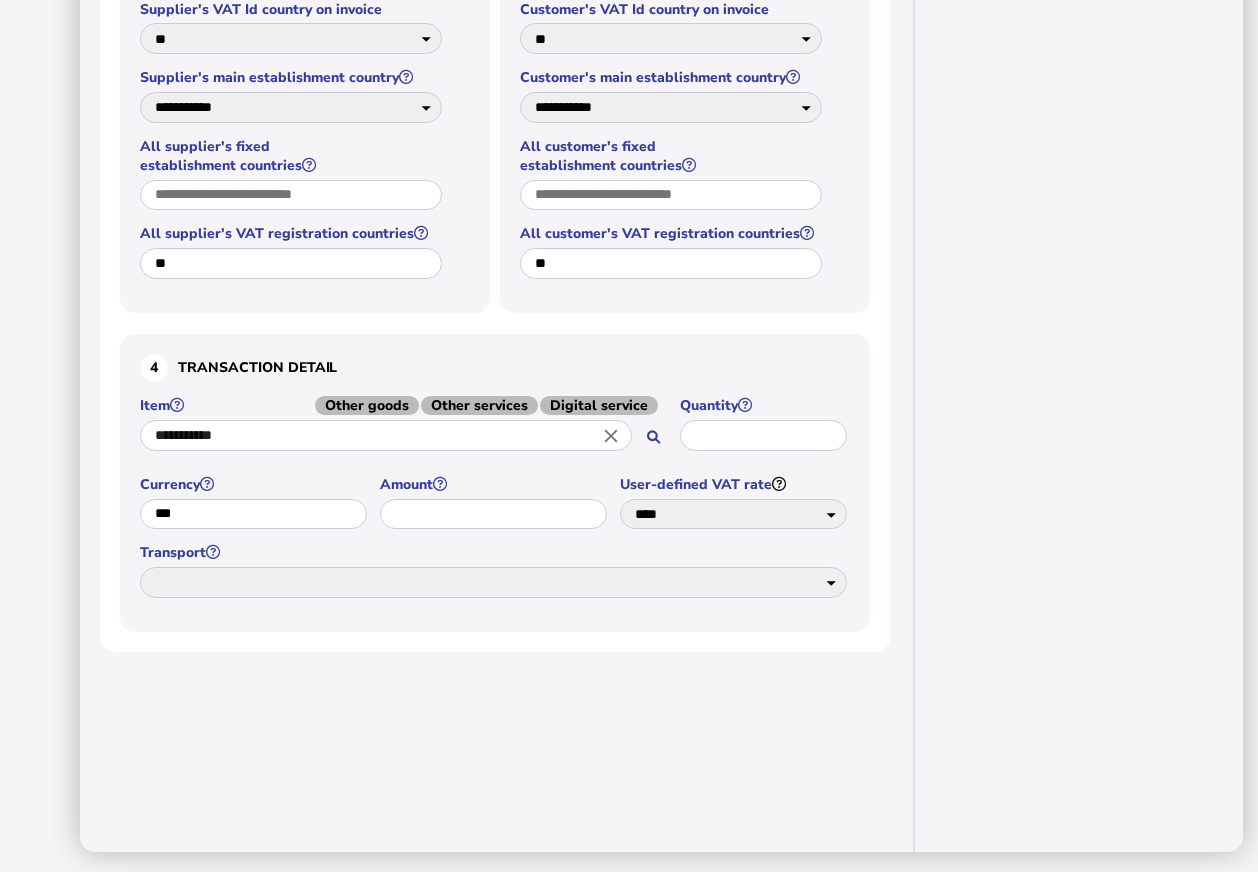 scroll, scrollTop: 993, scrollLeft: 0, axis: vertical 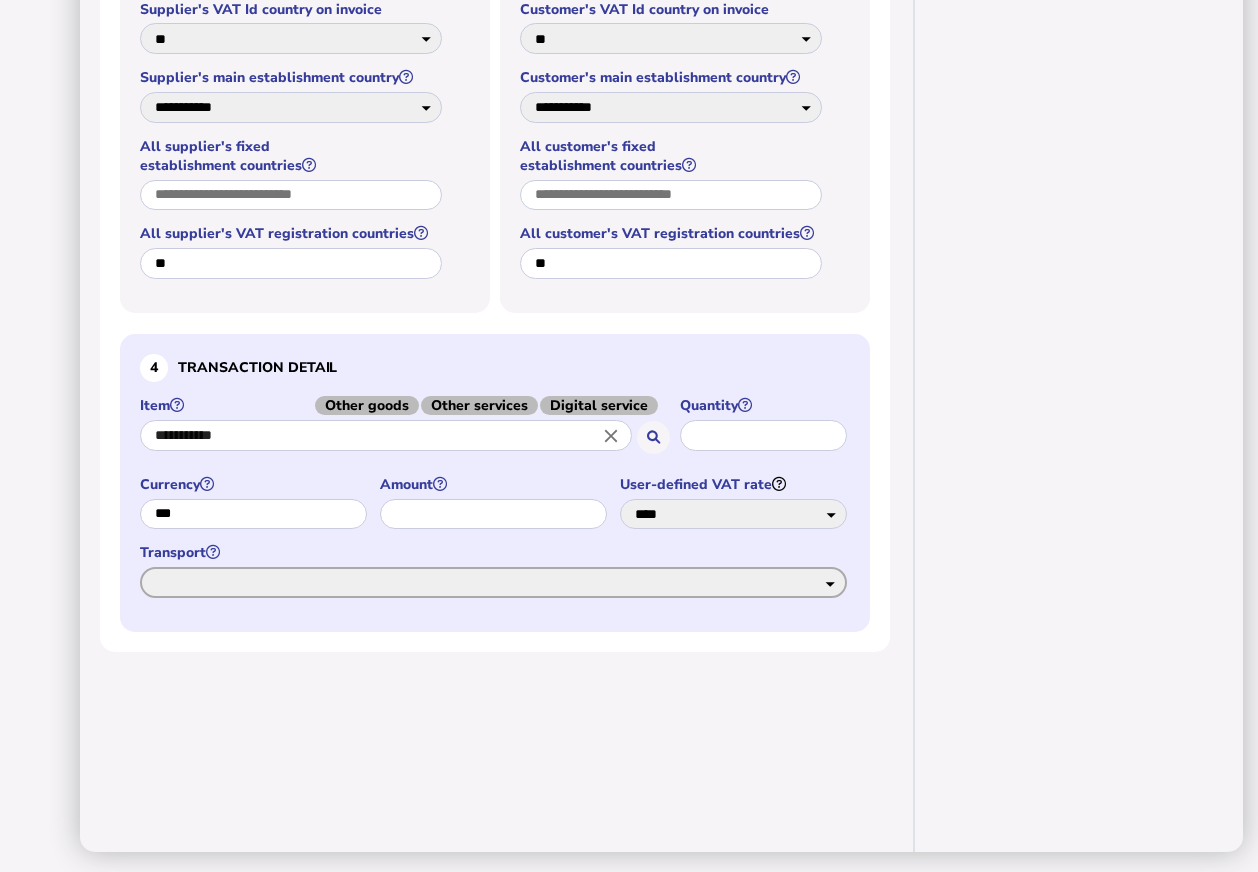 click on "**********" at bounding box center (493, 582) 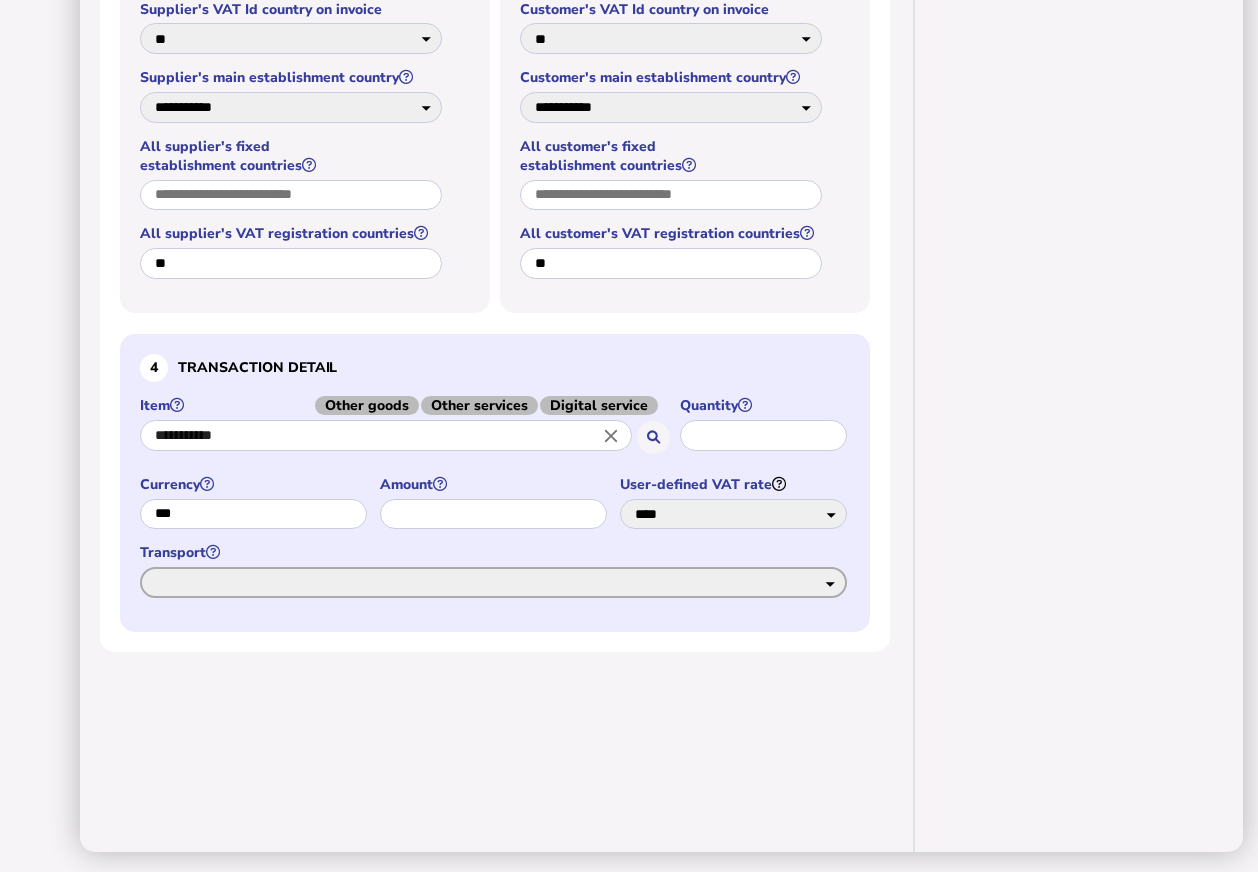 select on "******" 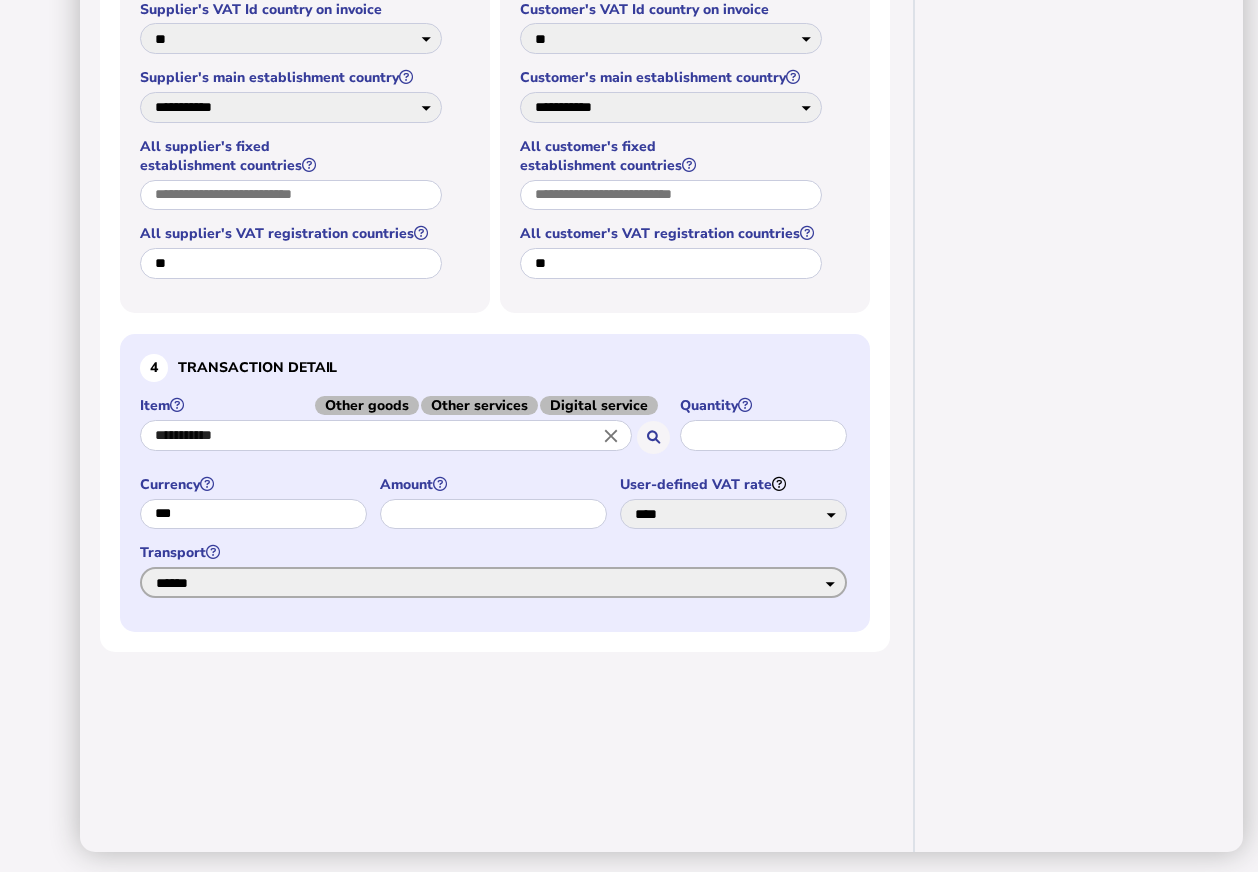click on "**********" at bounding box center [493, 582] 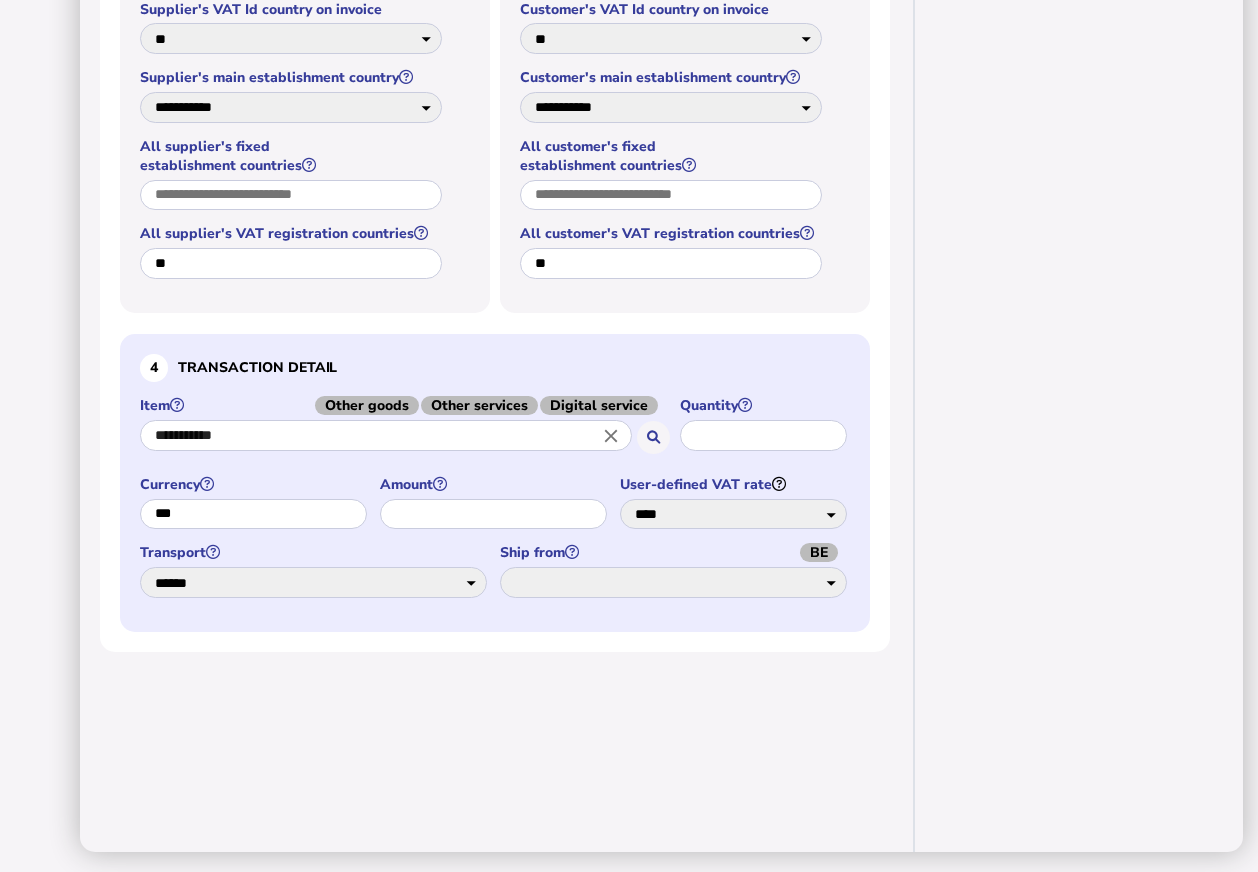 click on "BE" at bounding box center (819, 552) 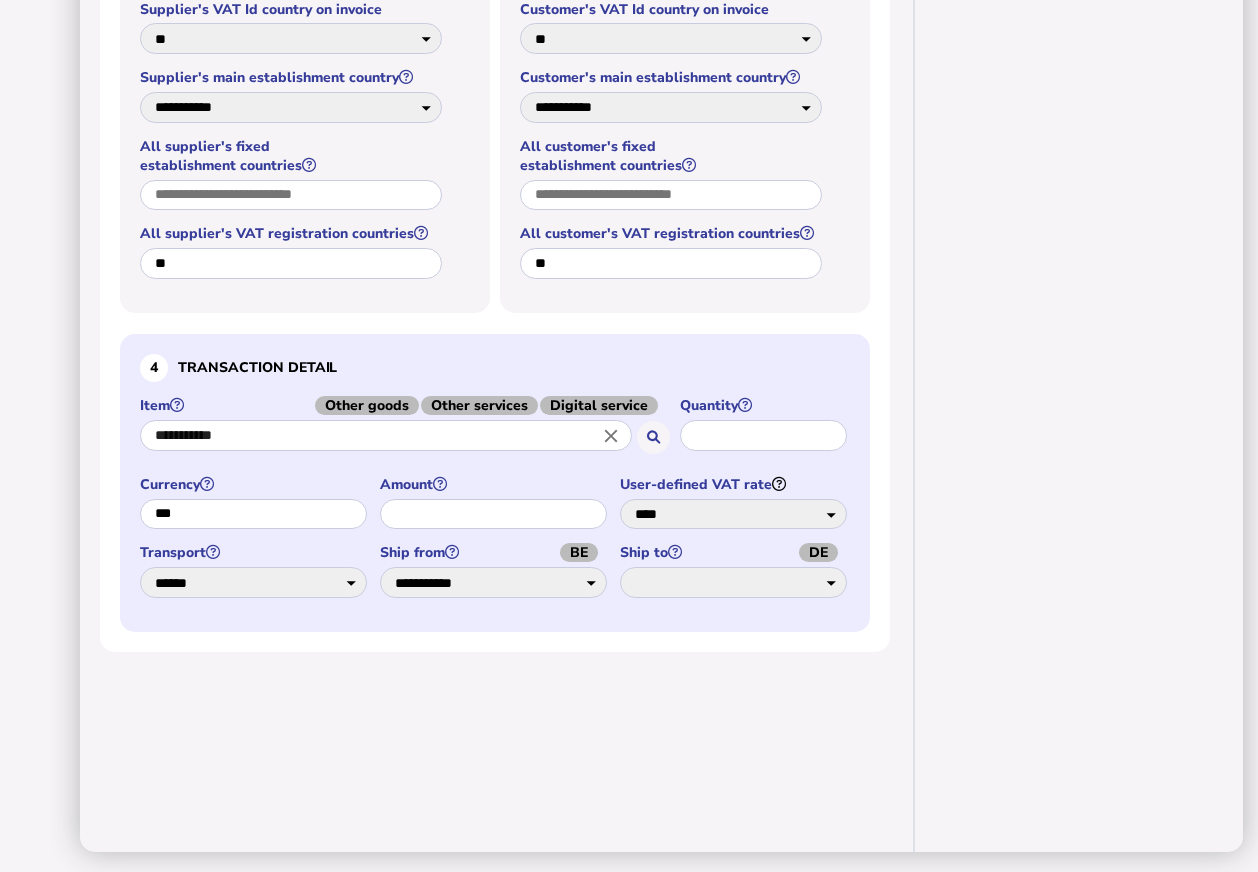 click on "DE" at bounding box center (818, 552) 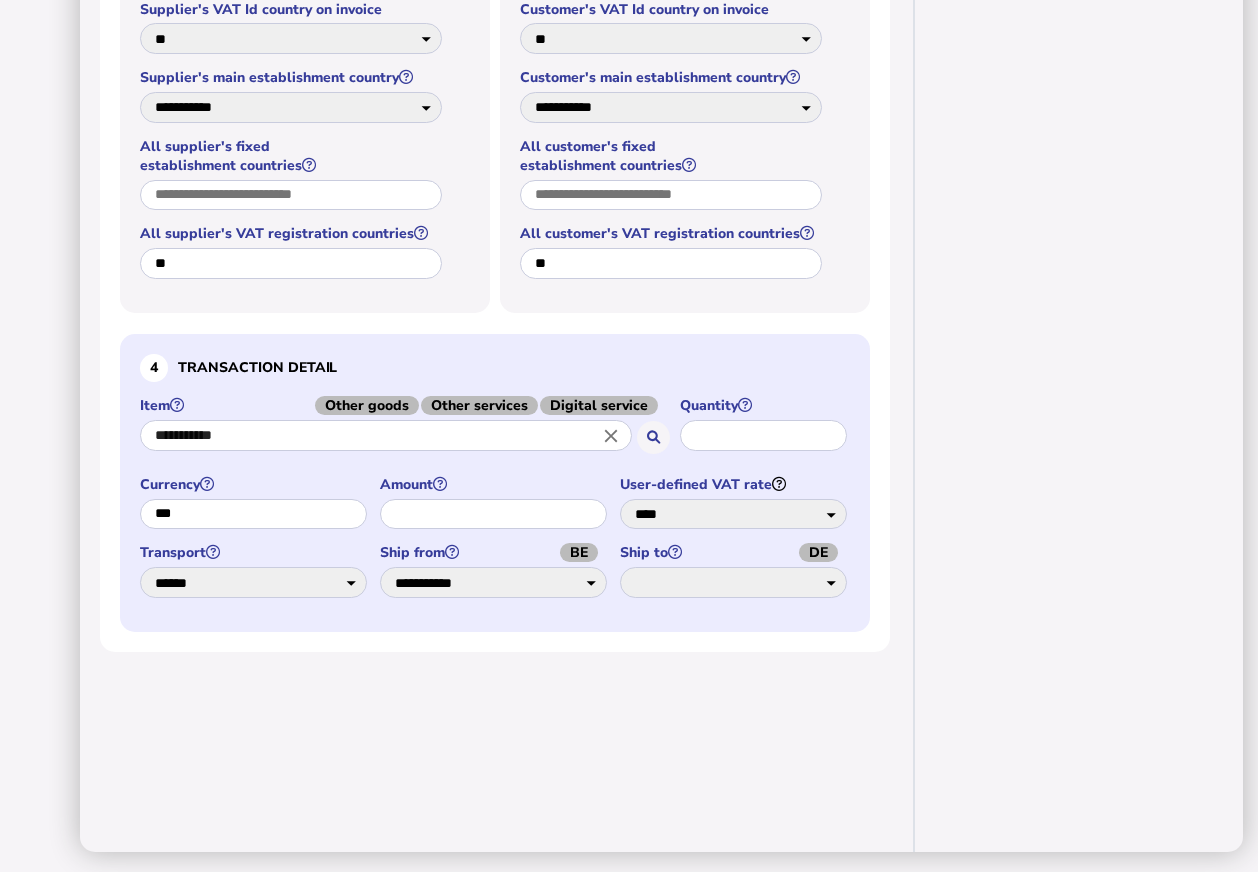 select on "**" 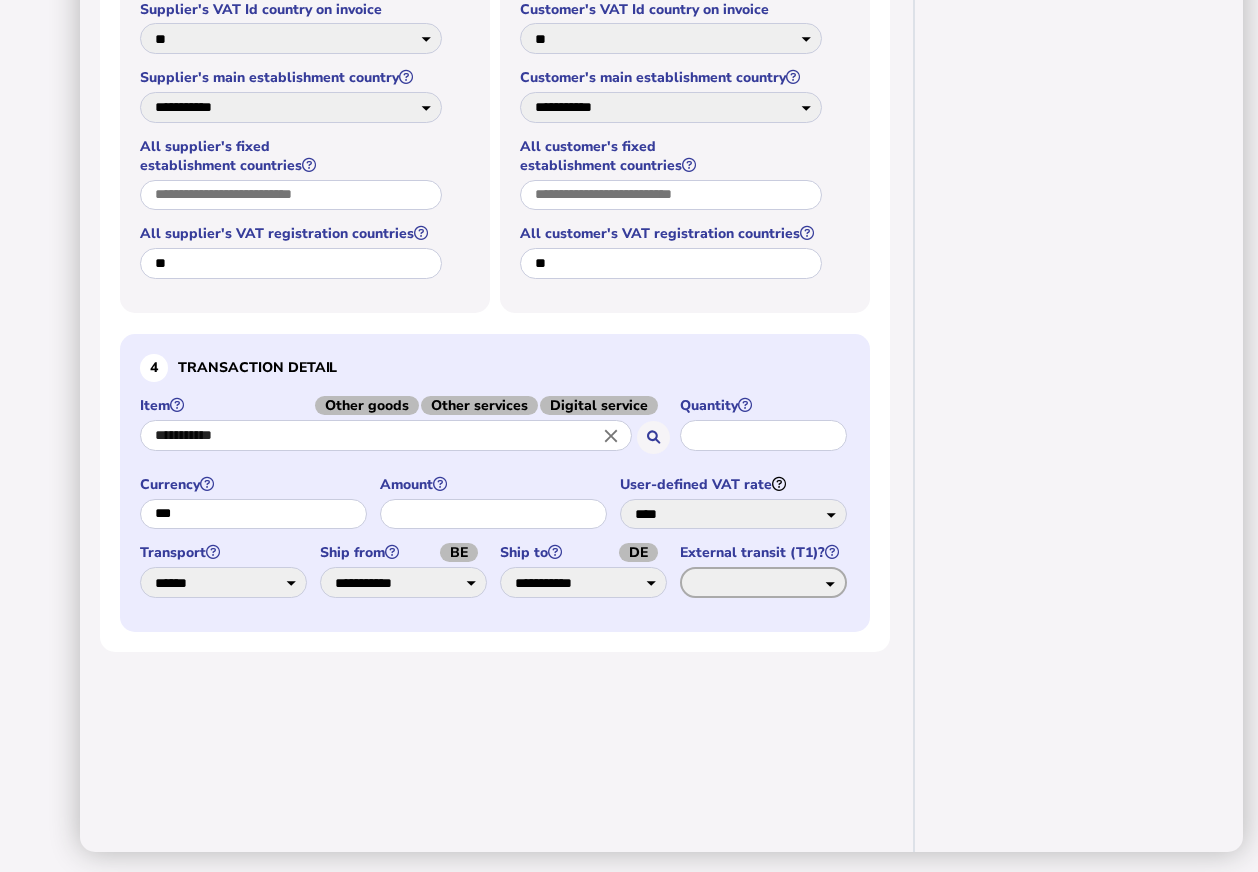 click on "*** **" at bounding box center [763, 582] 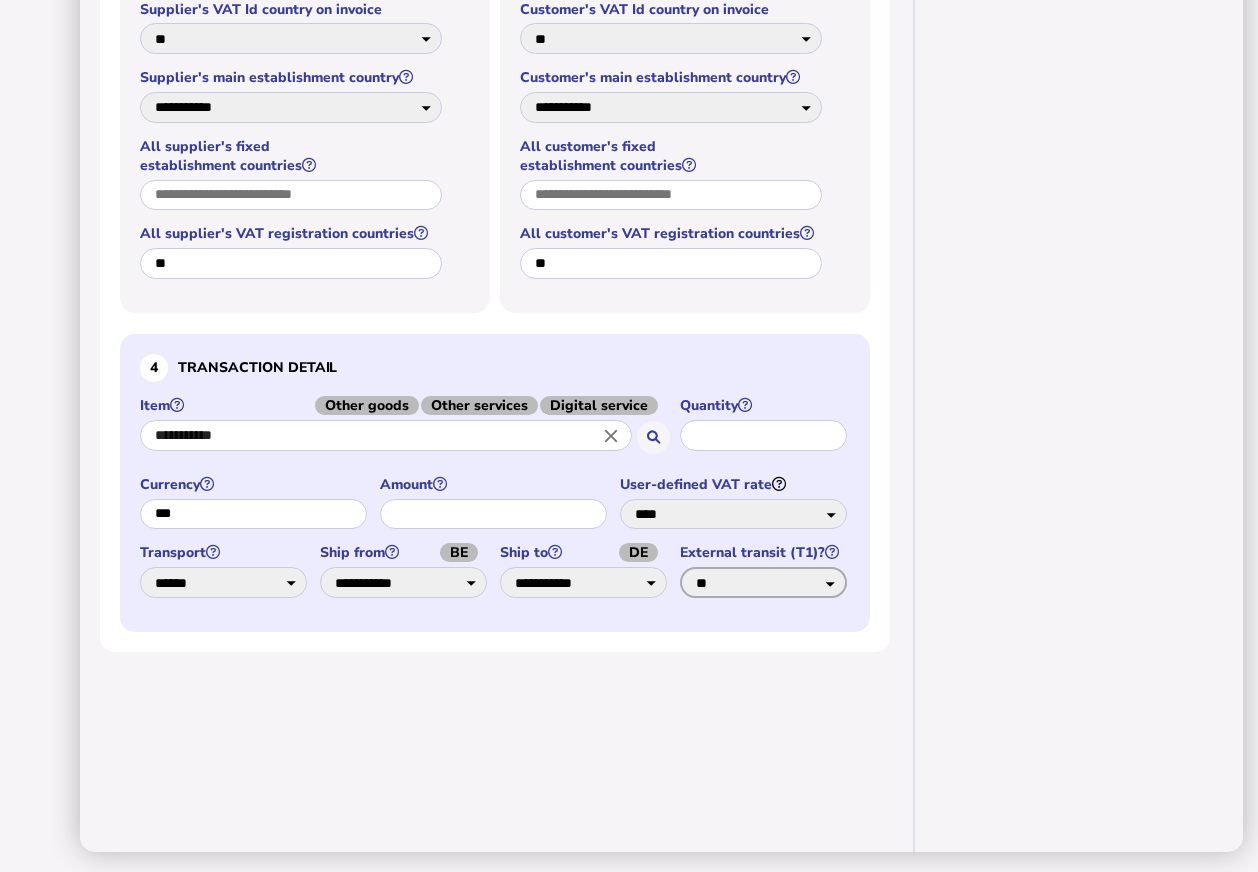 click on "*** **" at bounding box center [763, 582] 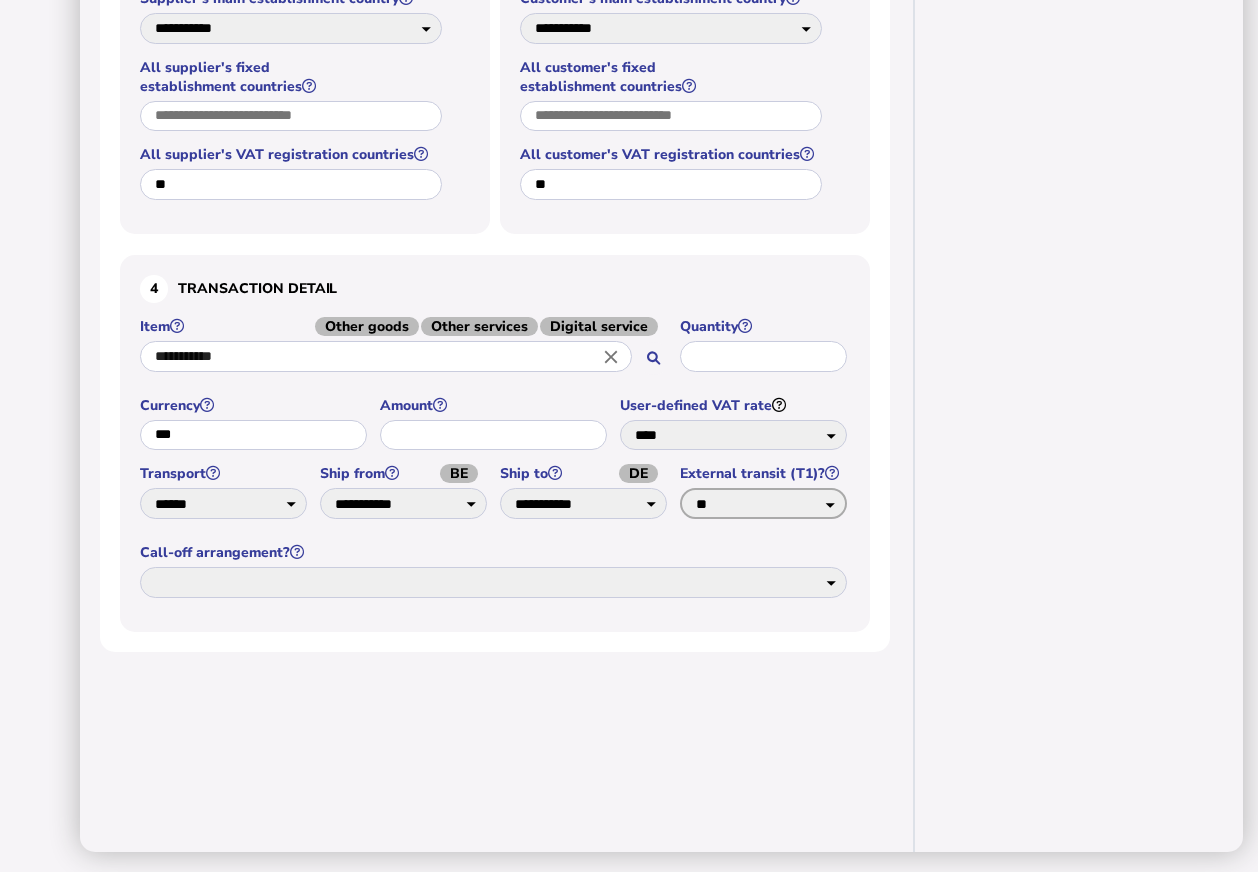 scroll, scrollTop: 1086, scrollLeft: 0, axis: vertical 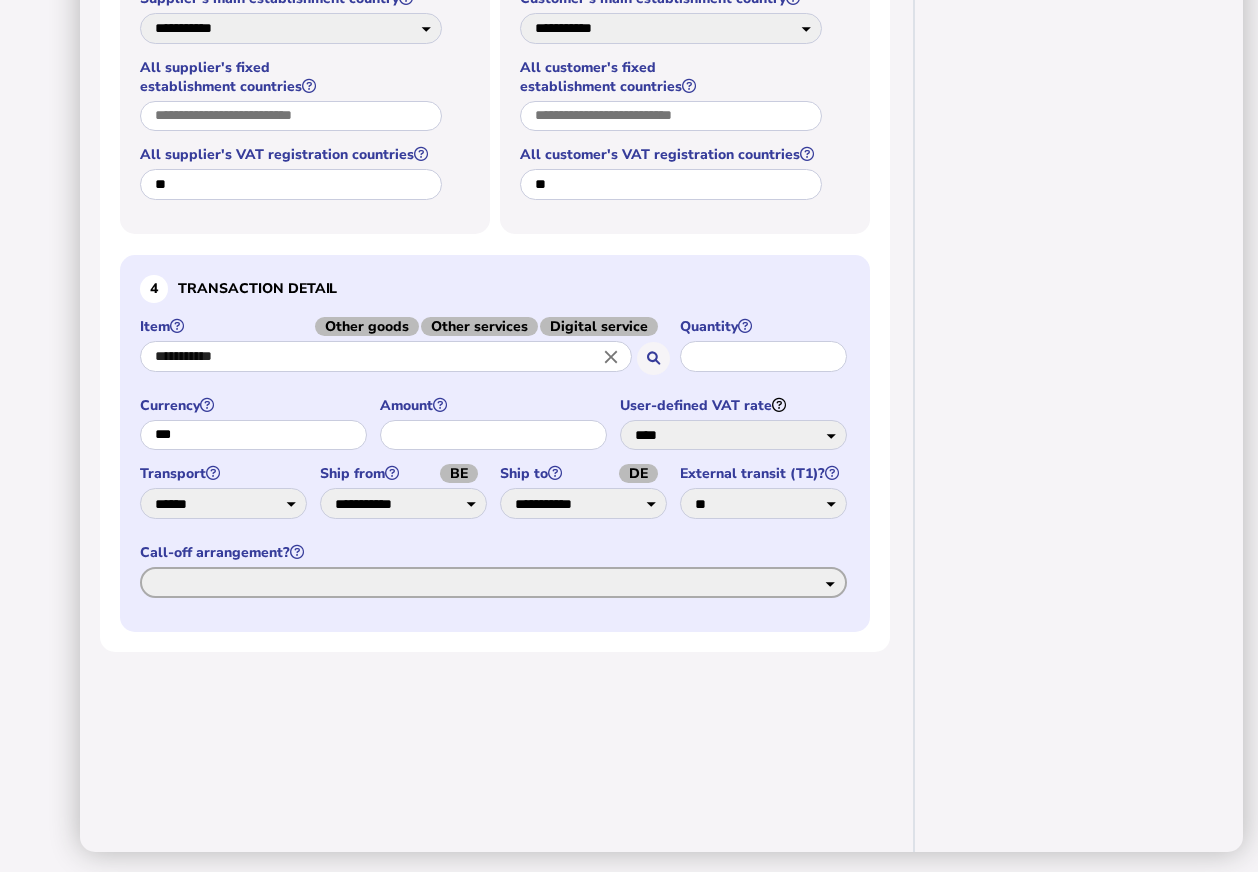 click on "*** **" at bounding box center (493, 582) 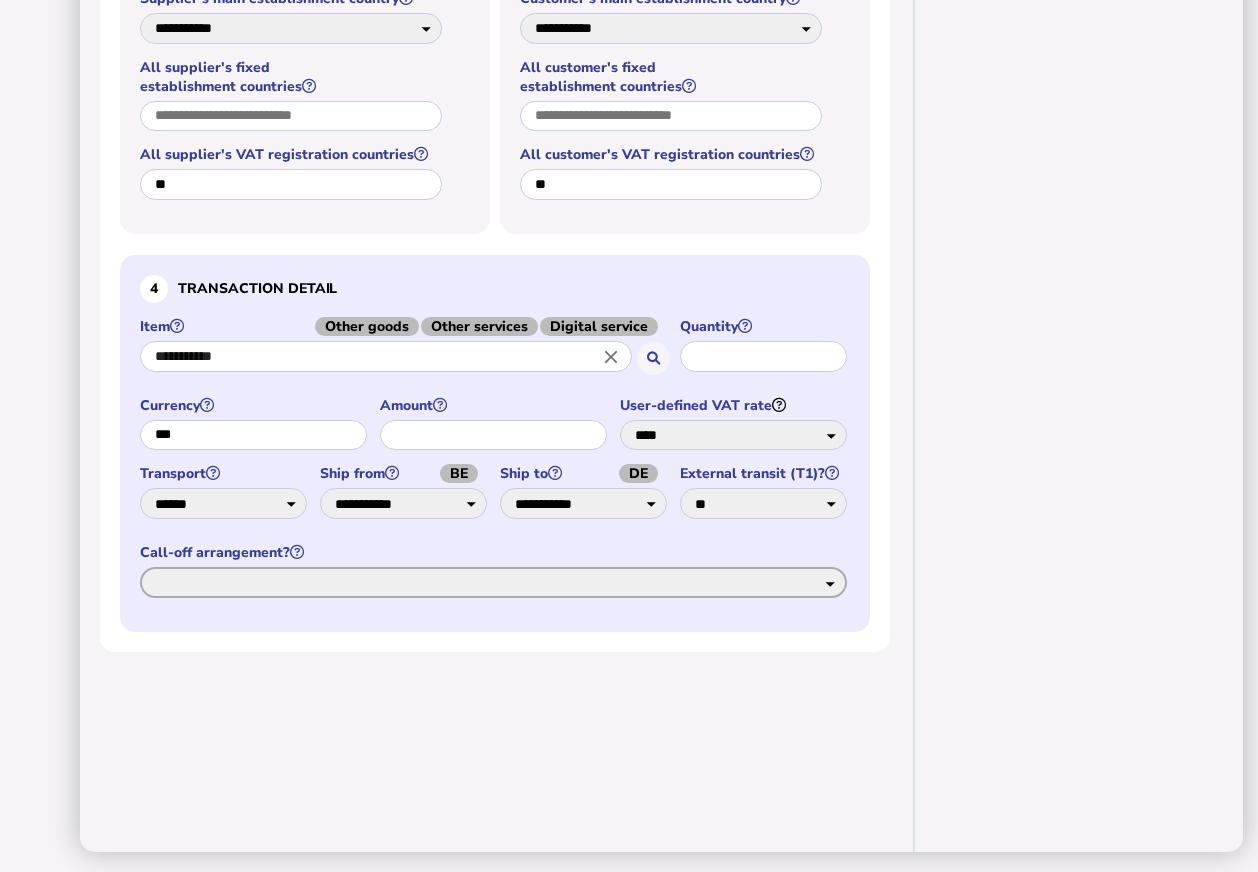 select on "*****" 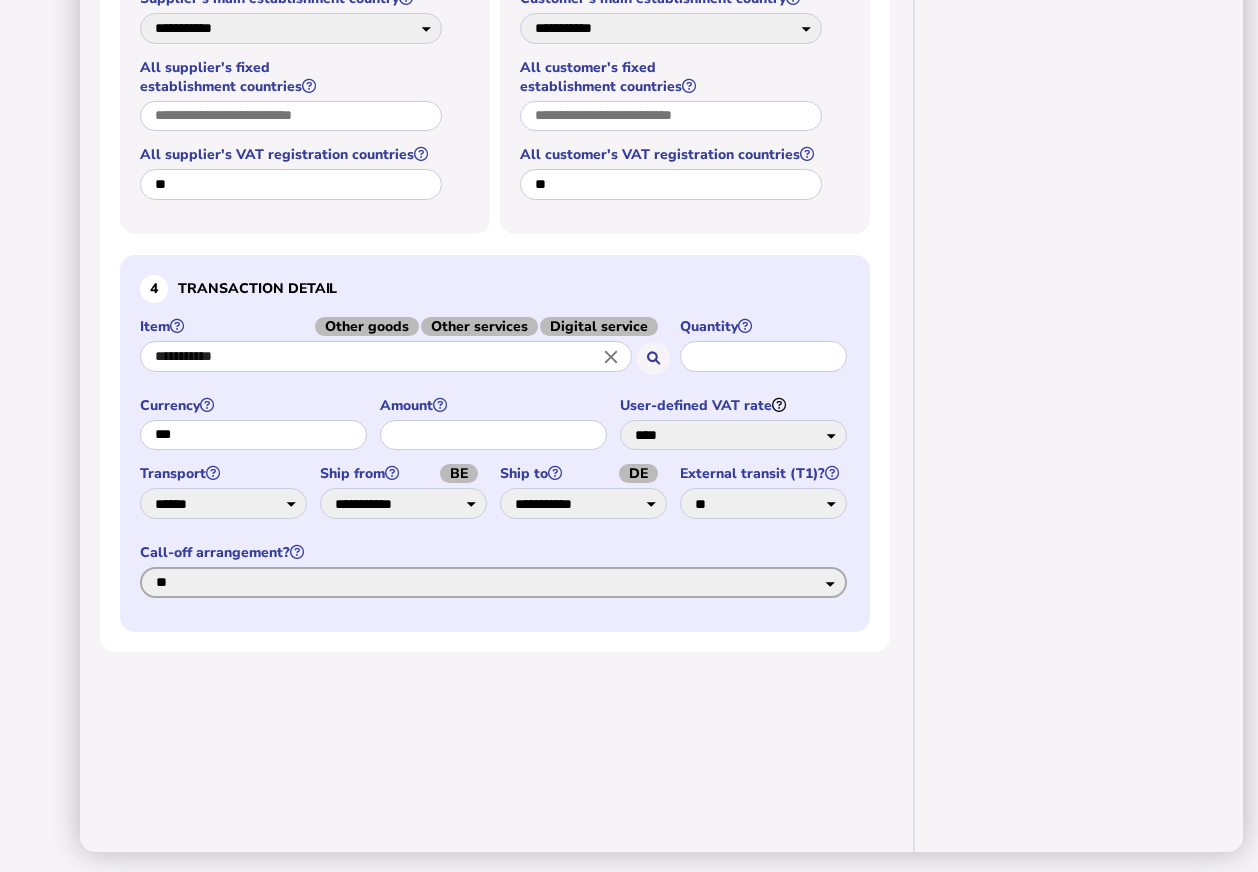 click on "*** **" at bounding box center [493, 582] 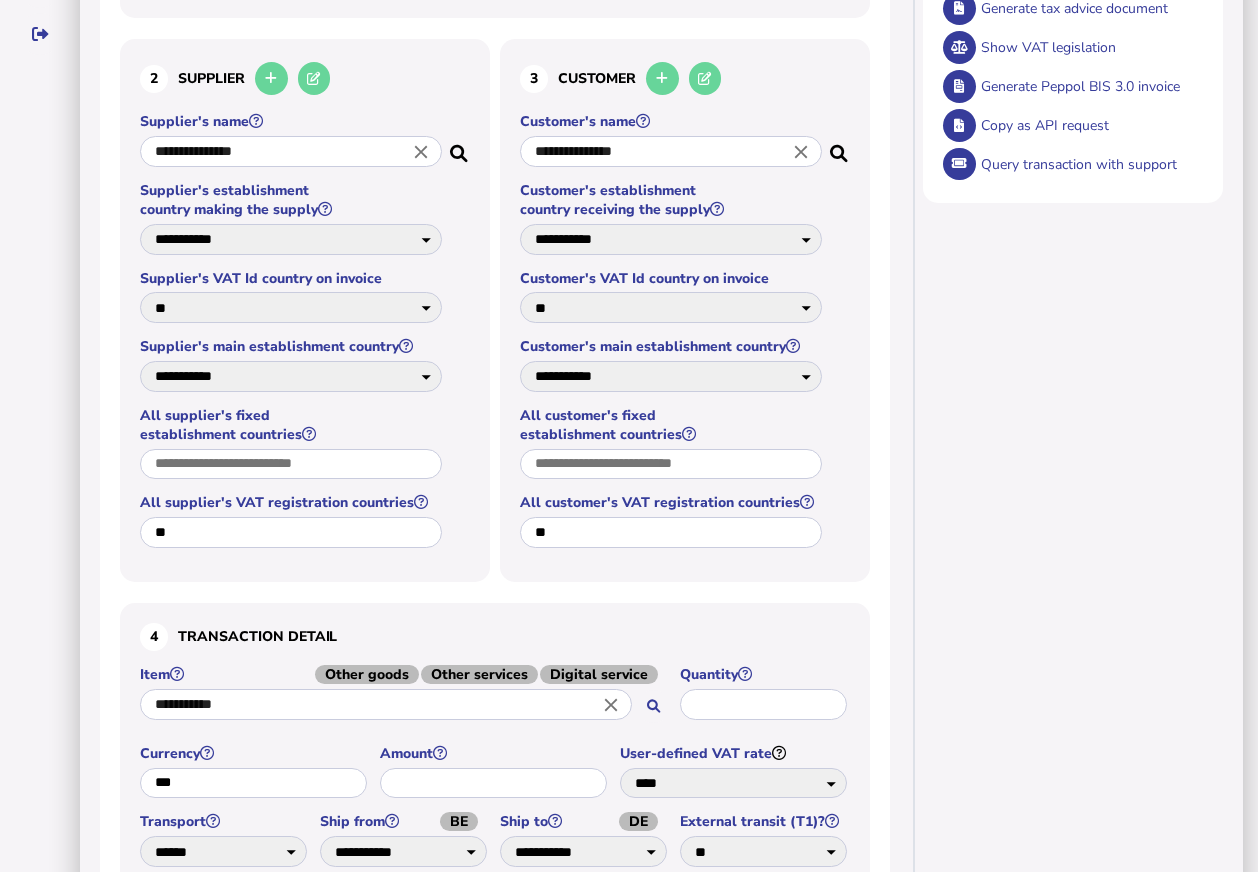 scroll, scrollTop: 548, scrollLeft: 0, axis: vertical 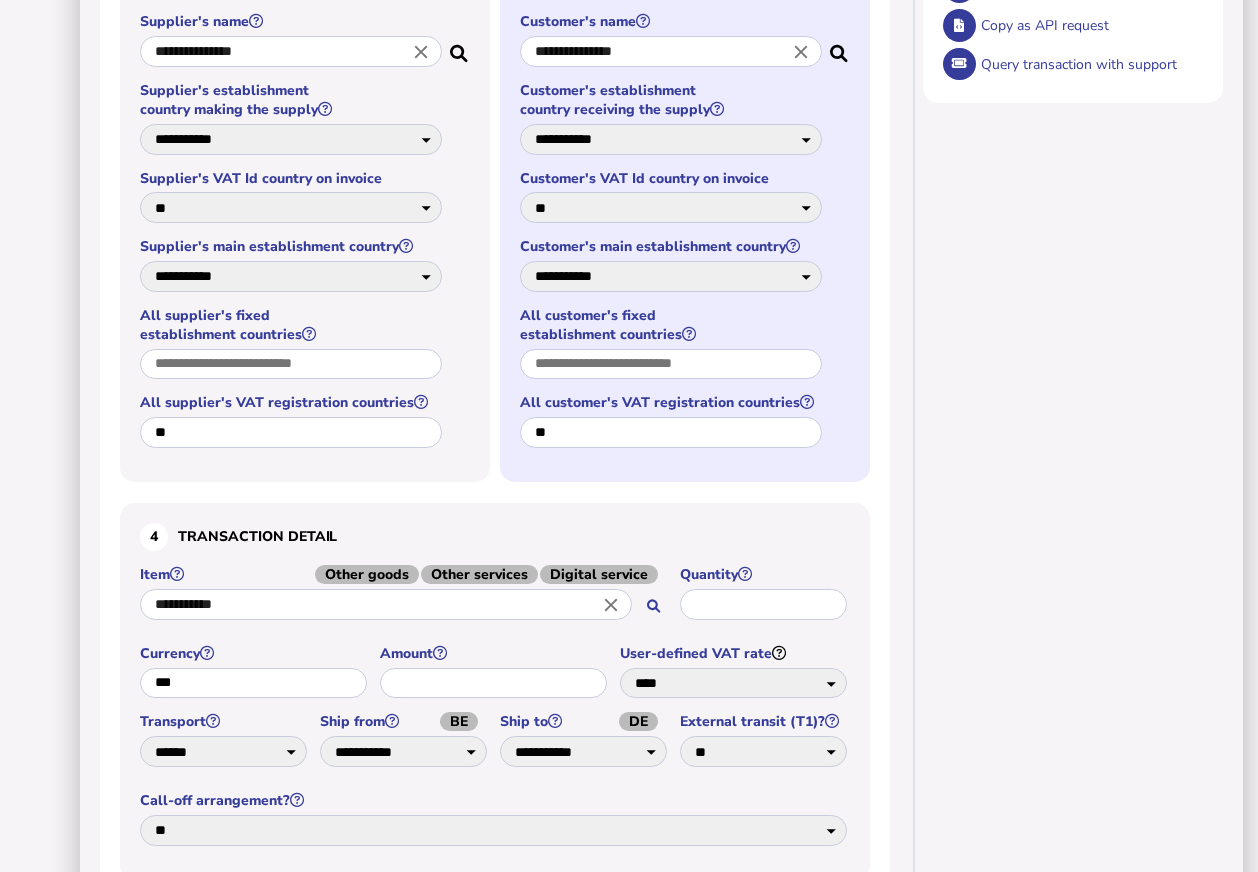 click on "close" at bounding box center (801, 51) 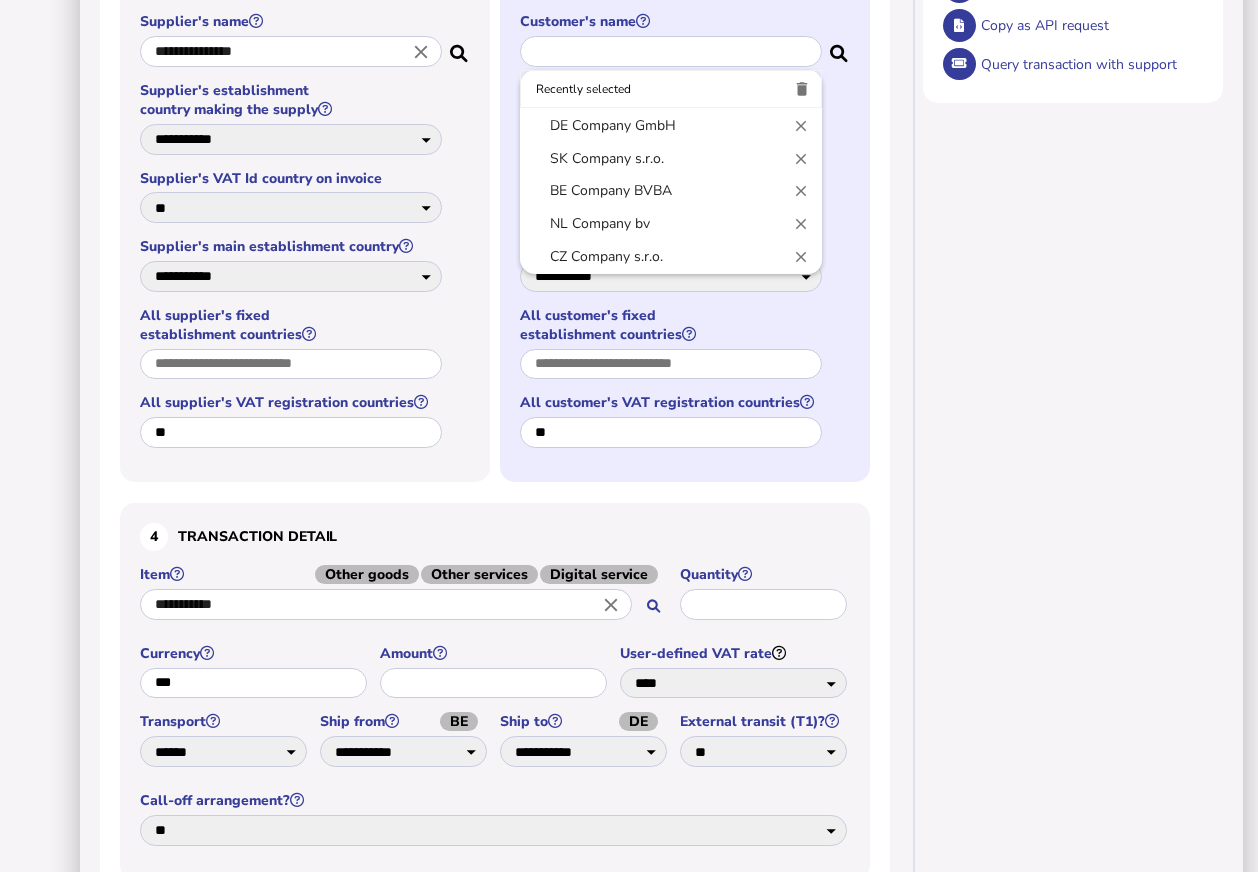 select 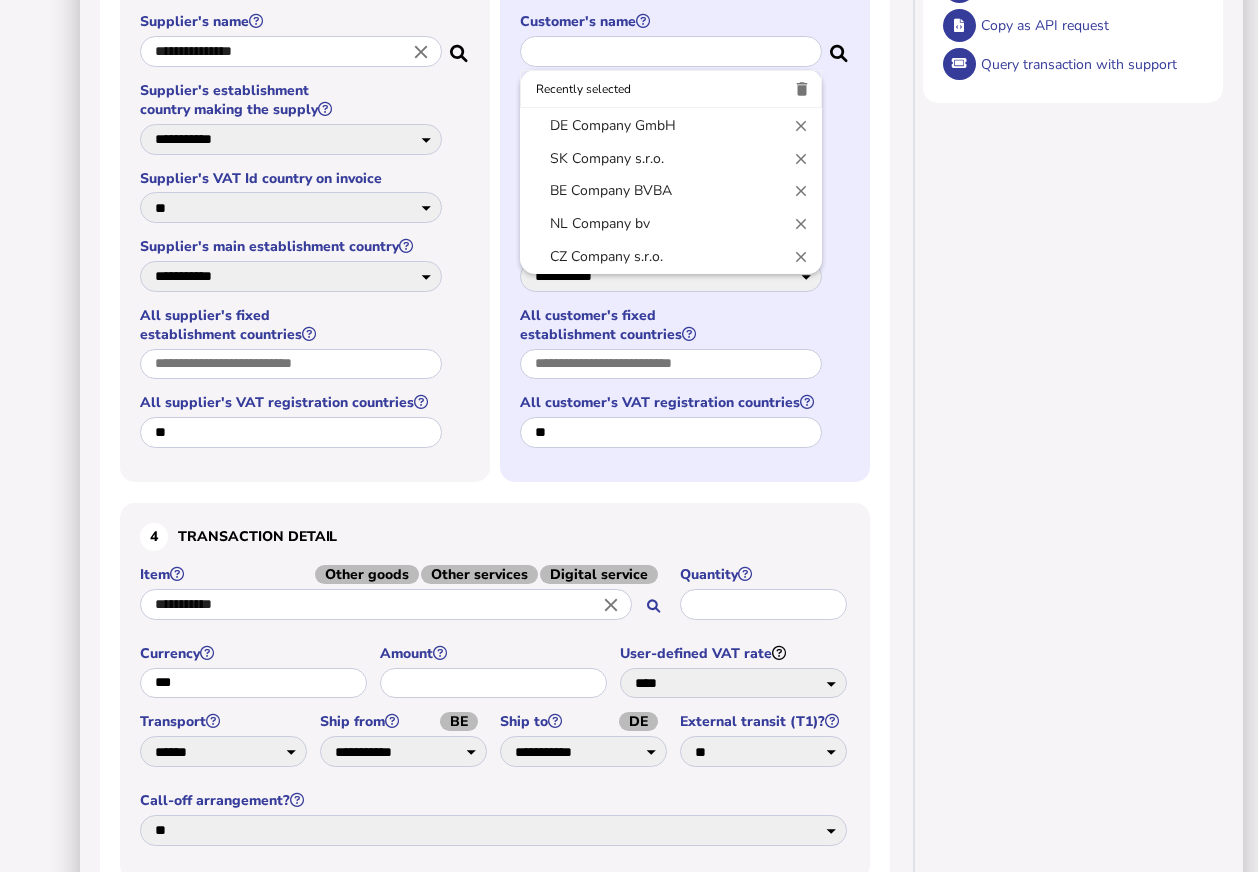 select 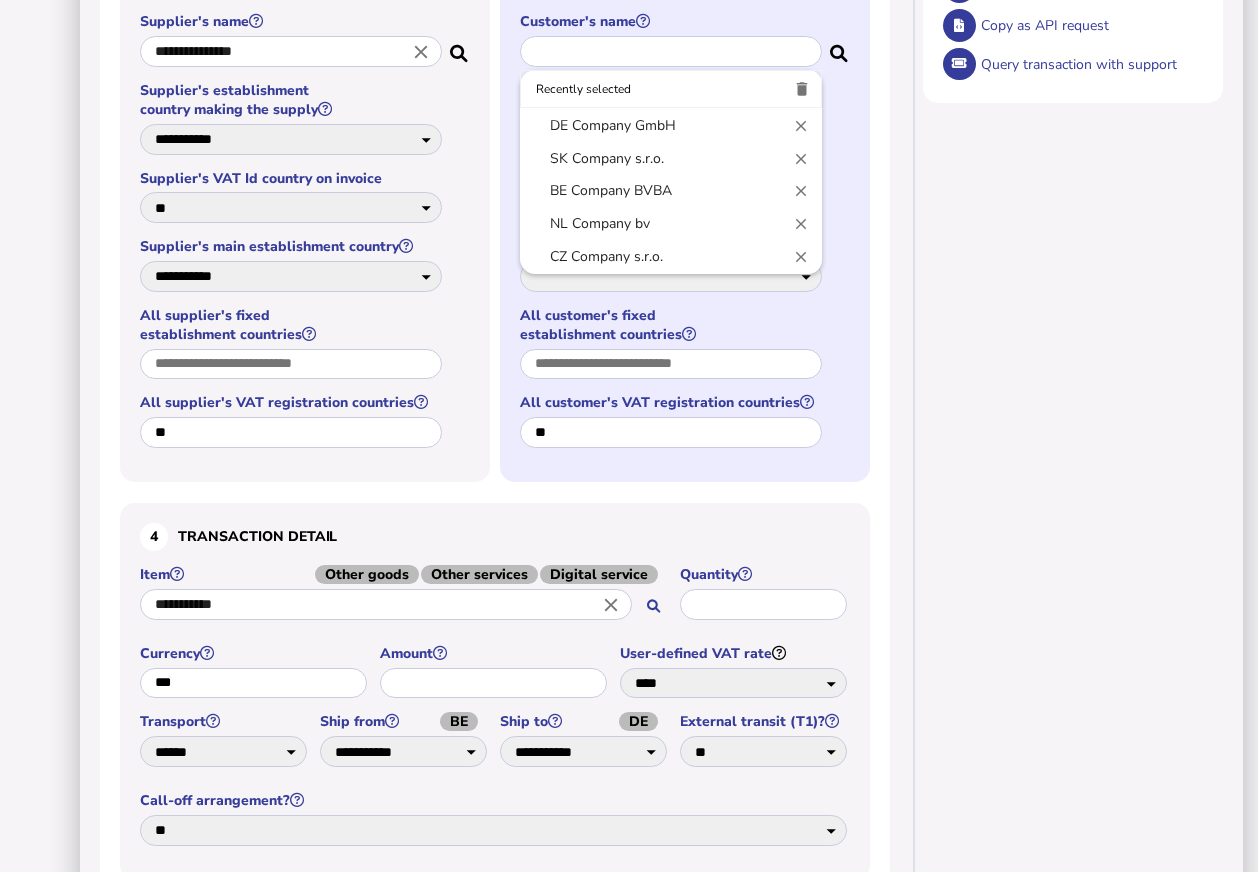 type 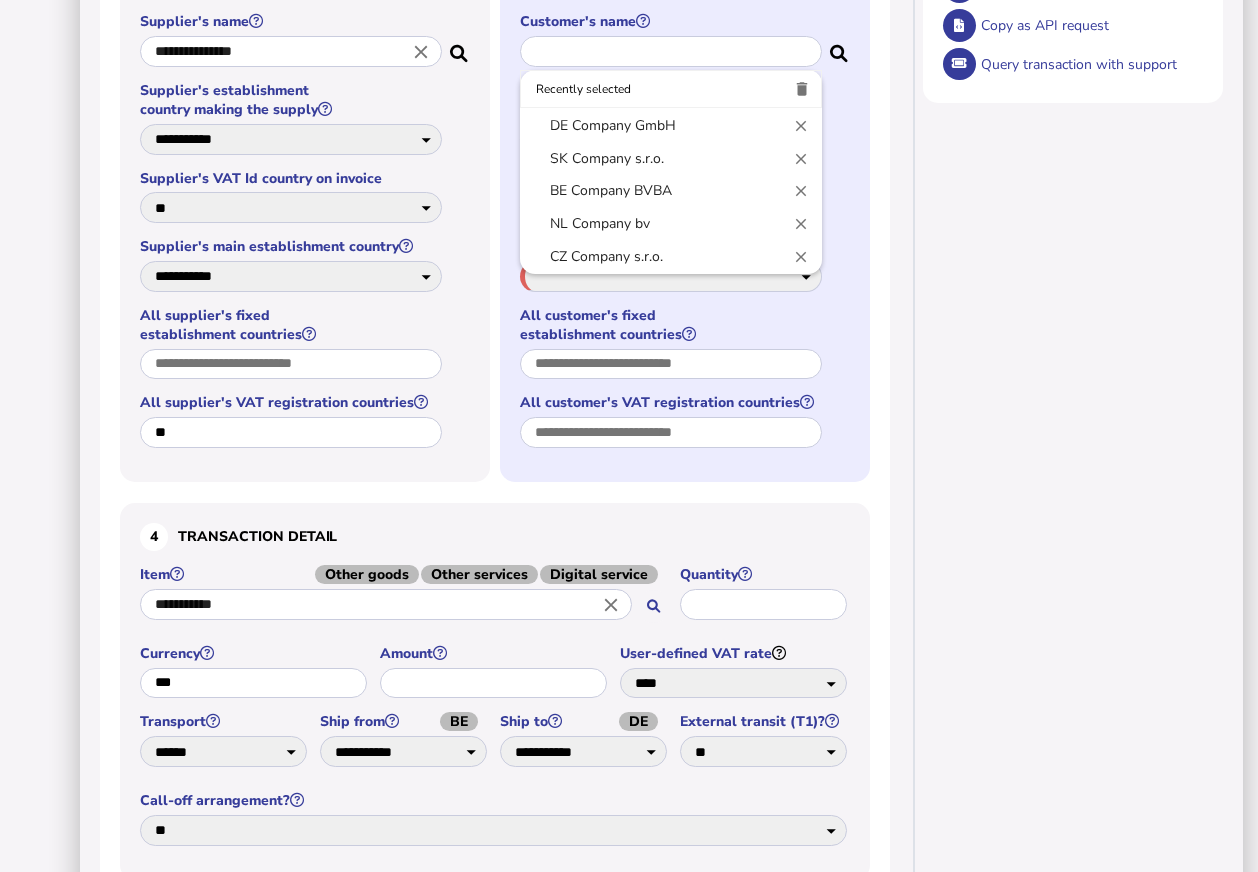 click at bounding box center (671, 51) 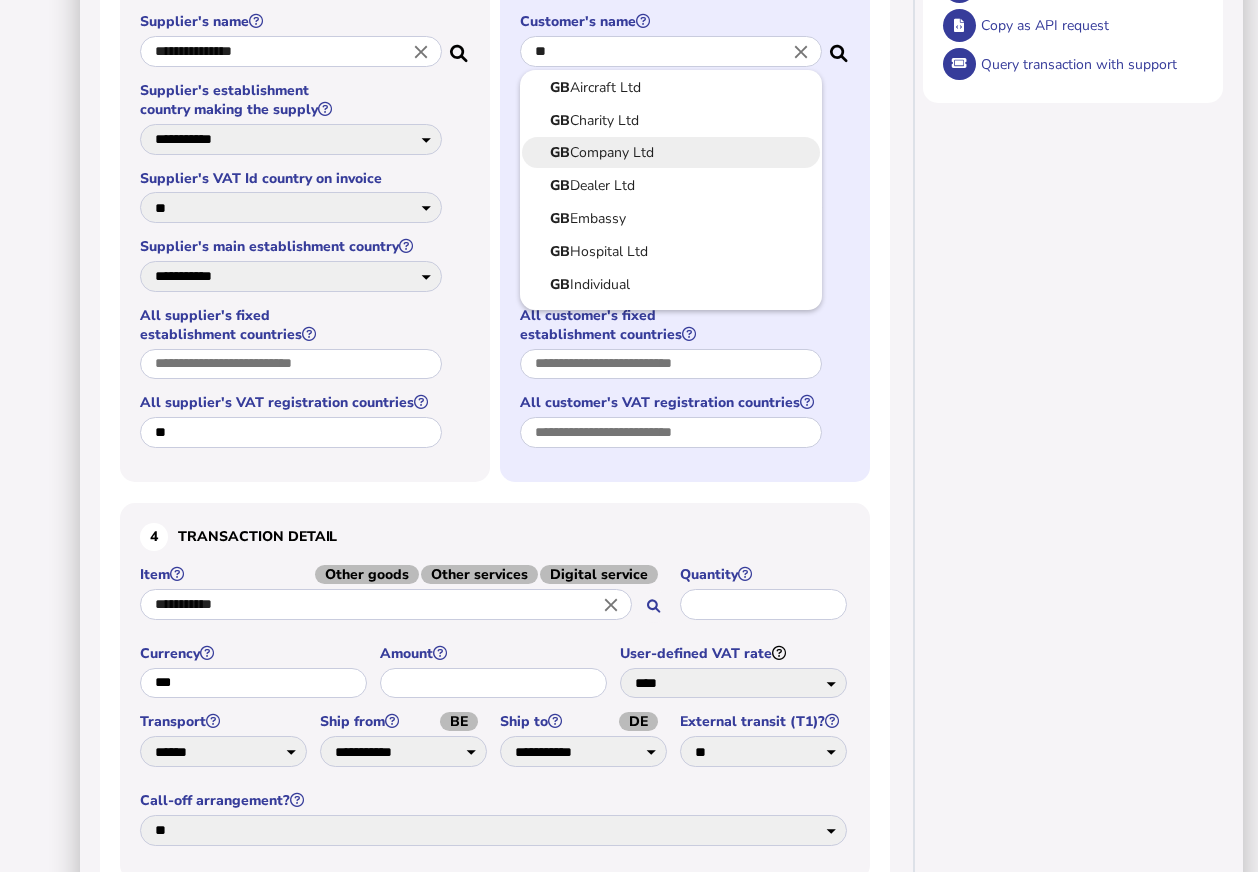 click on "GB  Company Ltd" at bounding box center [671, 152] 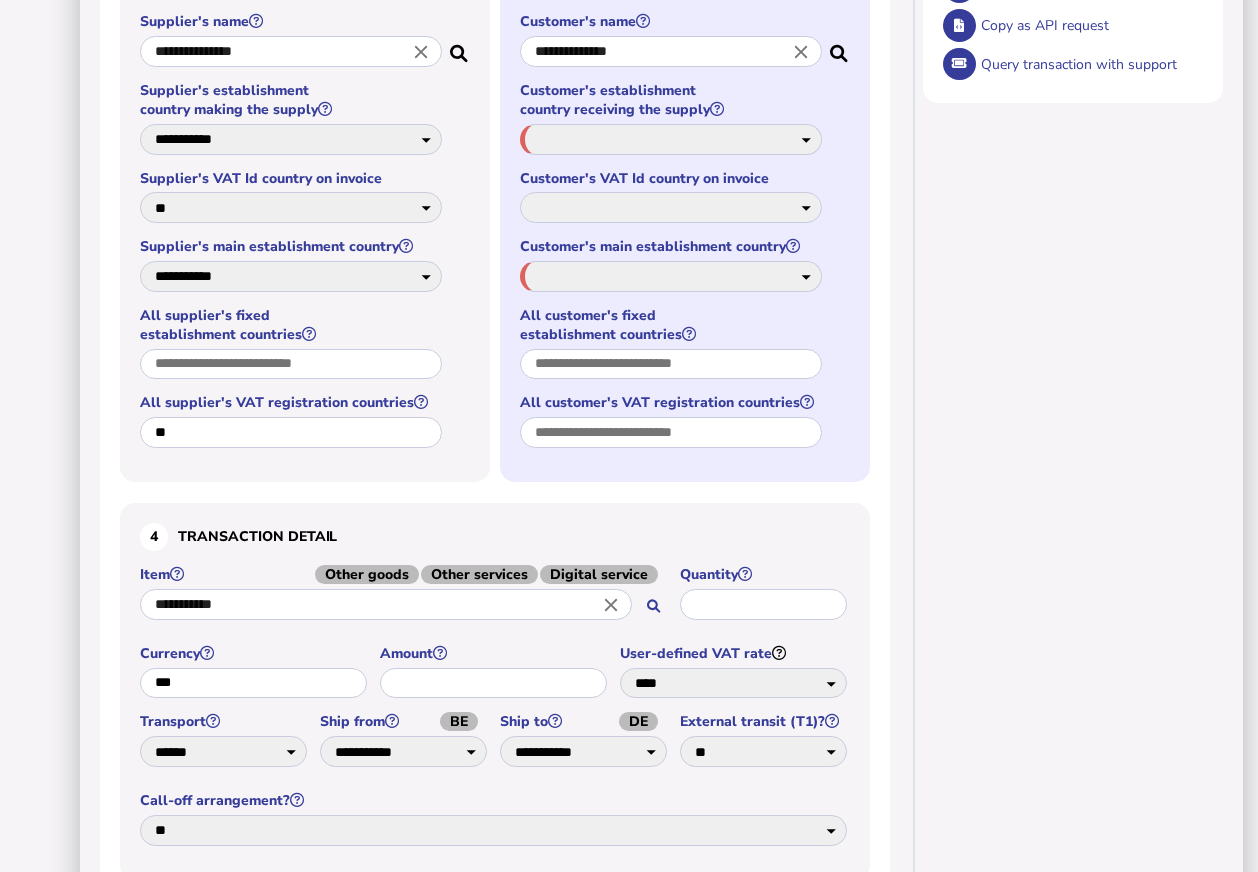select on "**" 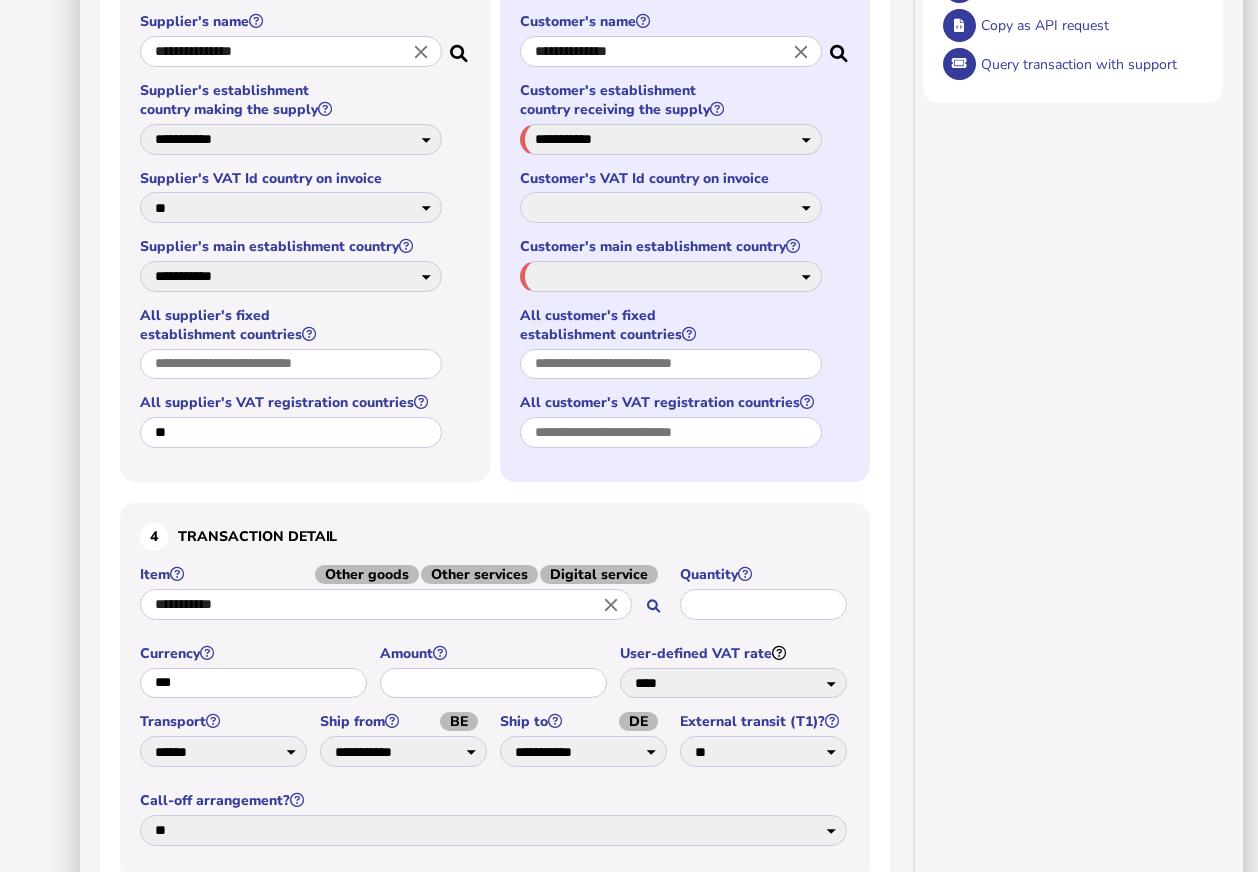 select on "**" 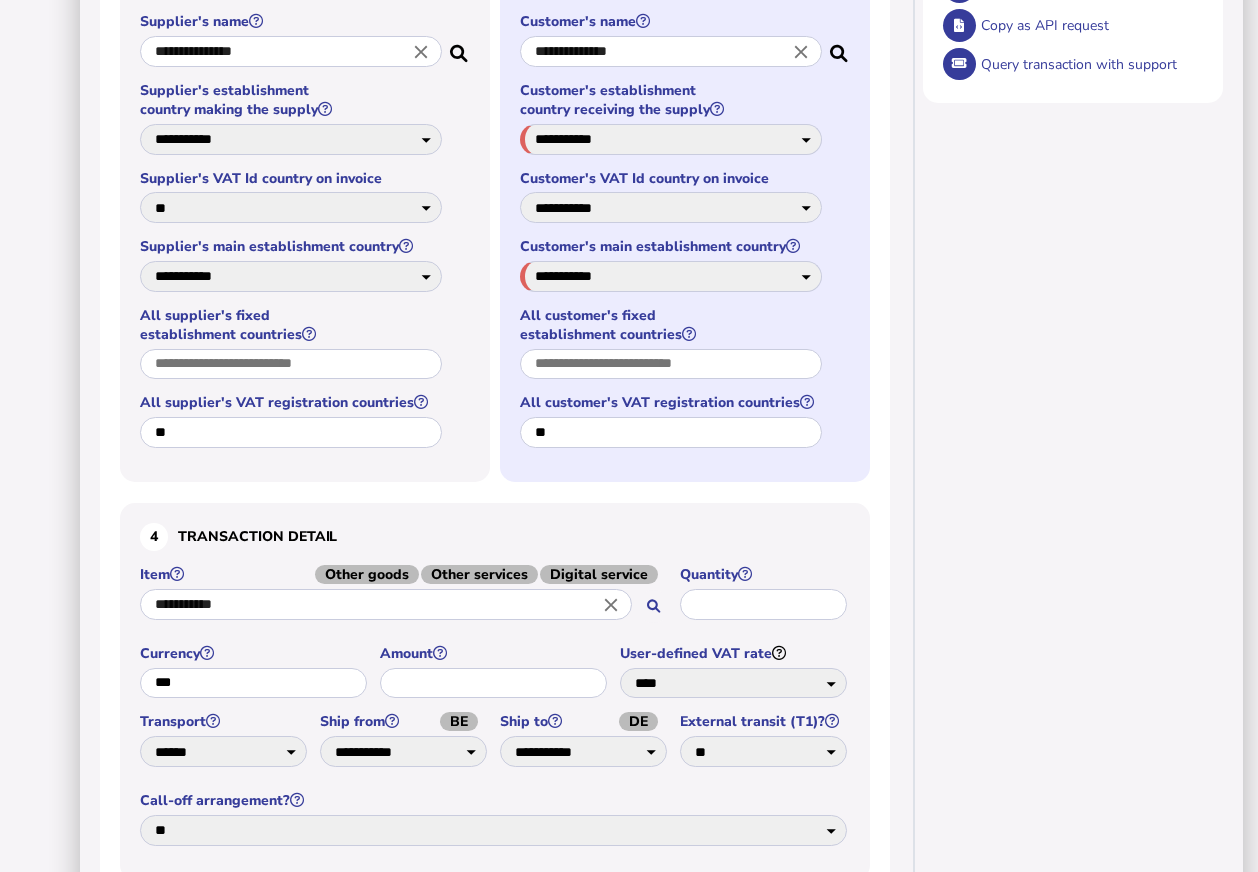 select on "**" 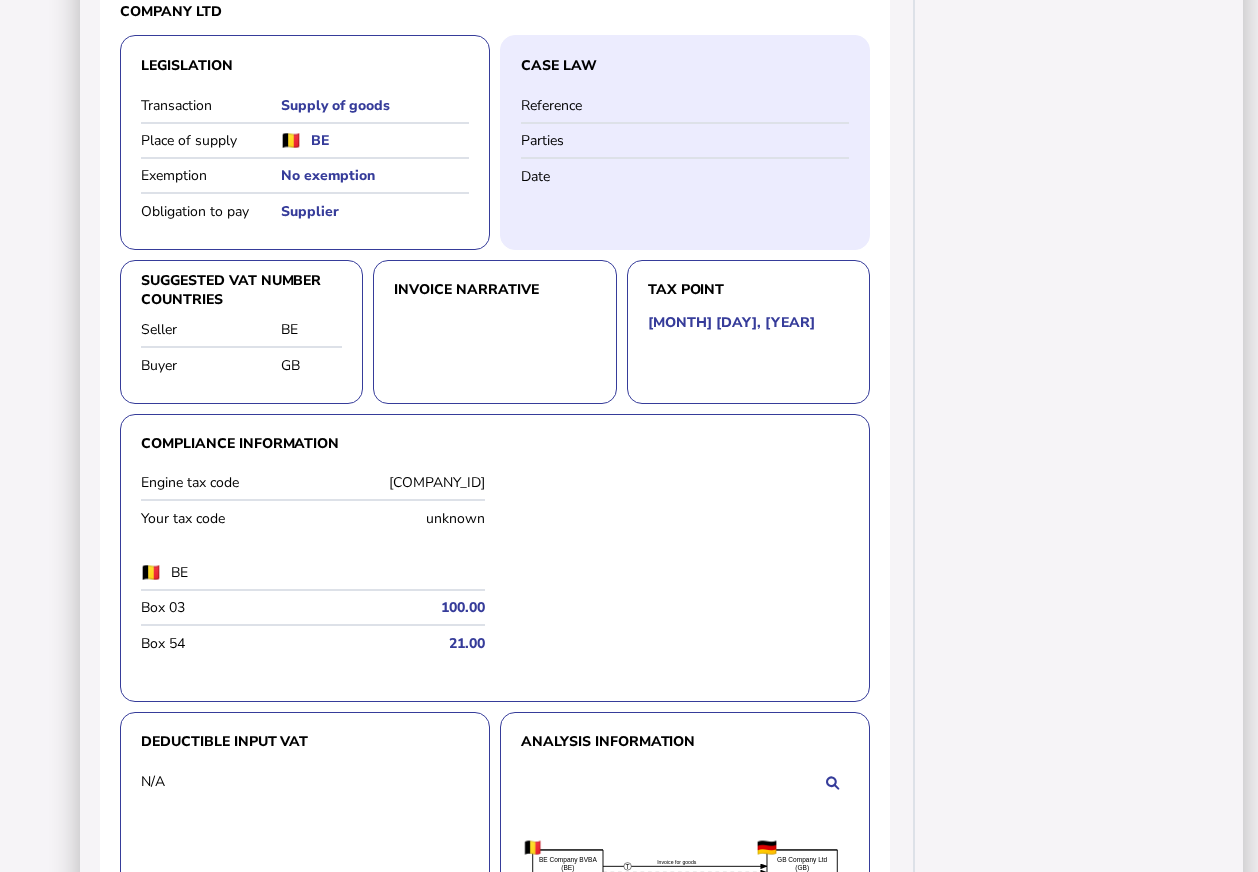 scroll, scrollTop: 1561, scrollLeft: 0, axis: vertical 